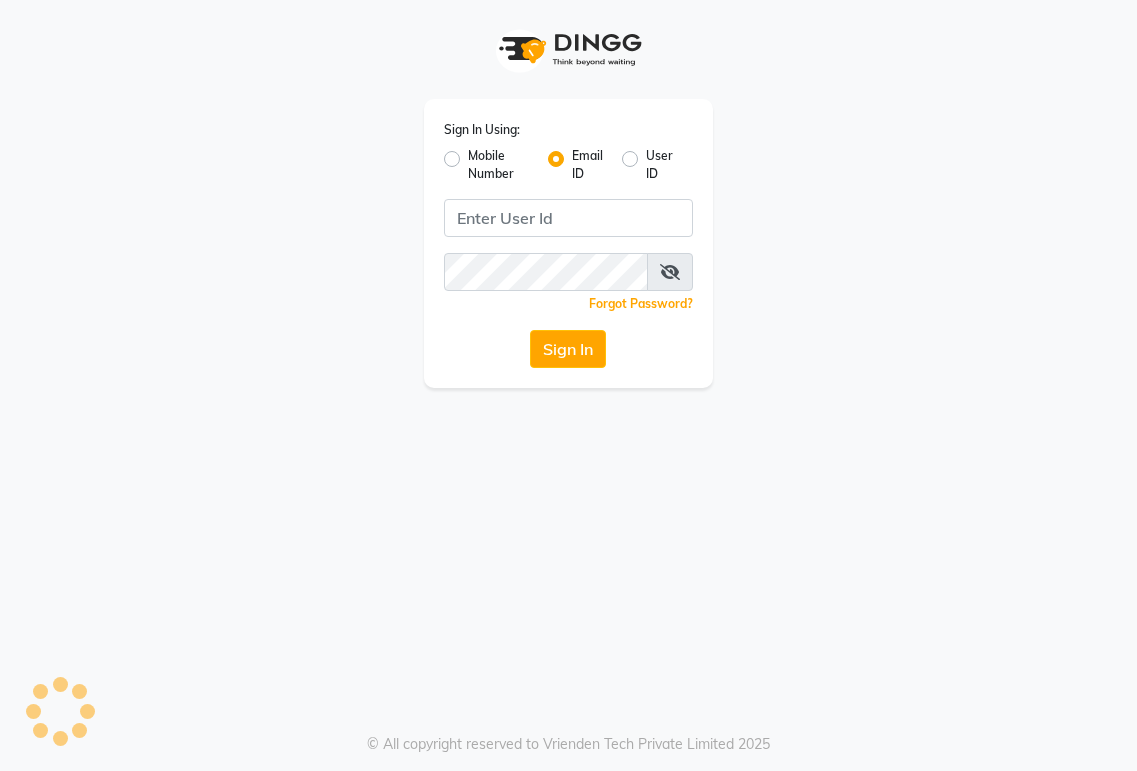 scroll, scrollTop: 0, scrollLeft: 0, axis: both 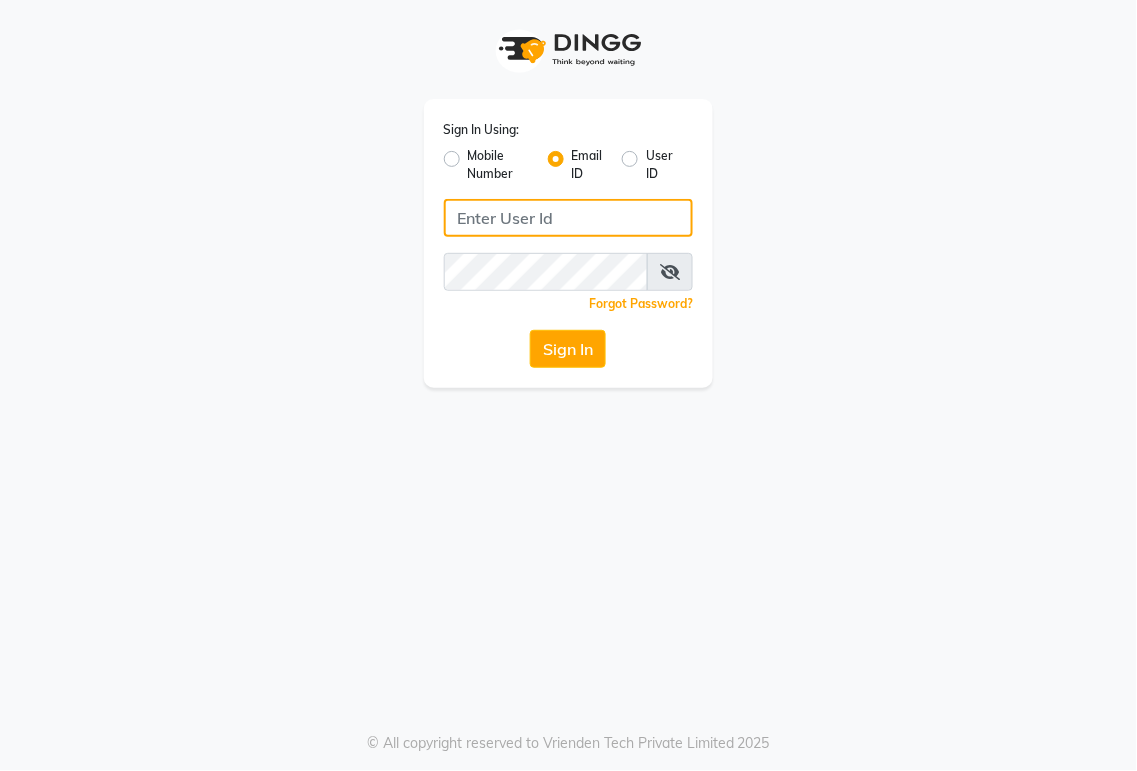 type on "ausha@[EMAIL]" 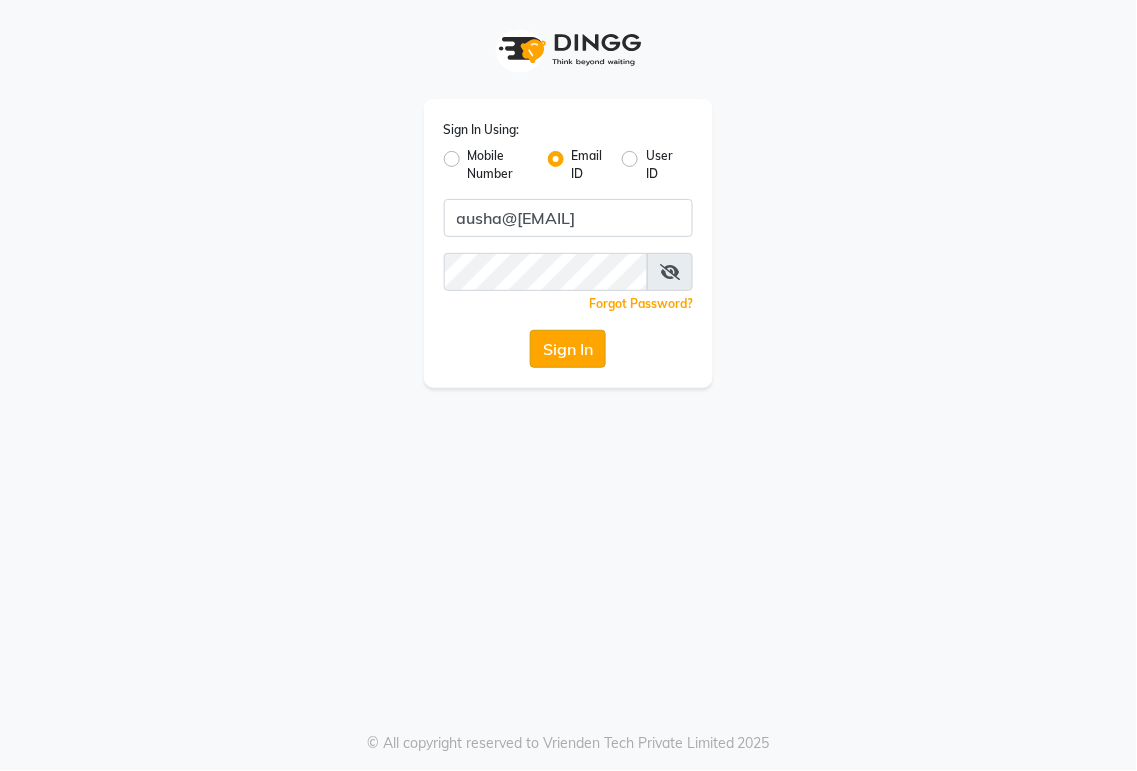 click on "Sign In" 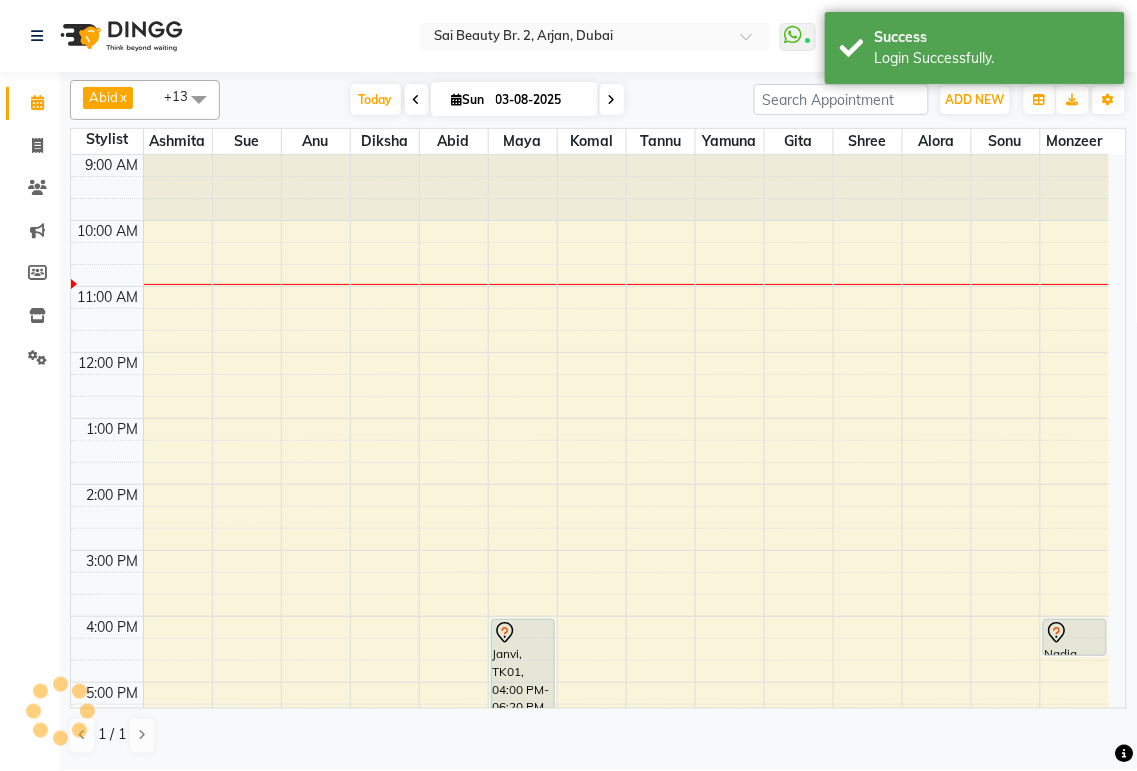 scroll, scrollTop: 0, scrollLeft: 0, axis: both 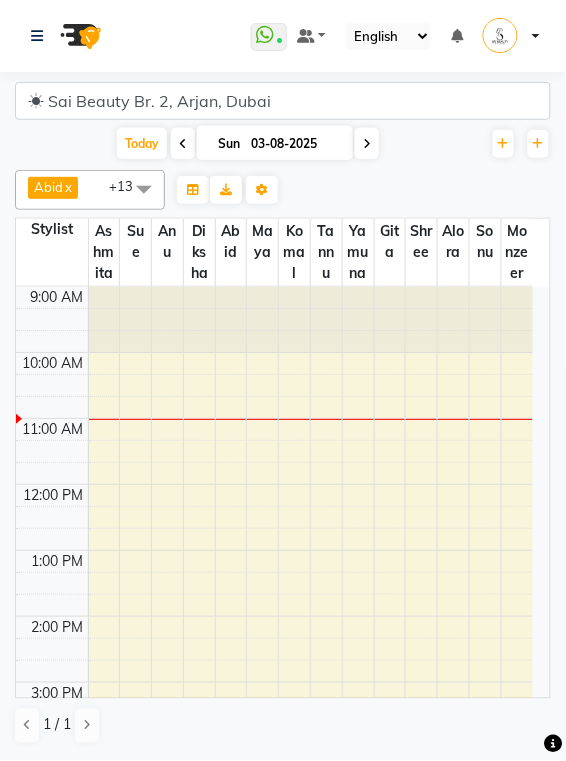 click at bounding box center [390, 320] 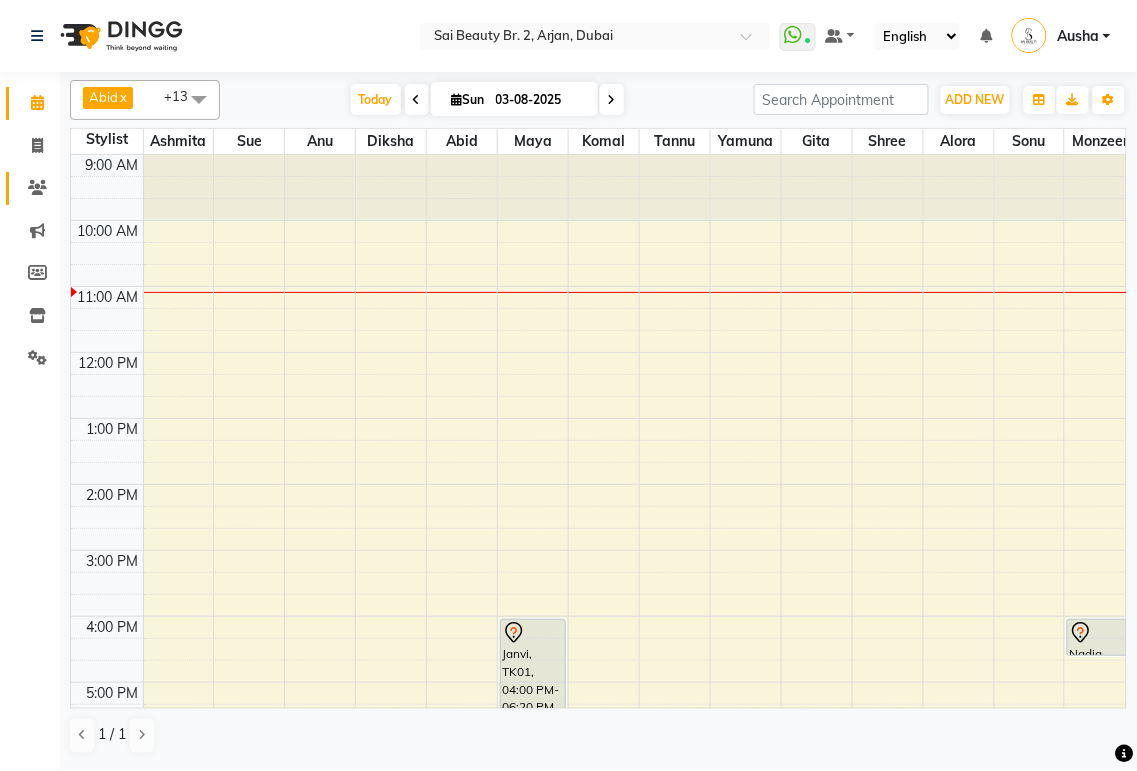 click 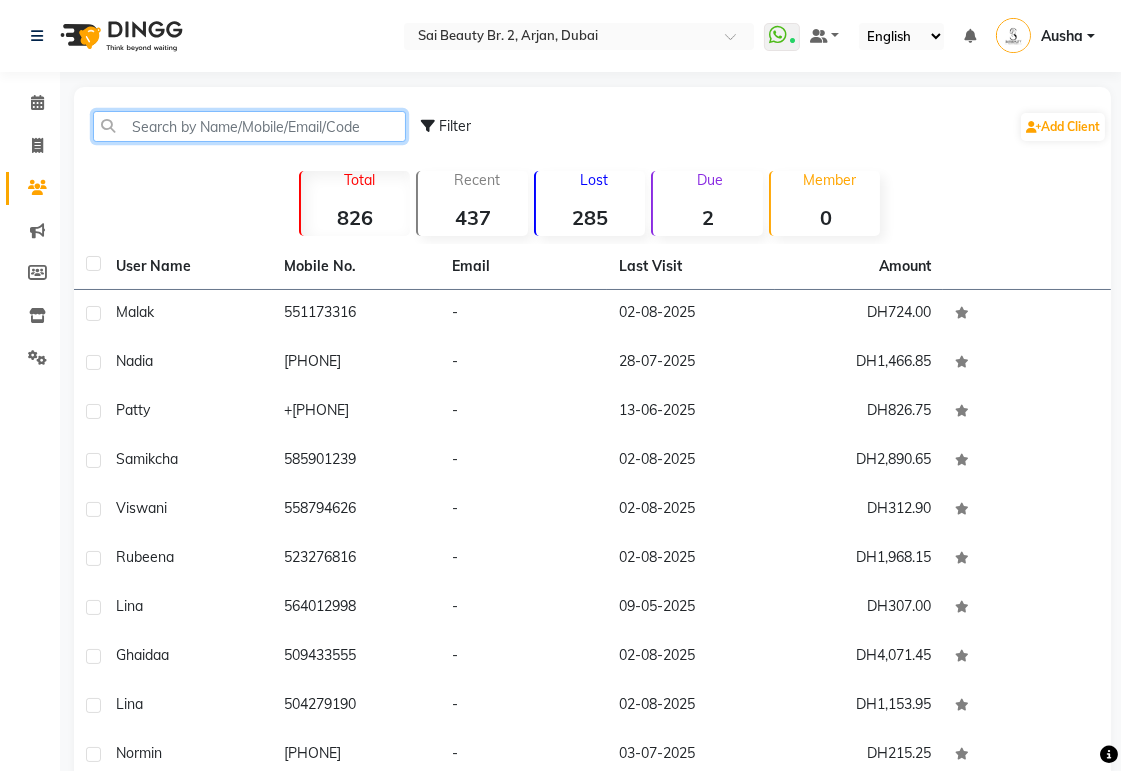 click 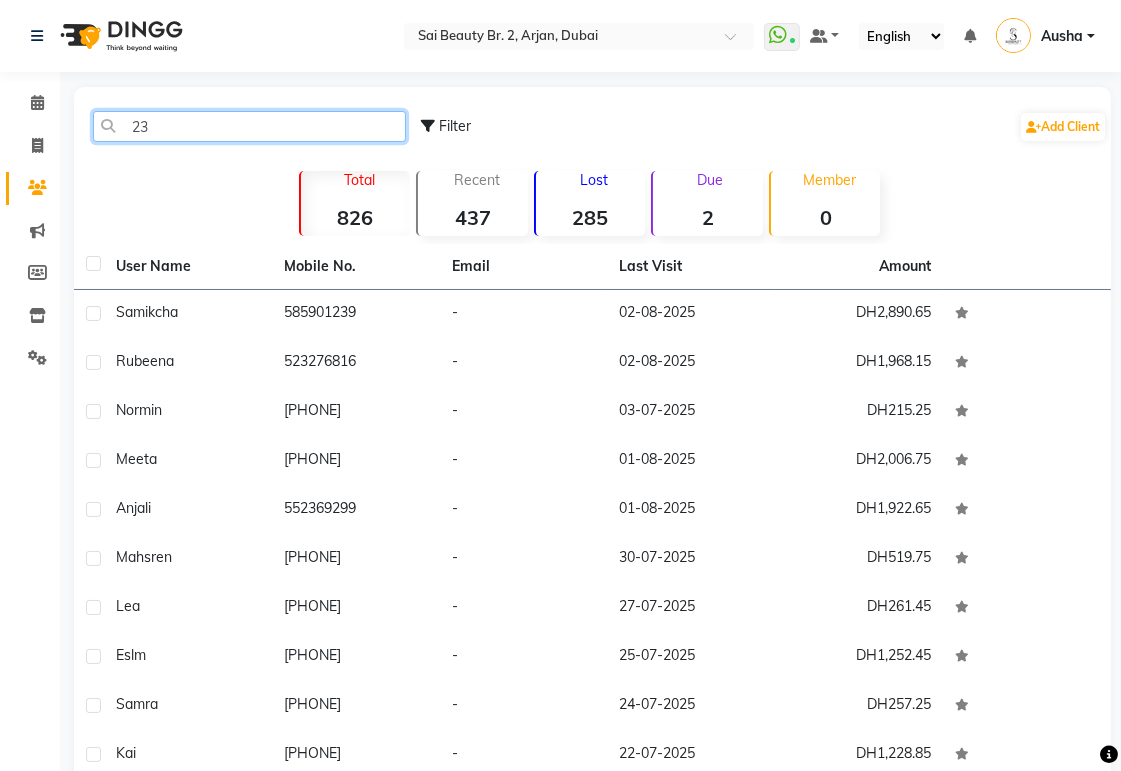 type on "2" 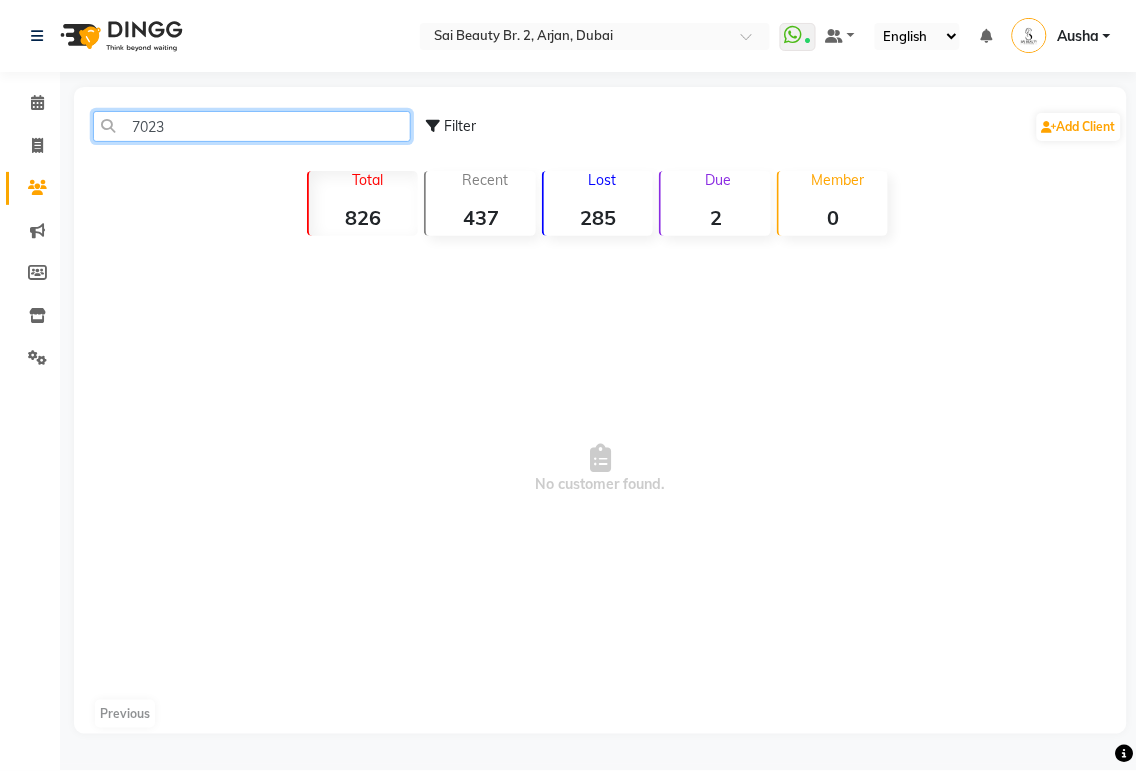 click on "7023" 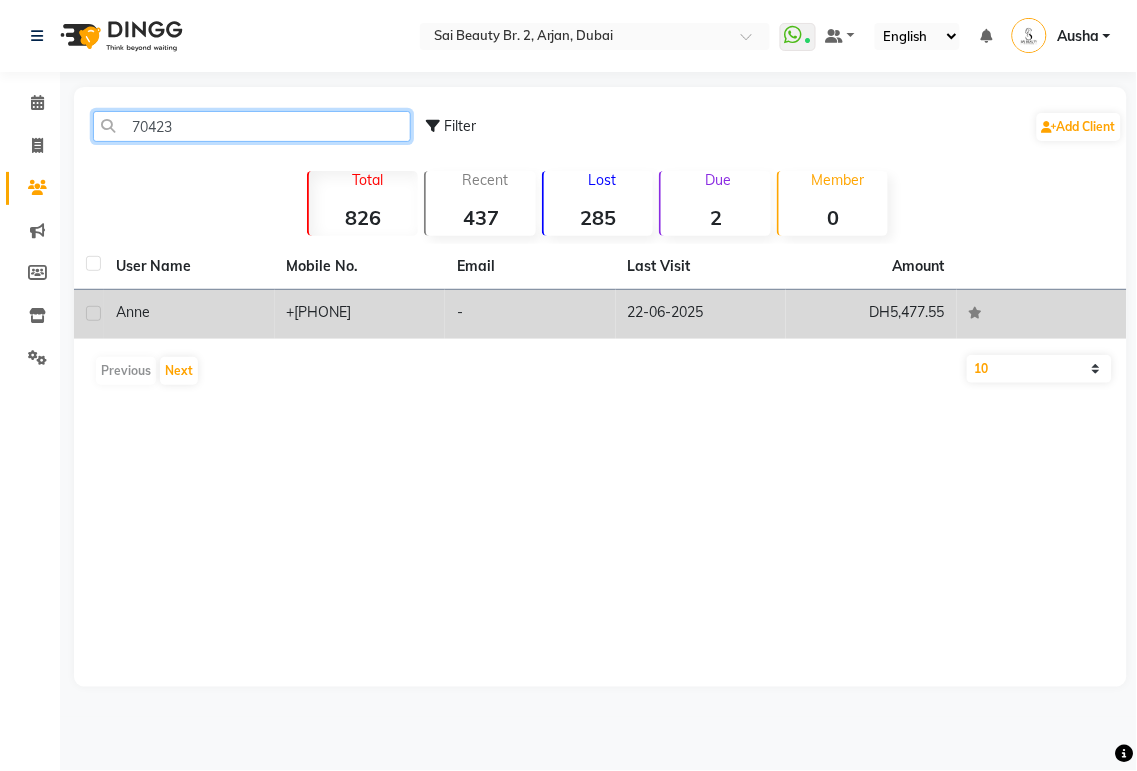 type on "70423" 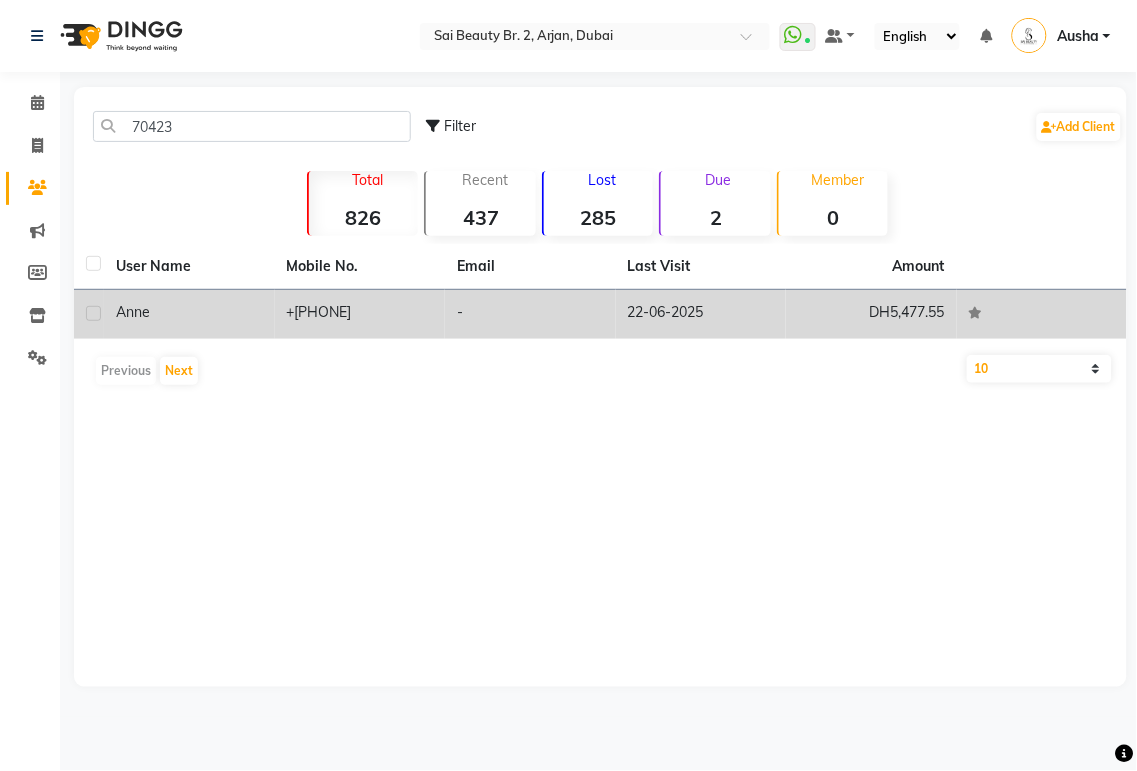 click on "Anne" 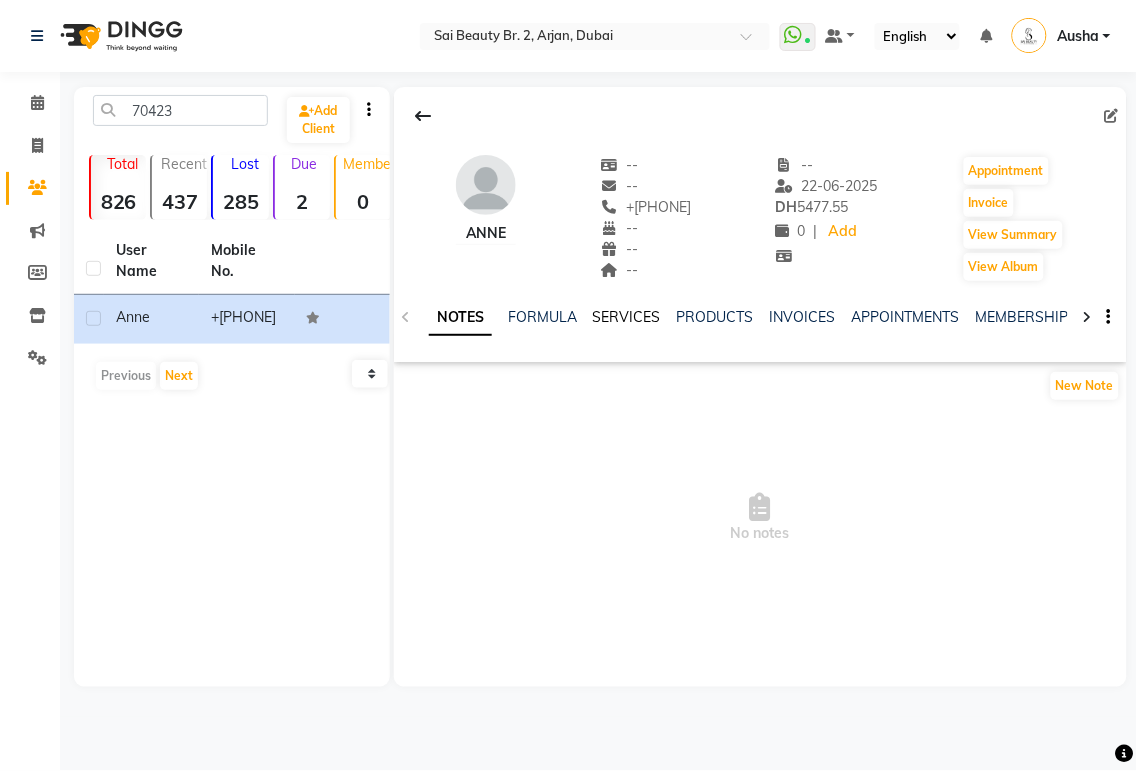 click on "SERVICES" 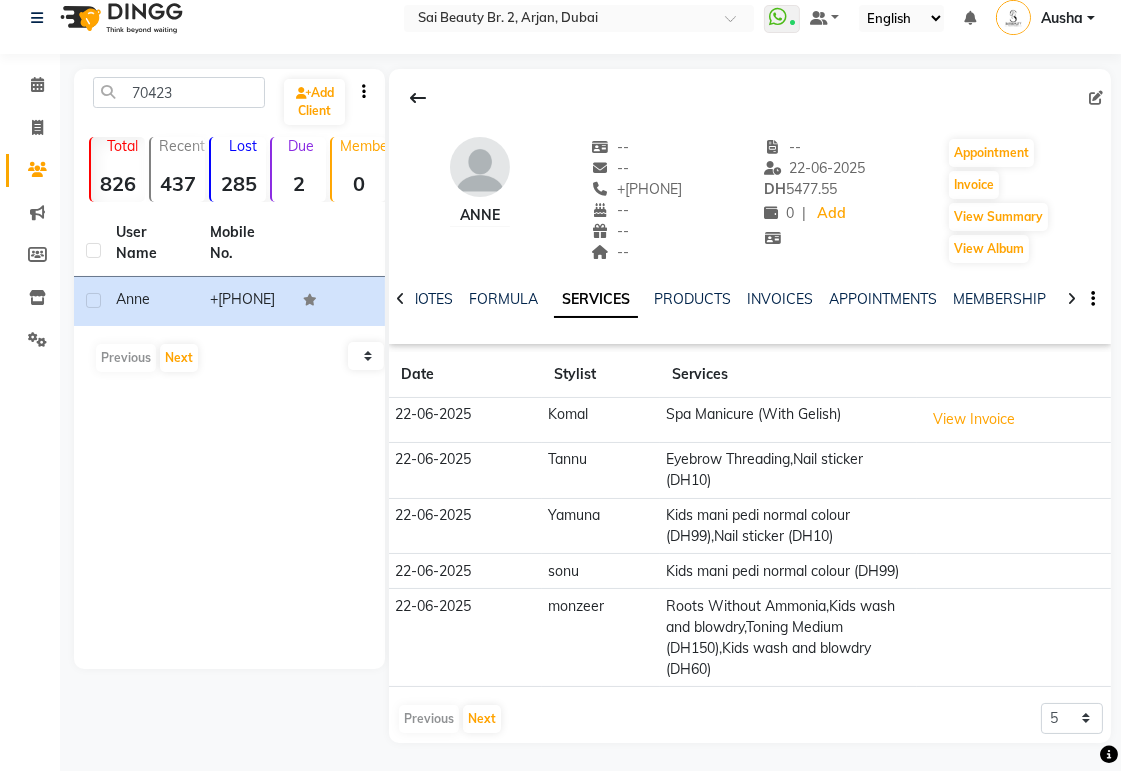 scroll, scrollTop: 20, scrollLeft: 0, axis: vertical 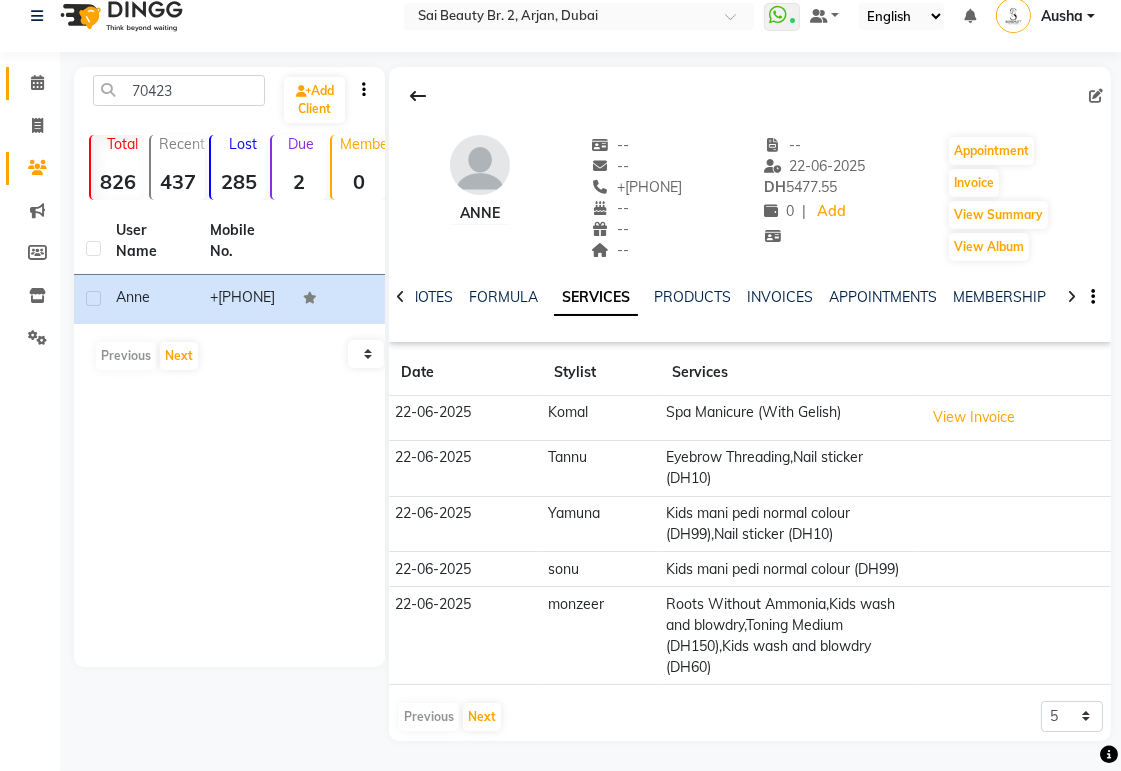 click 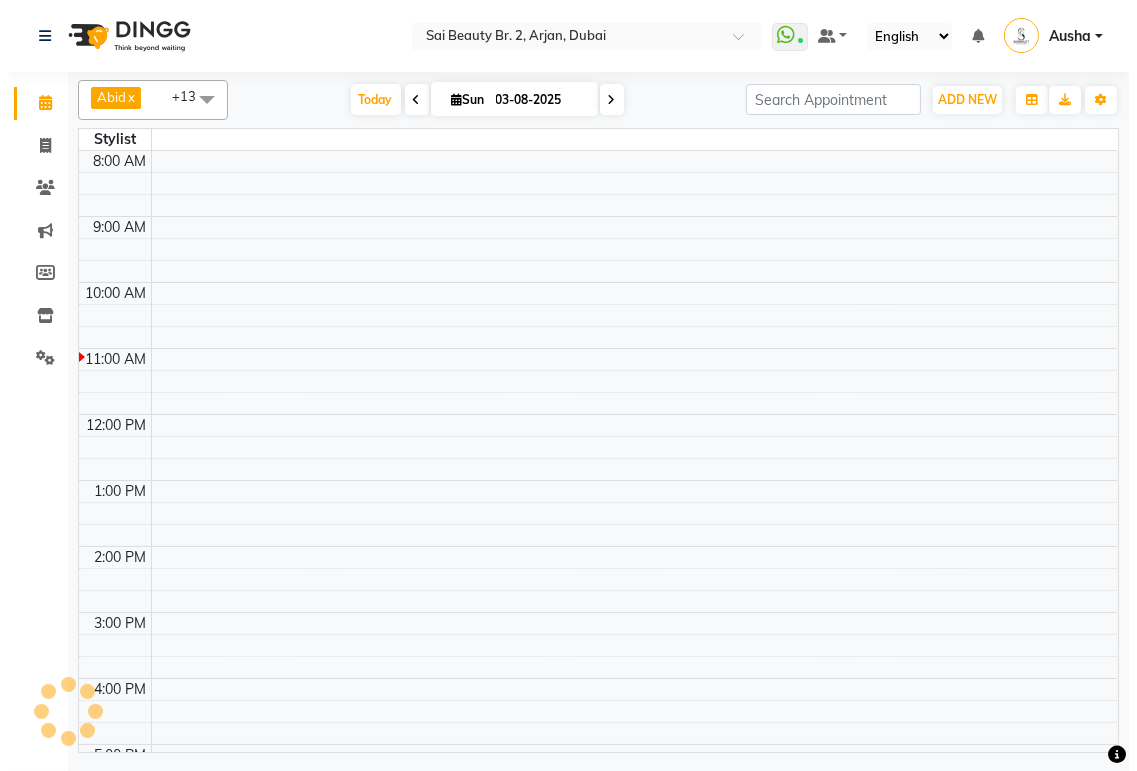 scroll, scrollTop: 0, scrollLeft: 0, axis: both 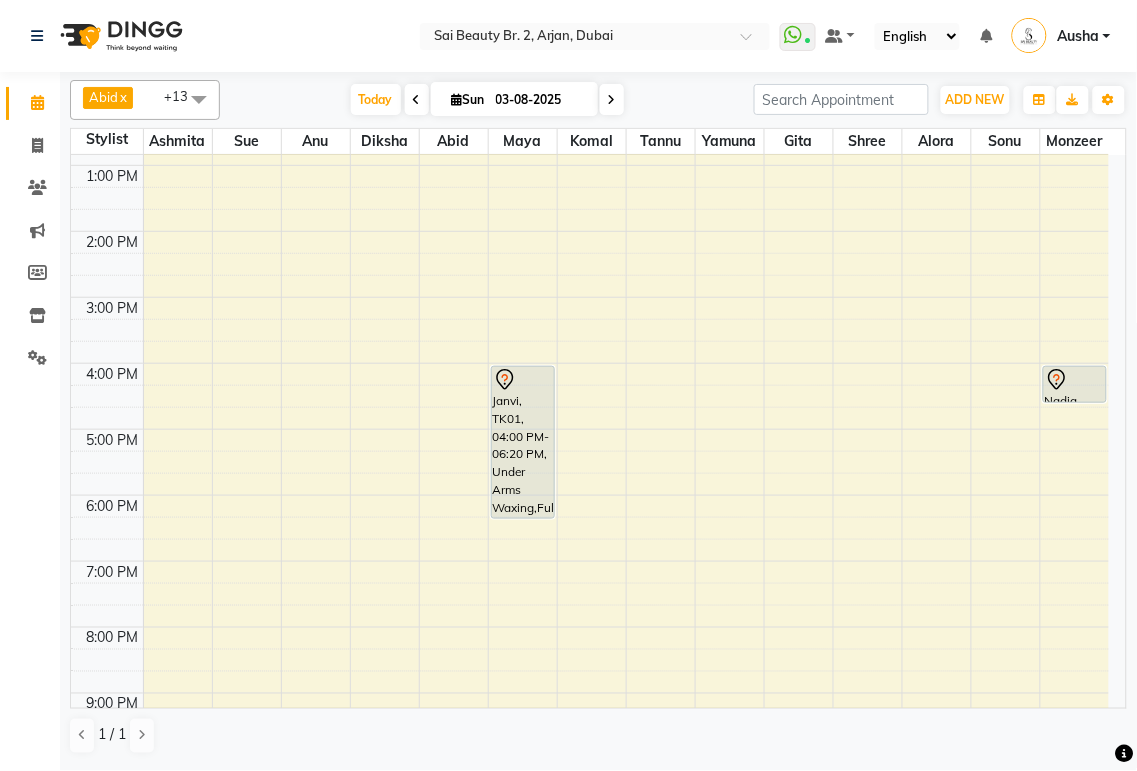 click at bounding box center (1075, 380) 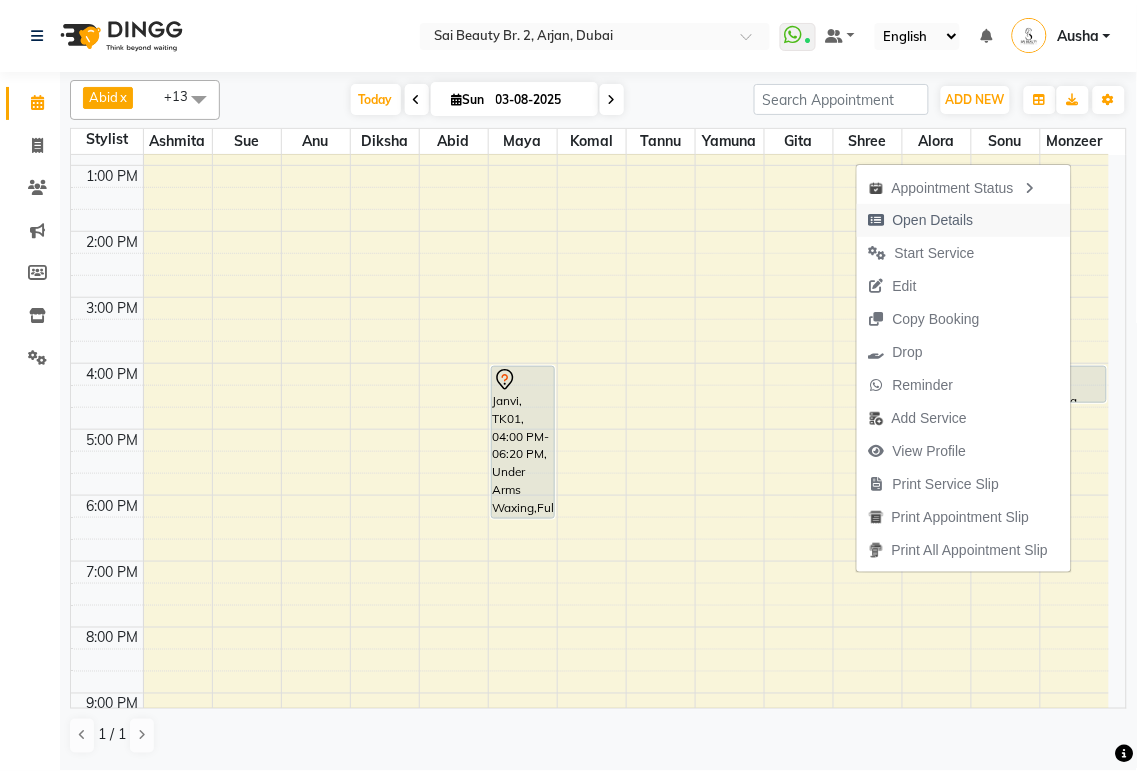 click on "Open Details" at bounding box center (921, 220) 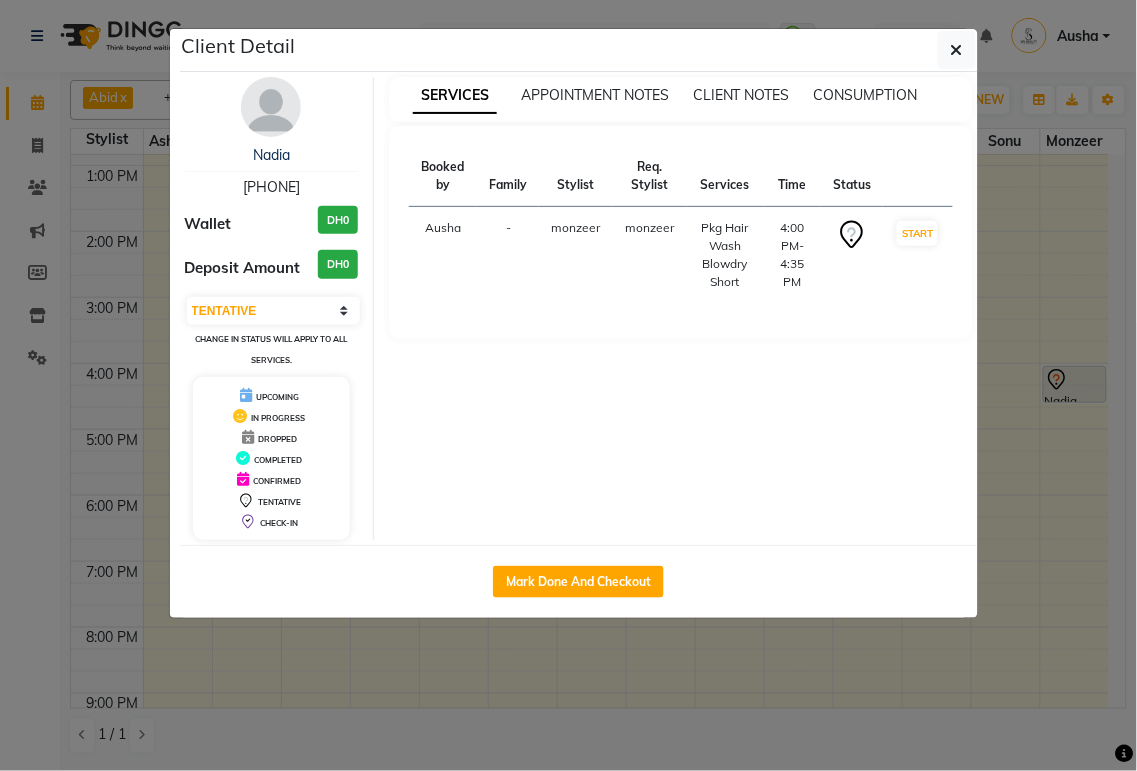 click on "Client Detail Nadia [PHONE] Wallet DH0 Deposit Amount DH0 Select IN SERVICE CONFIRMED TENTATIVE CHECK IN MARK DONE DROPPED UPCOMING Change in status will apply to all services. UPCOMING IN PROGRESS DROPPED COMPLETED CONFIRMED TENTATIVE CHECK-IN SERVICES APPOINTMENT NOTES CLIENT NOTES CONSUMPTION Booked by Family Stylist Req. Stylist Services Time Status Ausha - Monzeer Monzeer Pkg Hair Wash Blowdry Short 4:00 PM-4:35 PM START Mark Done And Checkout" 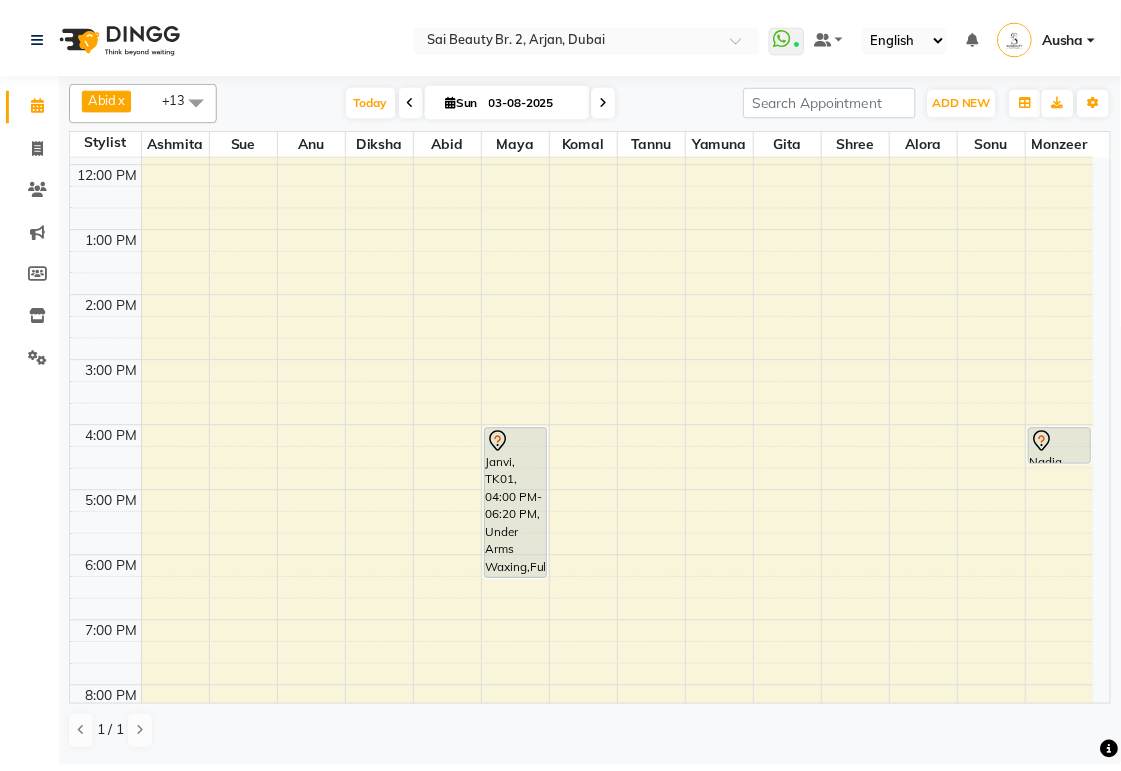 scroll, scrollTop: 247, scrollLeft: 0, axis: vertical 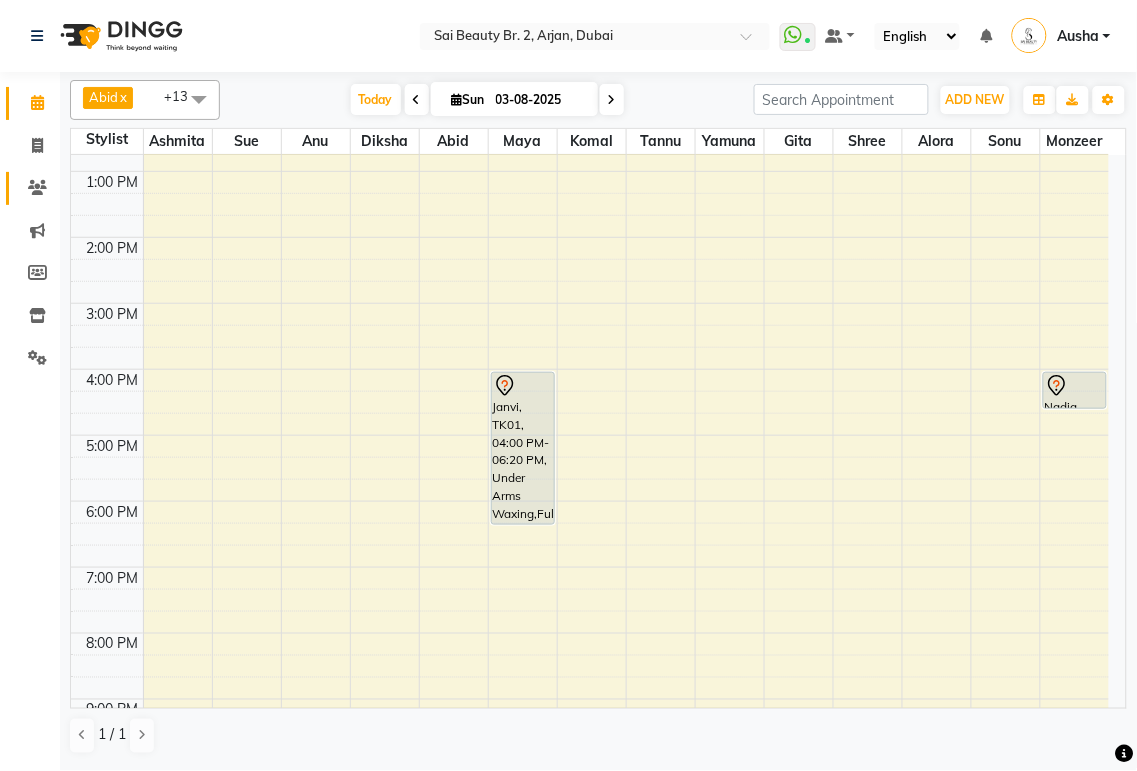click 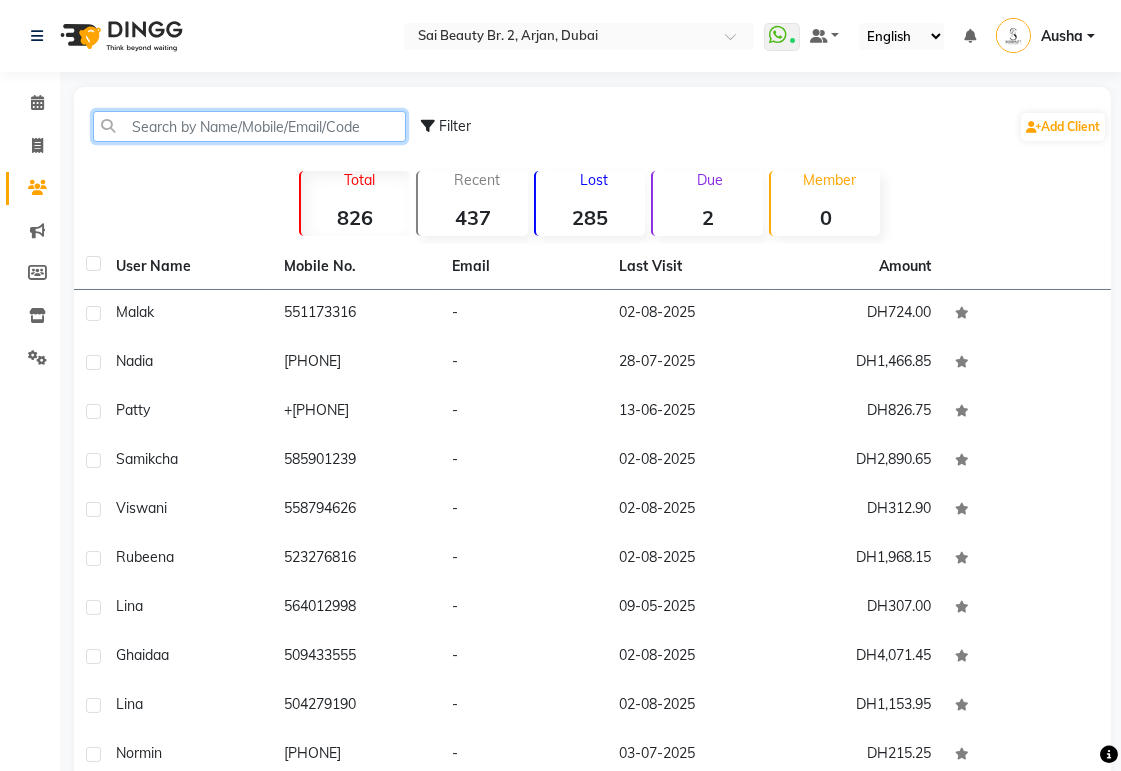 click 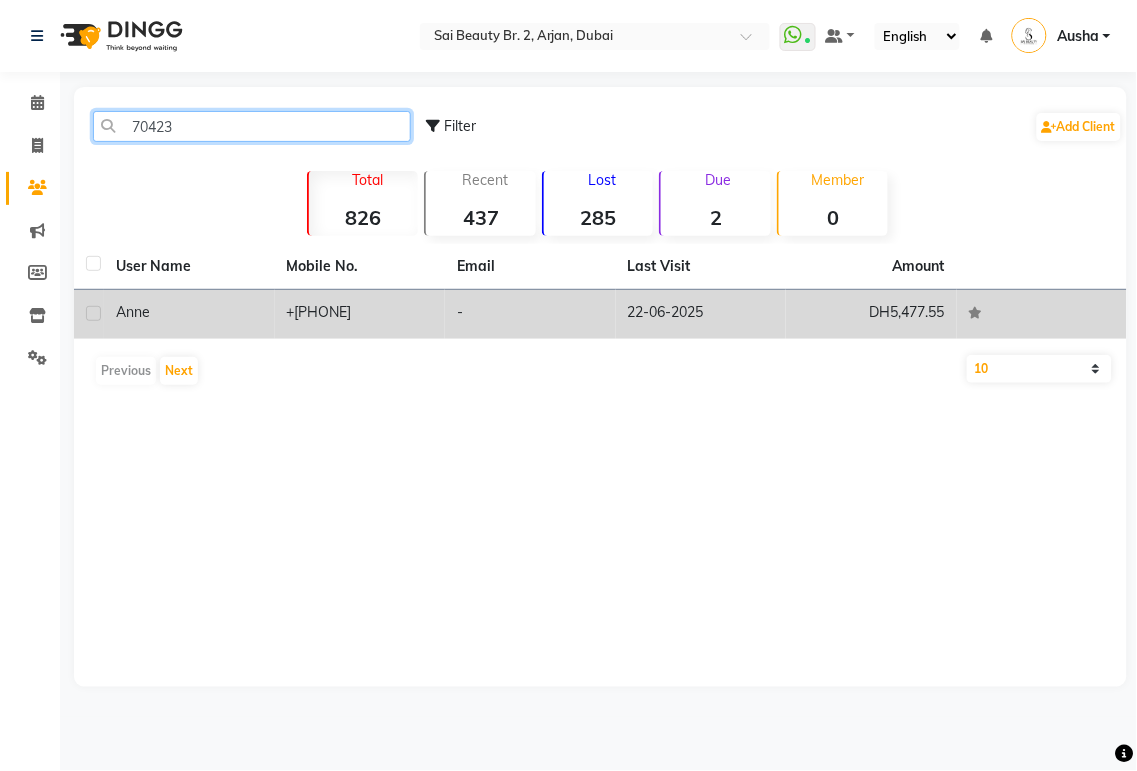 type on "70423" 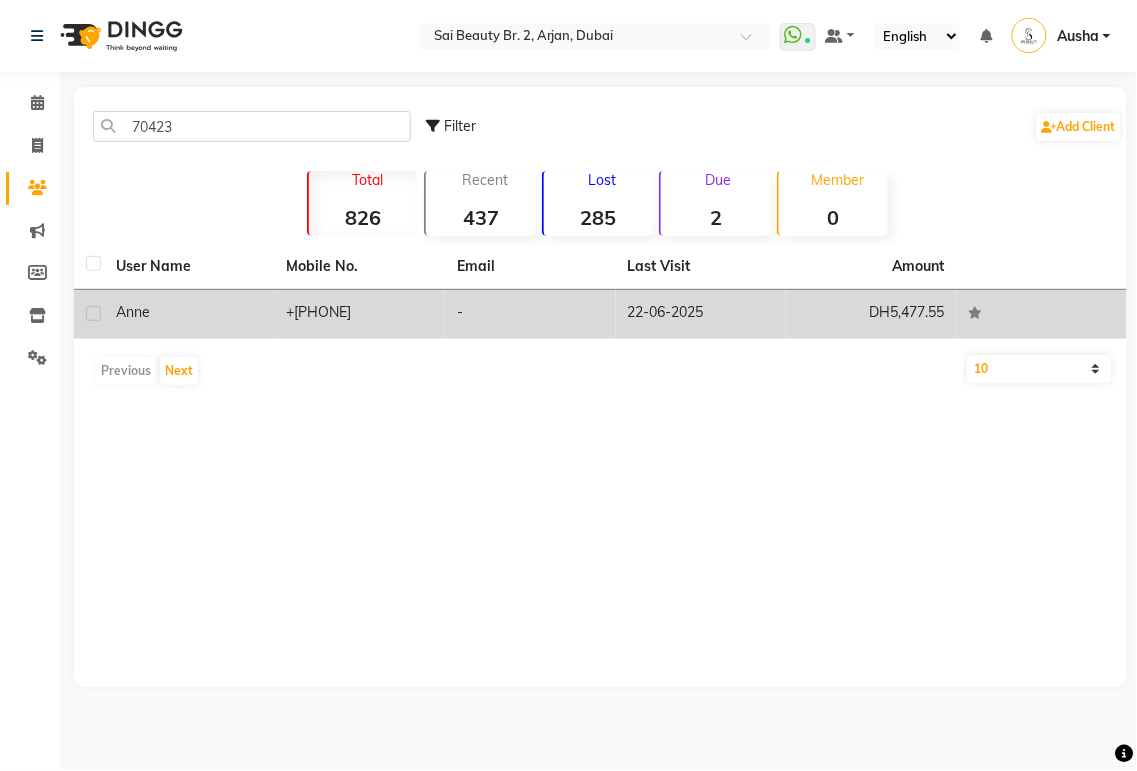 click on "Anne" 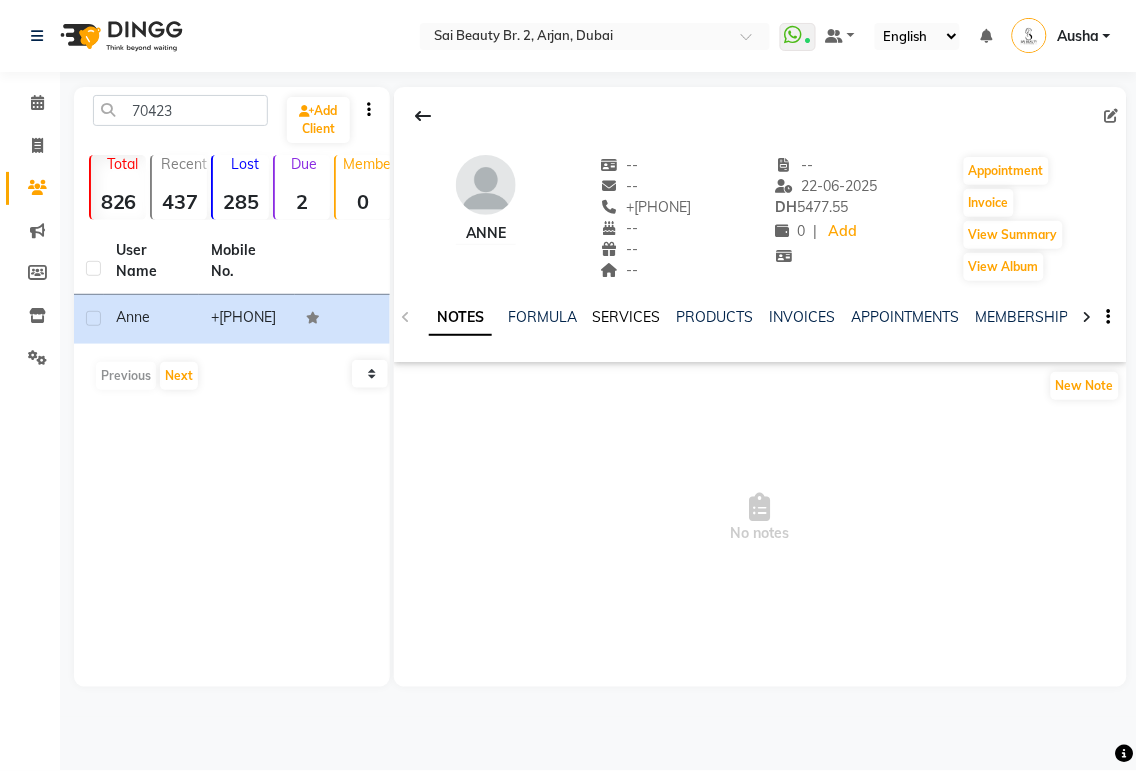 click on "SERVICES" 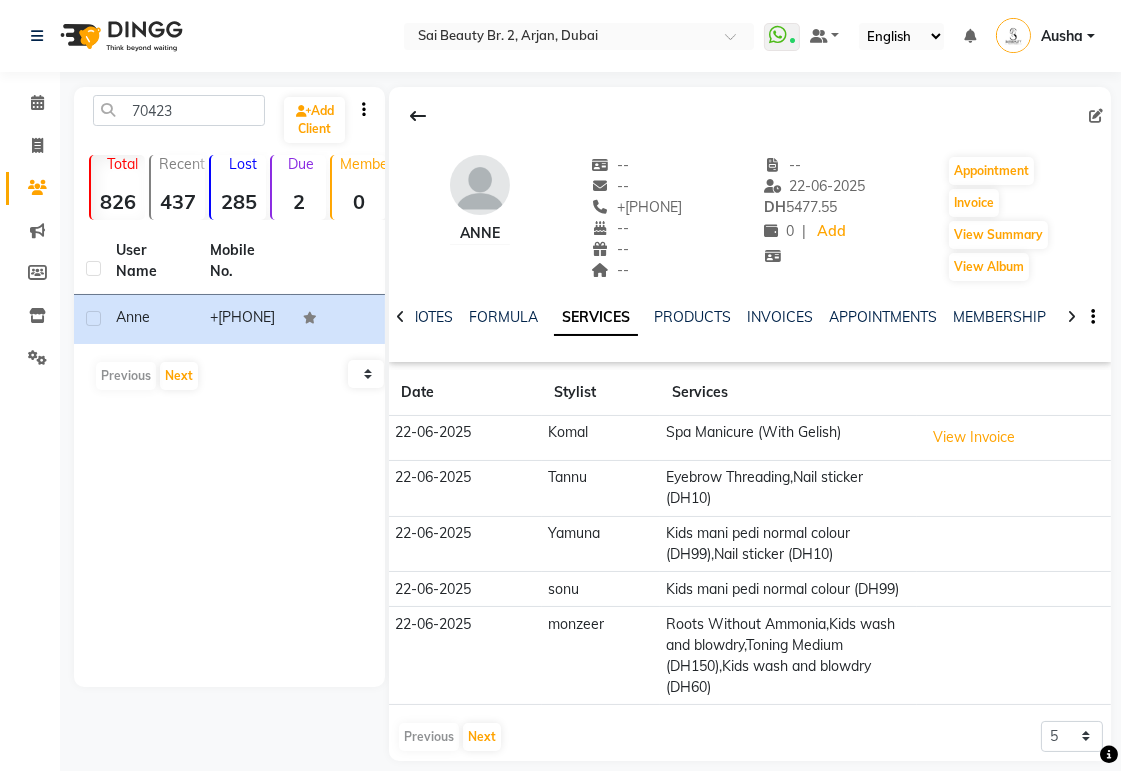 scroll, scrollTop: 20, scrollLeft: 0, axis: vertical 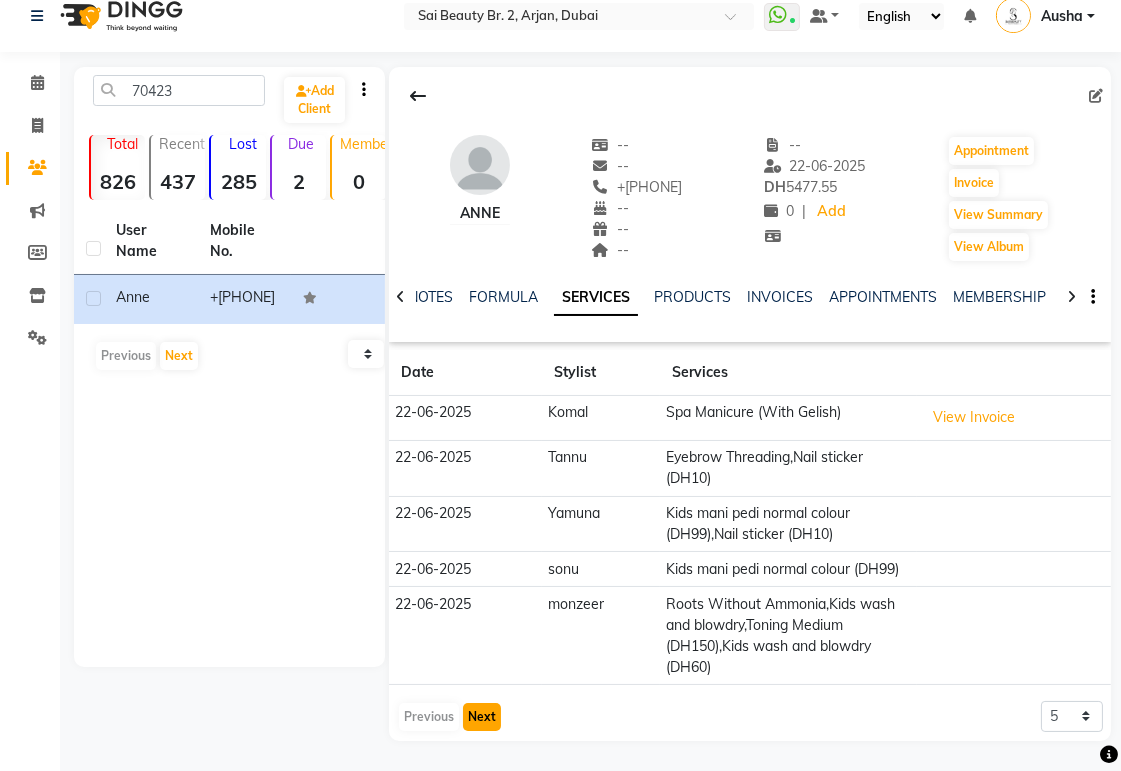 click on "Next" 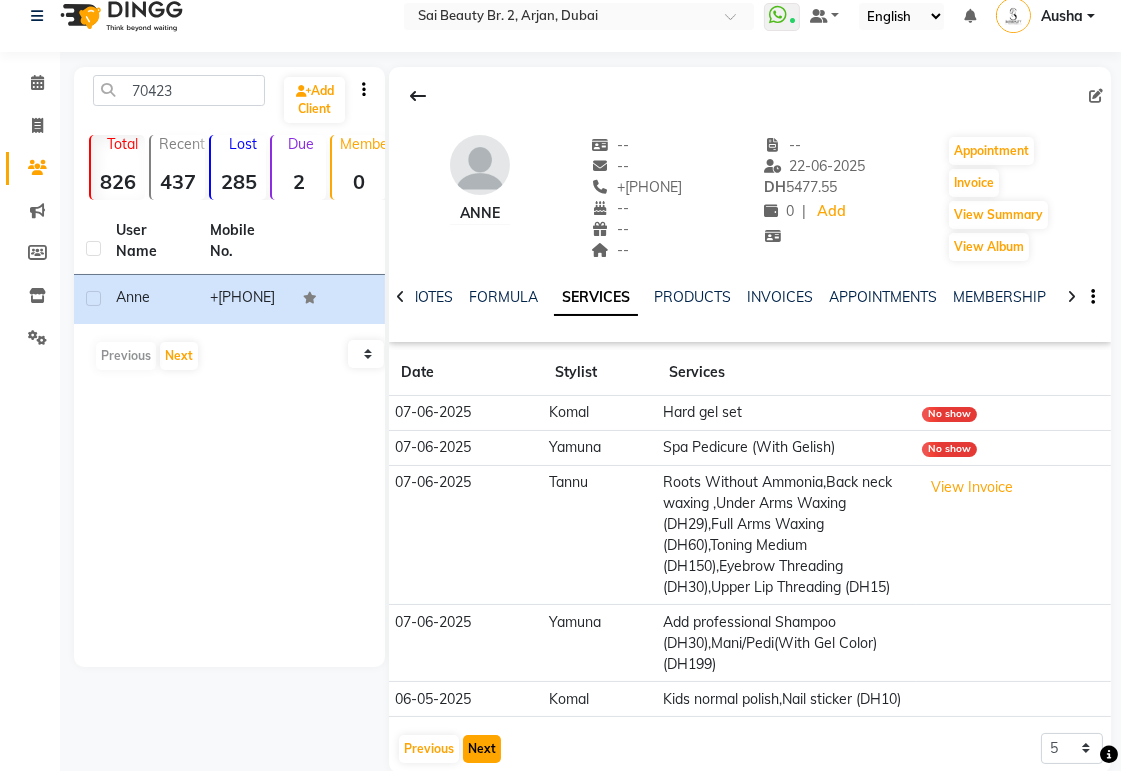 scroll, scrollTop: 52, scrollLeft: 0, axis: vertical 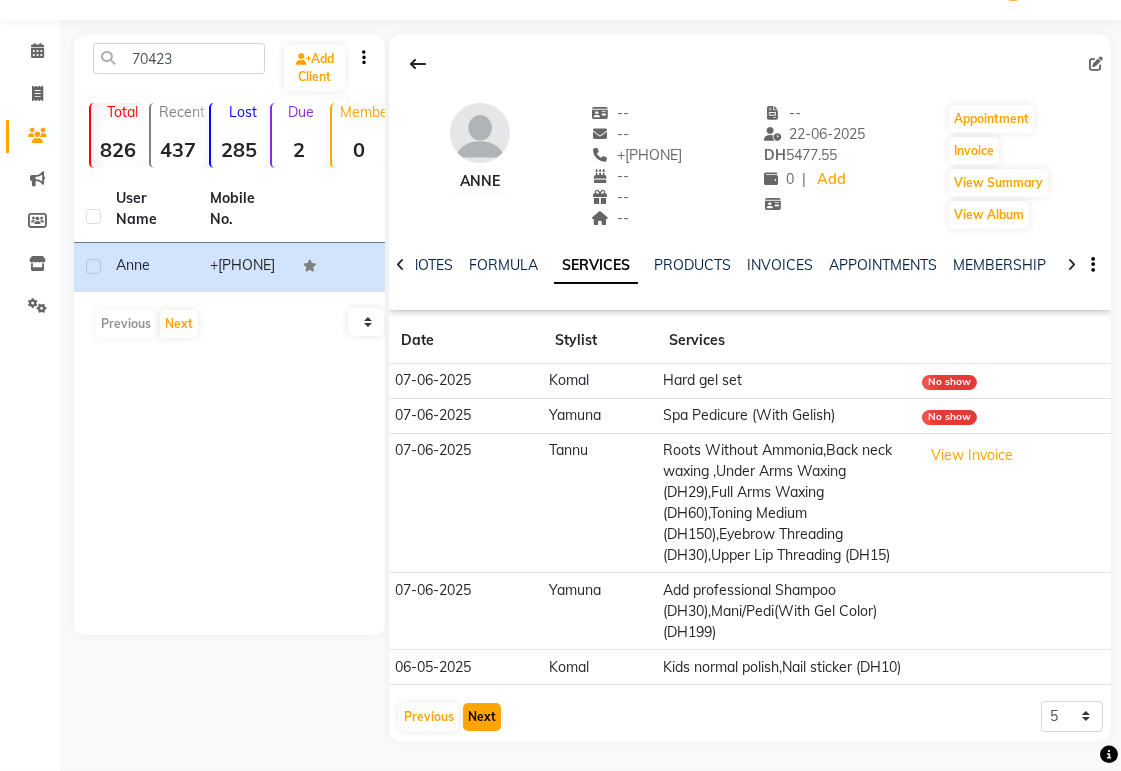 click on "Next" 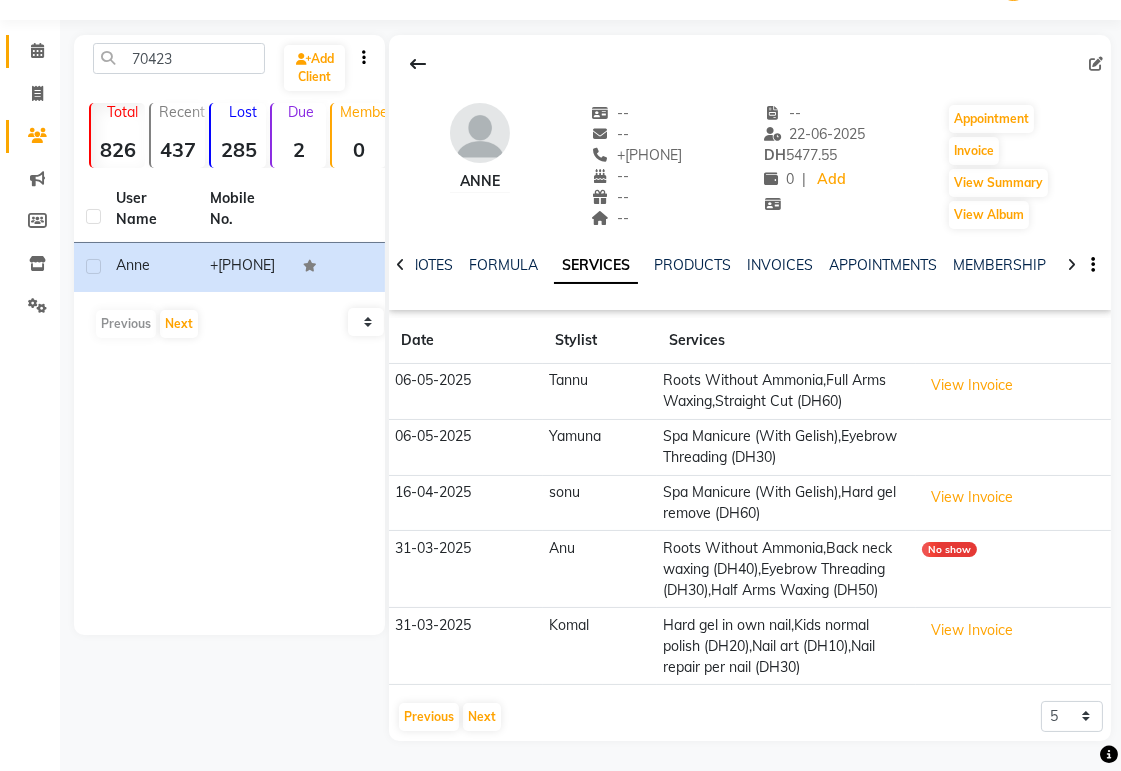 click 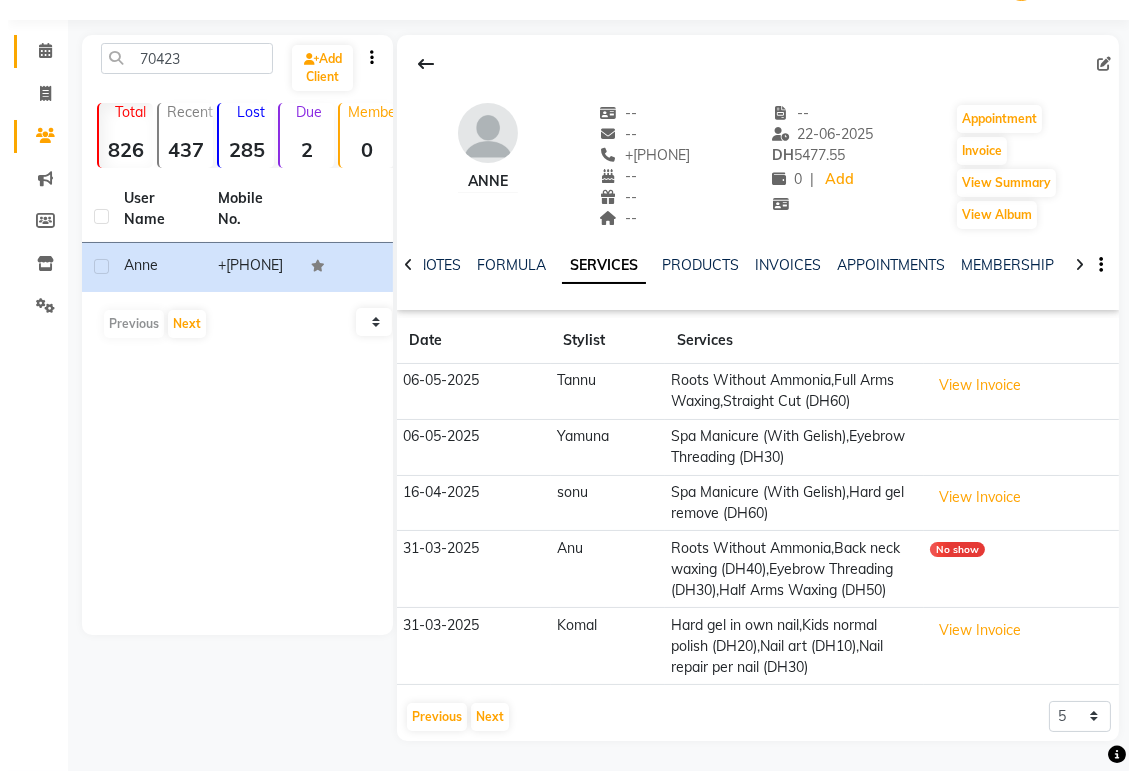 scroll, scrollTop: 0, scrollLeft: 0, axis: both 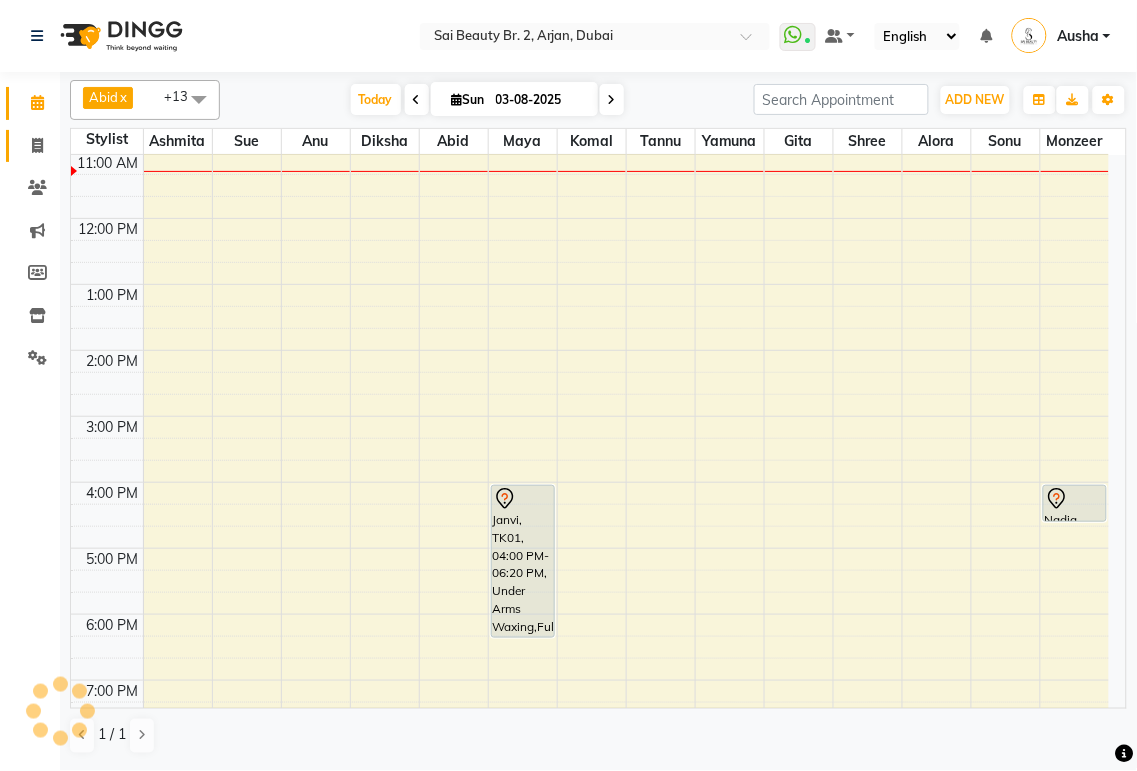click 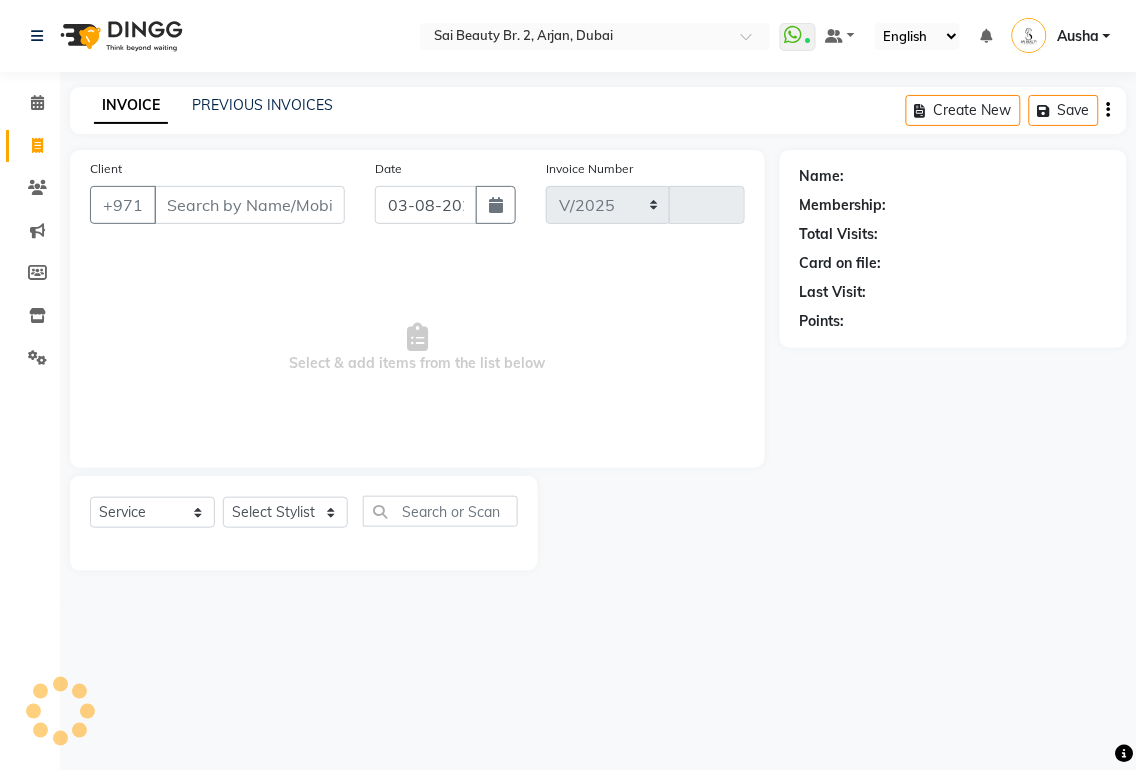 select on "6956" 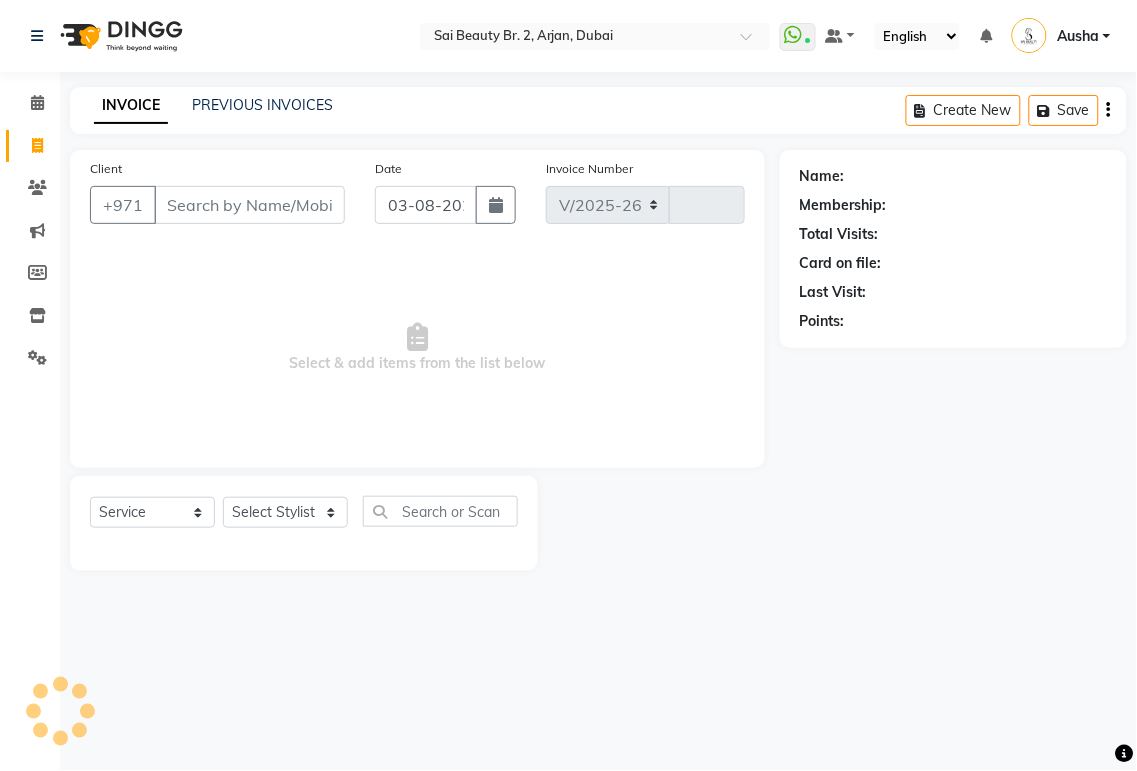 type on "1519" 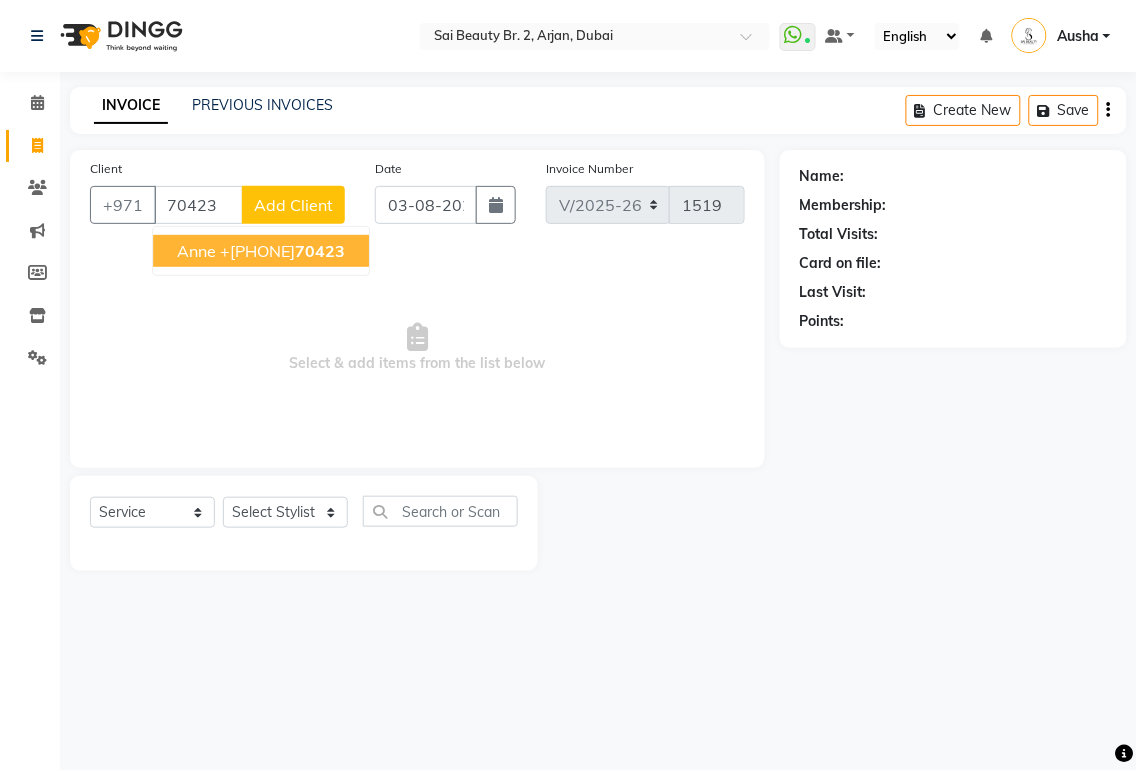 click on "+[PHONE]" at bounding box center (282, 251) 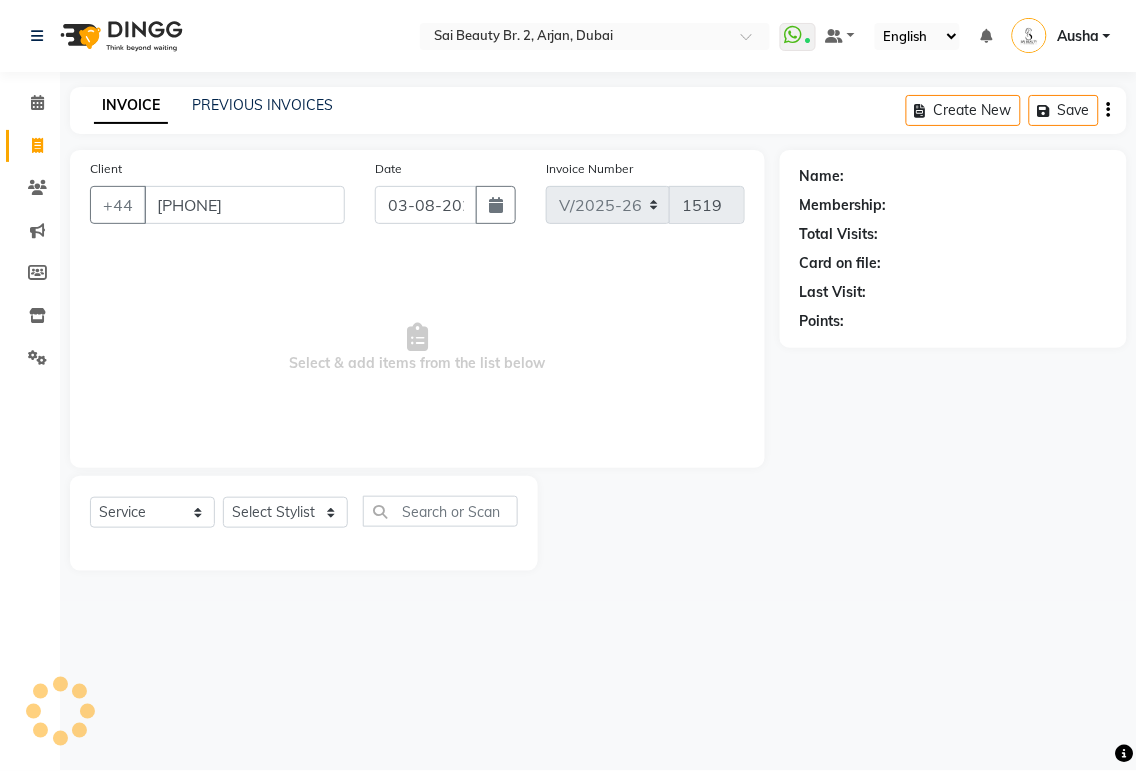 type on "[PHONE]" 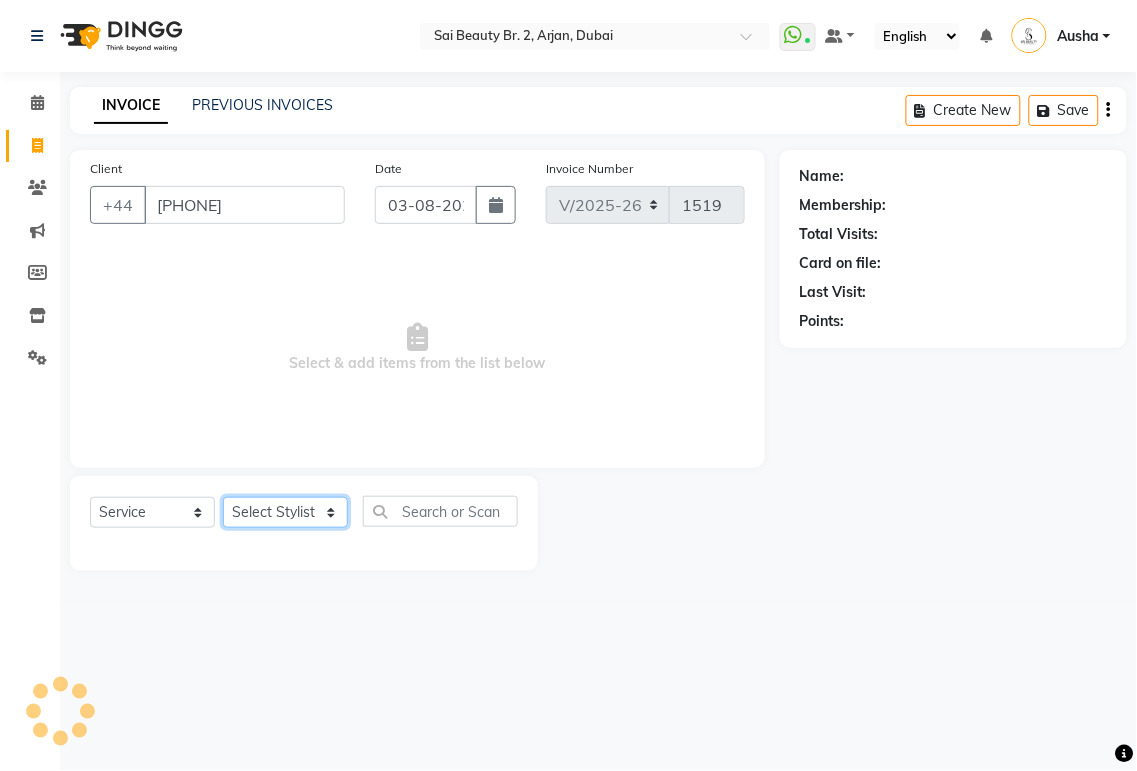 click on "Select Stylist Abid Alora Anu Ashmita Ausha Diksha Gita Komal Maya monzeer Shree sonu Sue Sumi Tannu Yamuna" 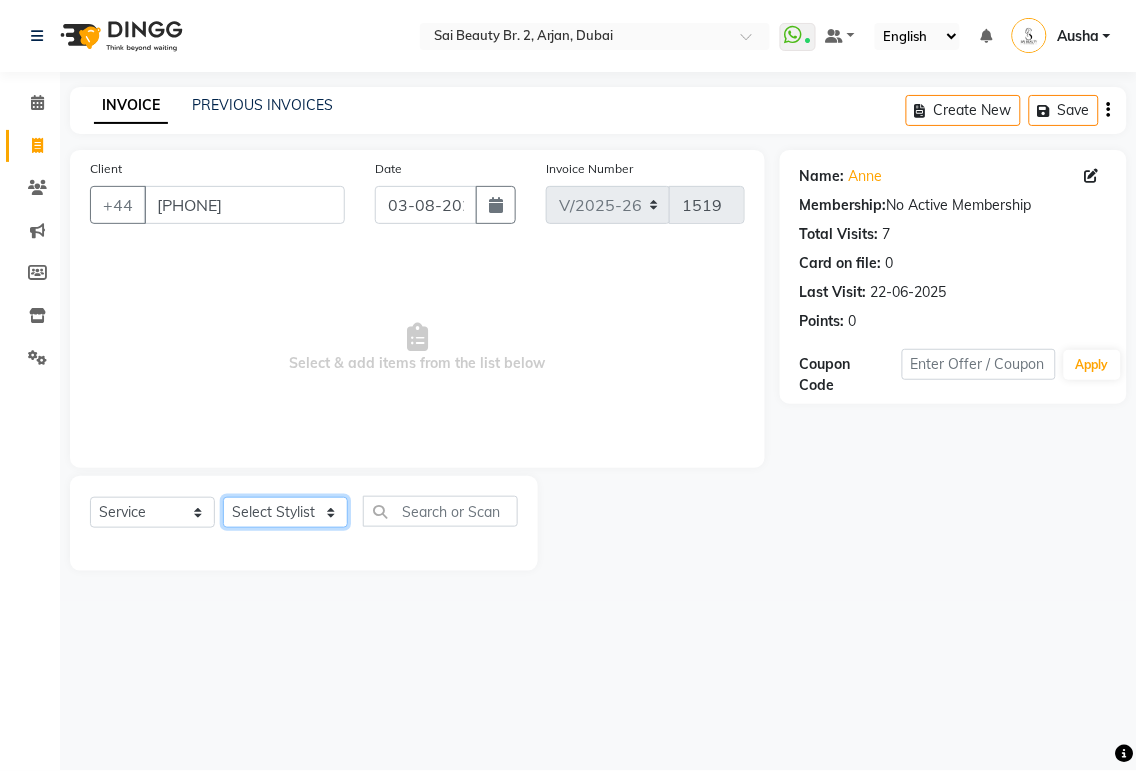 select on "59424" 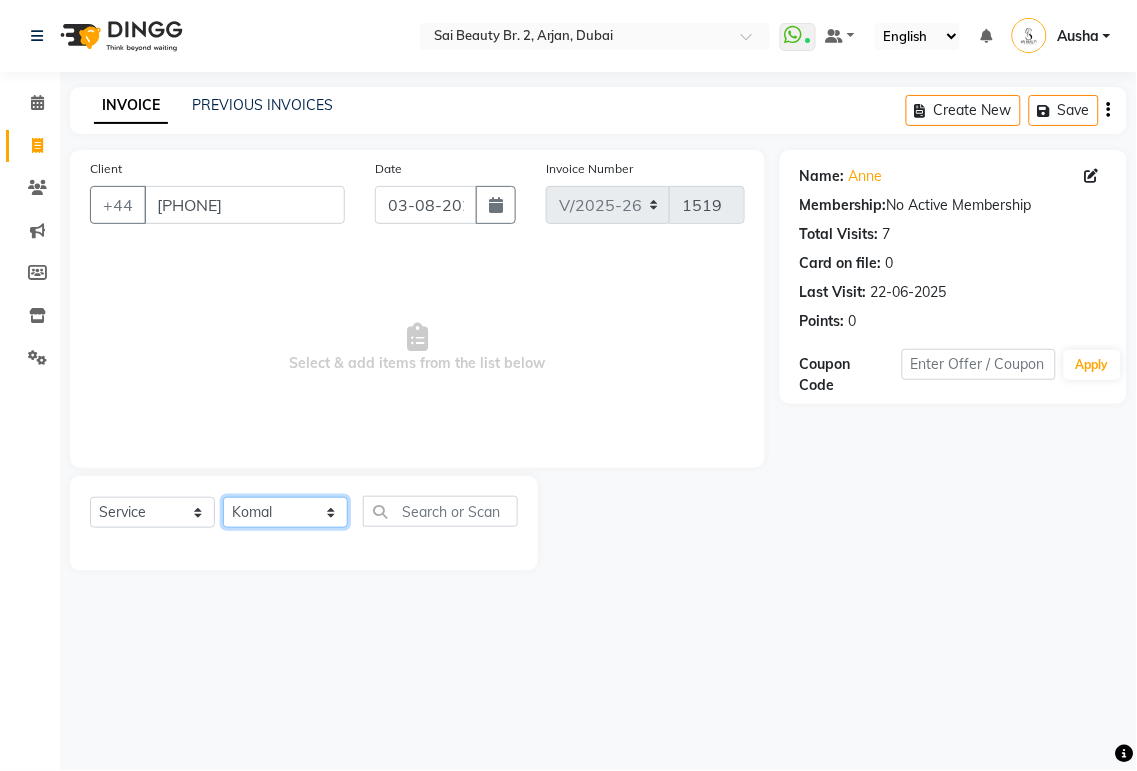 click on "Select Stylist Abid Alora Anu Ashmita Ausha Diksha Gita Komal Maya monzeer Shree sonu Sue Sumi Tannu Yamuna" 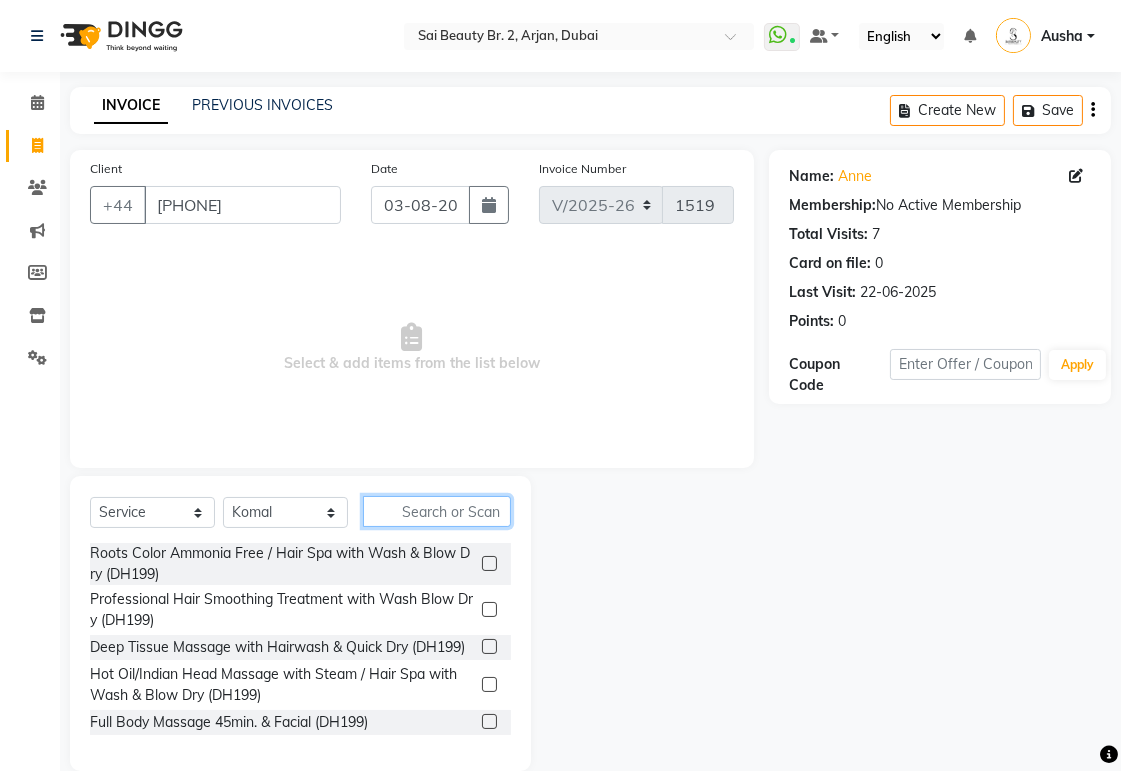 click 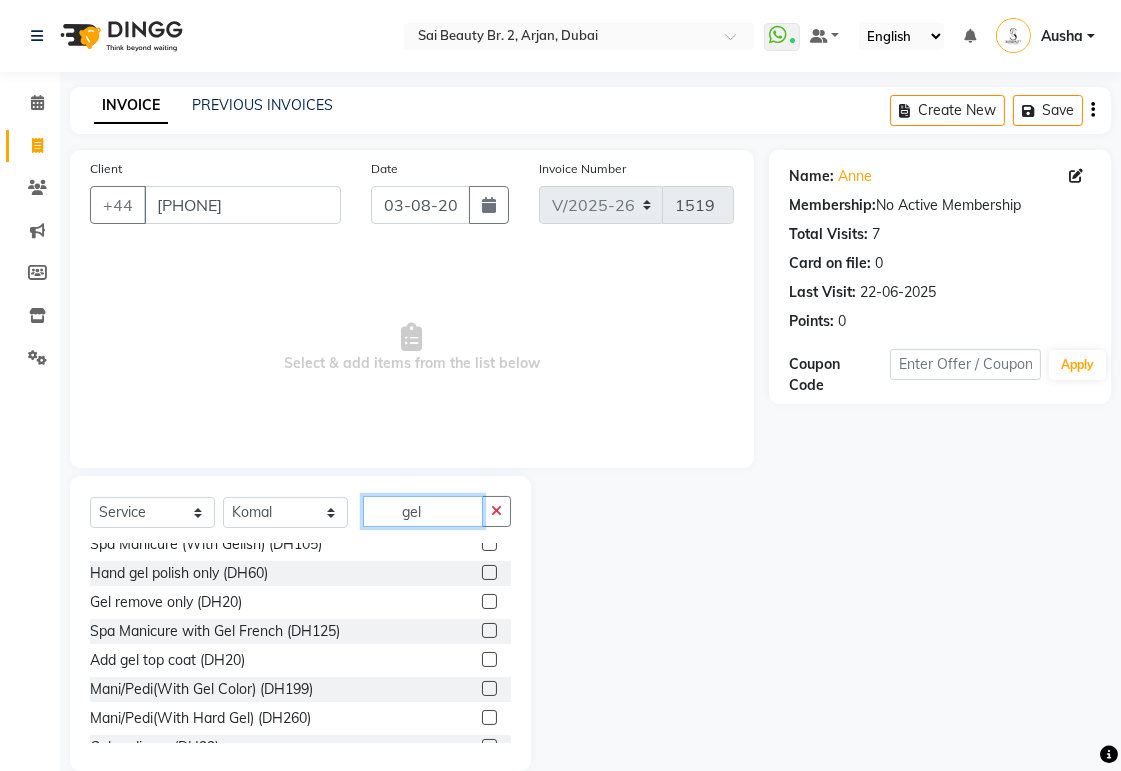 scroll, scrollTop: 668, scrollLeft: 0, axis: vertical 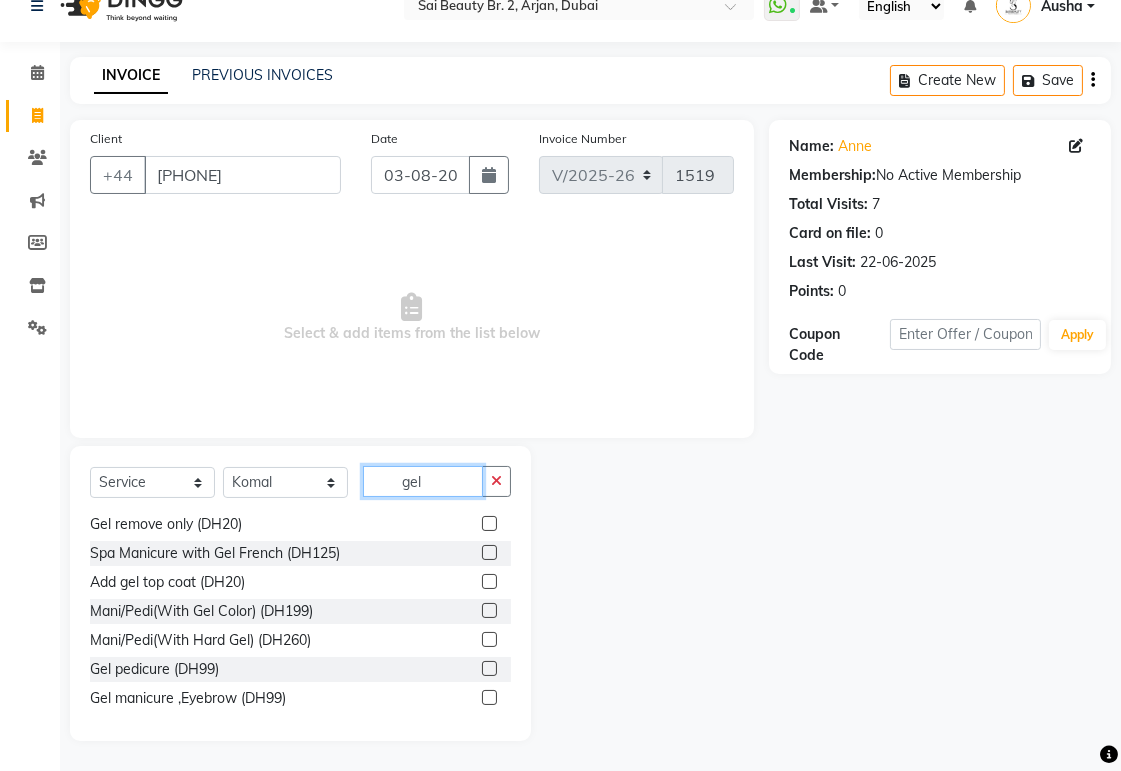 type on "gel" 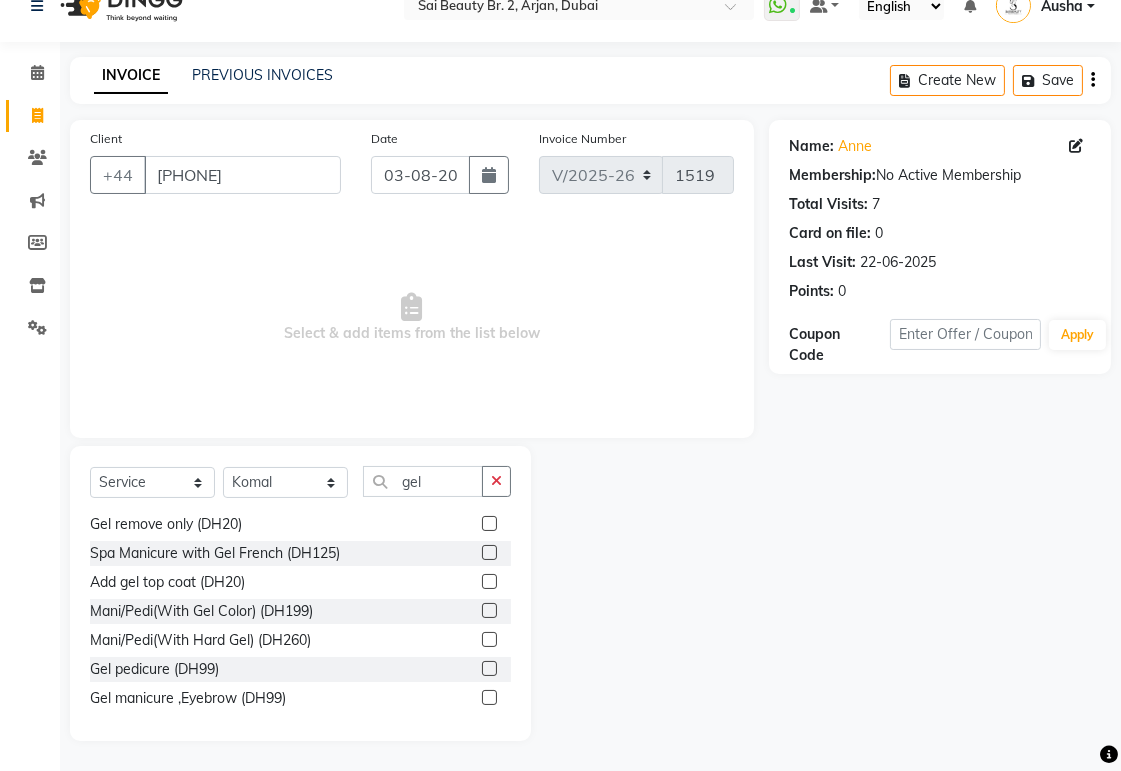 click 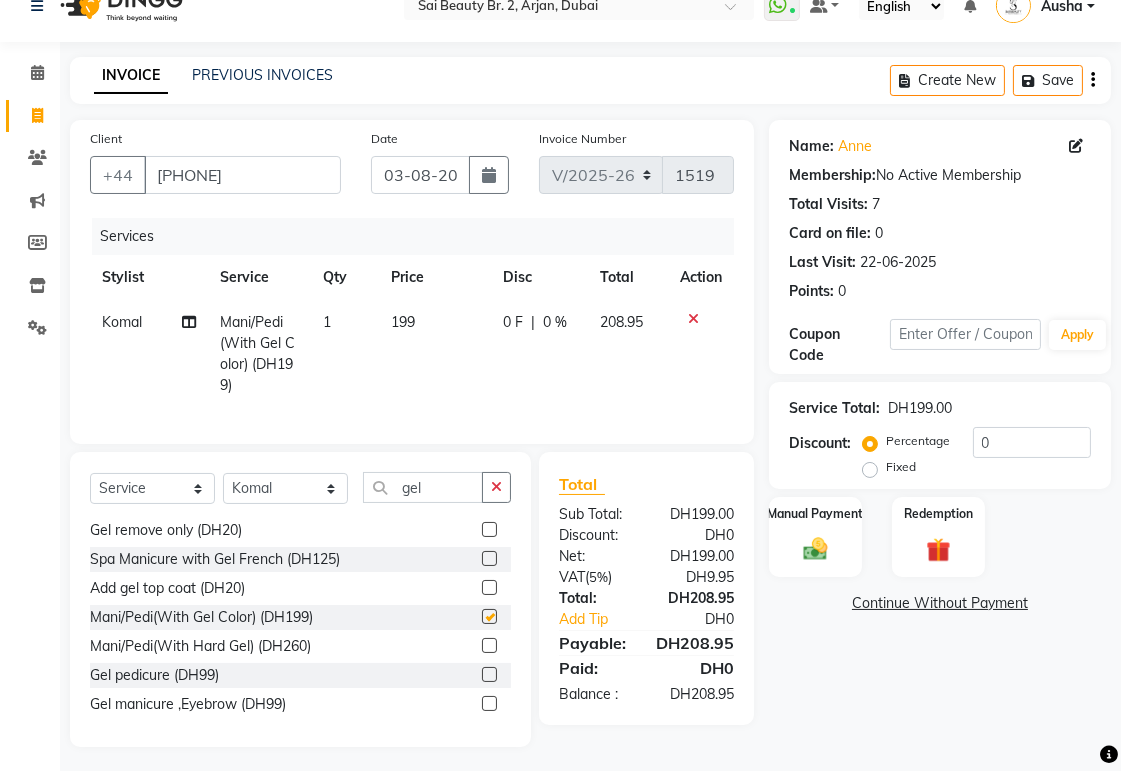 checkbox on "false" 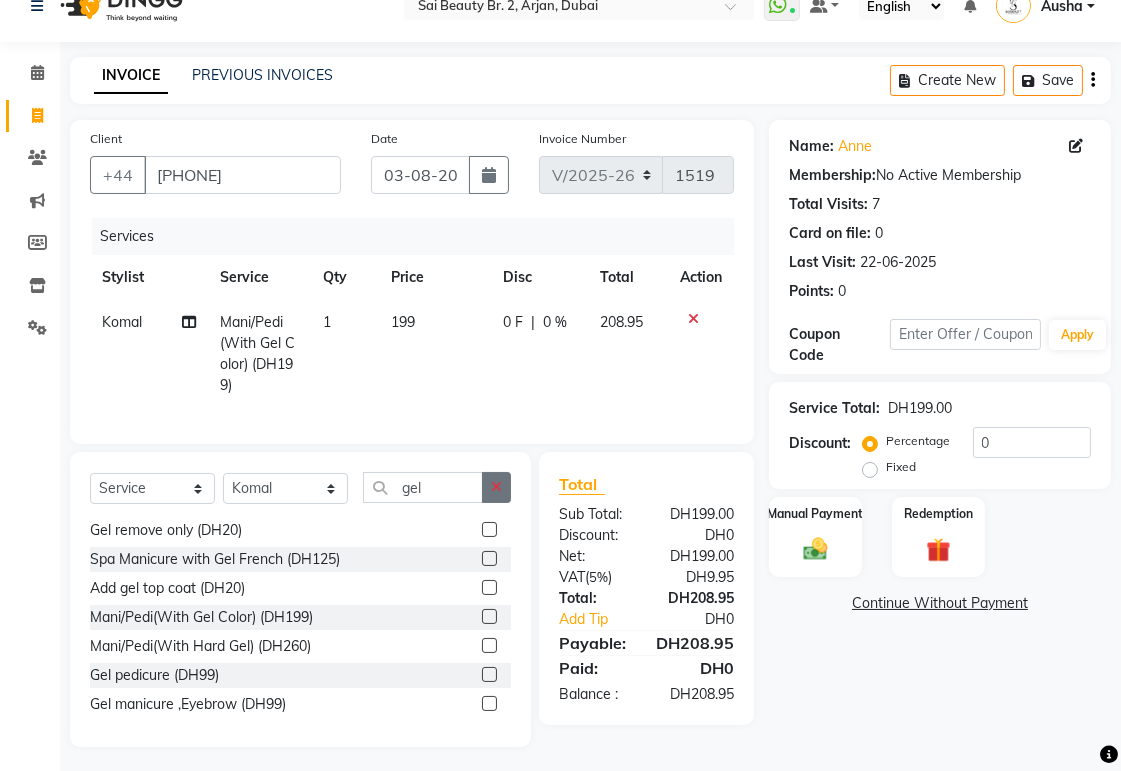 click 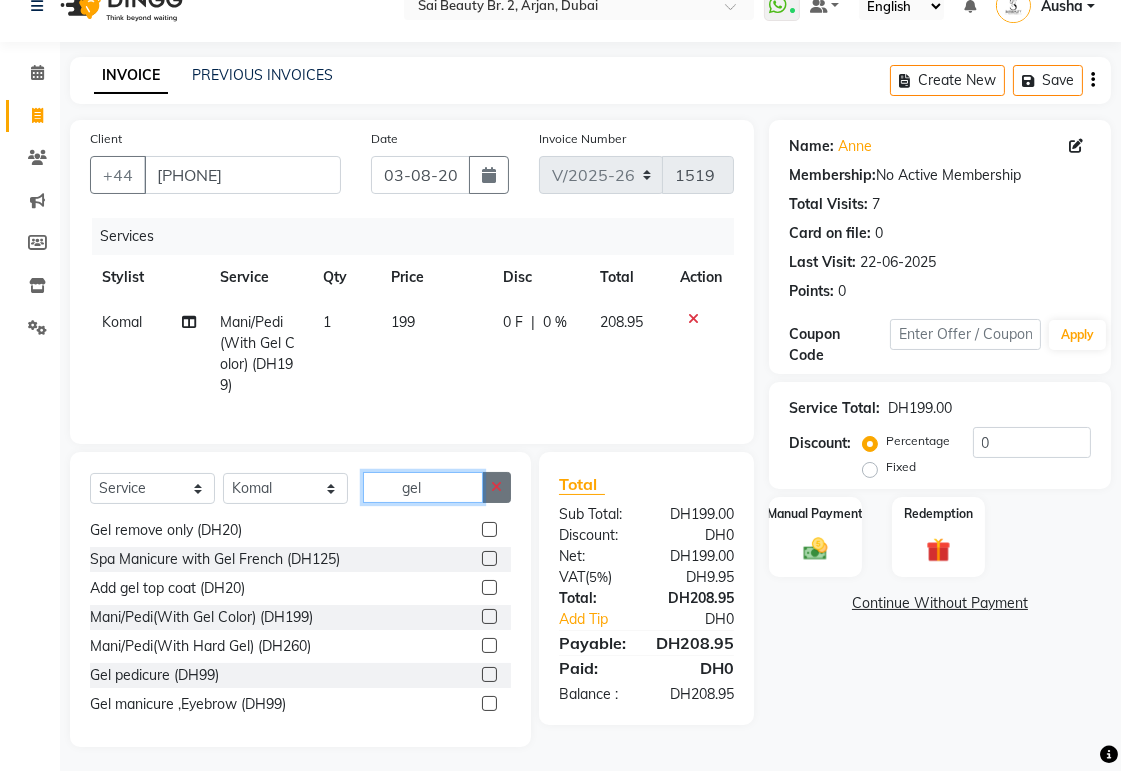 type 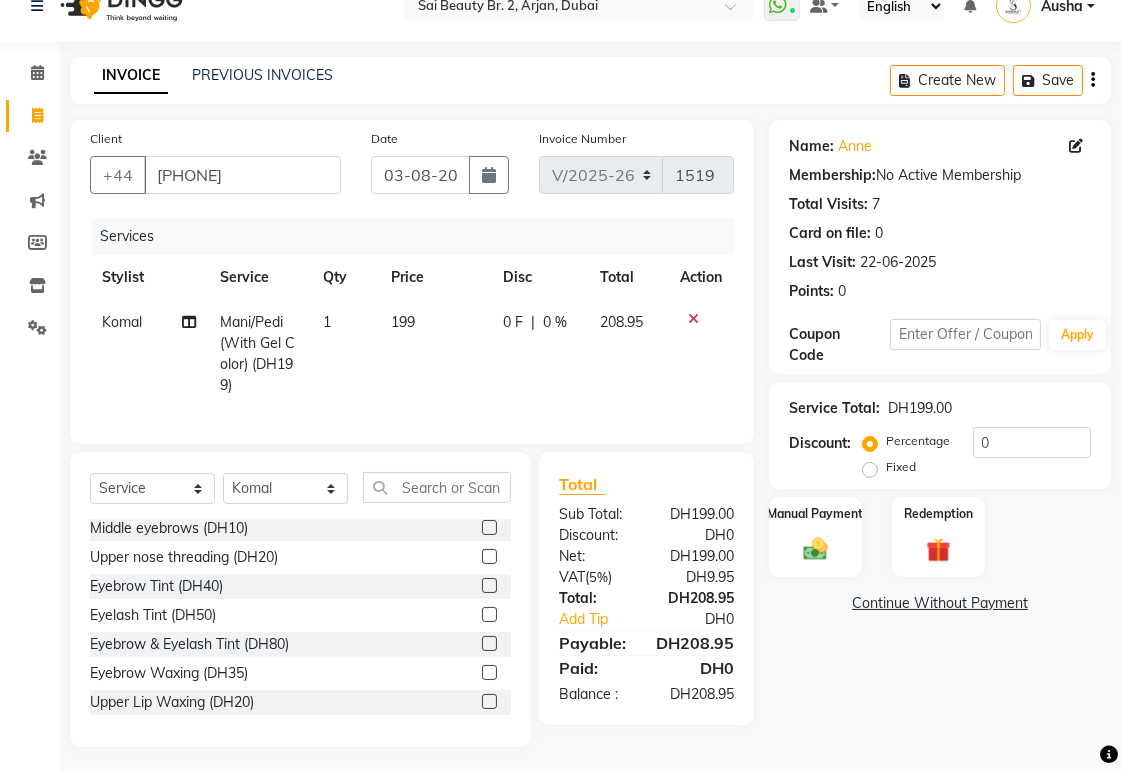 click 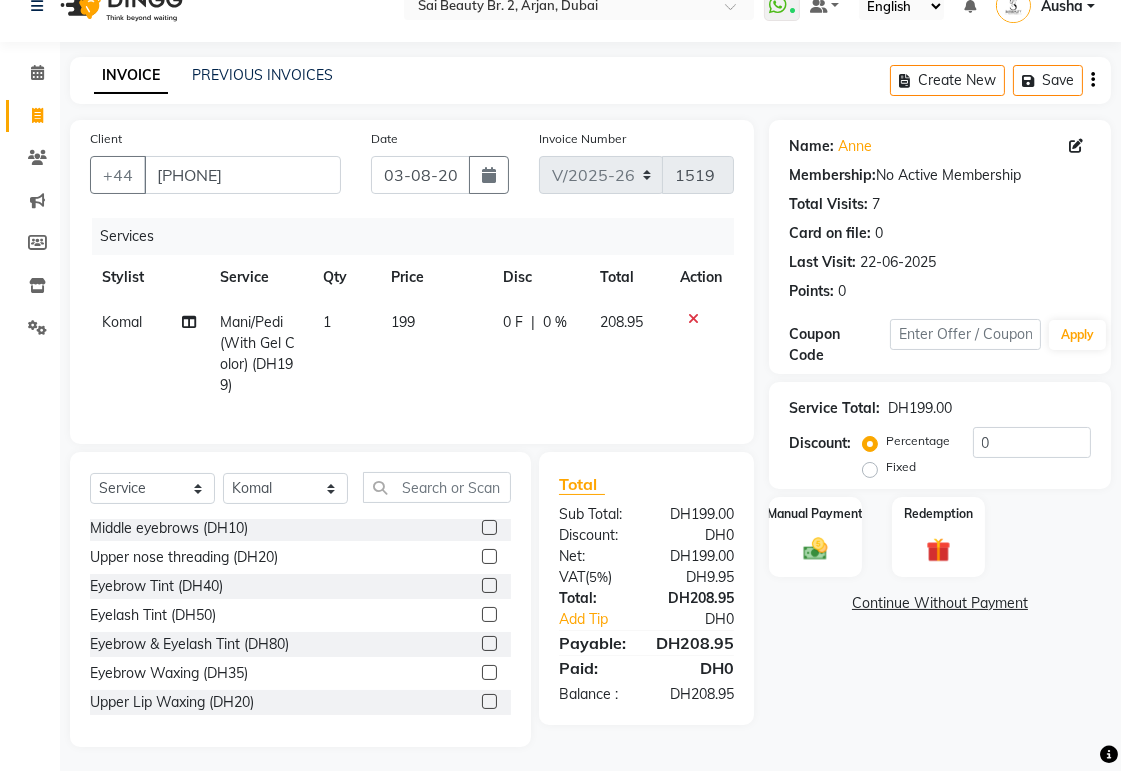 select on "service" 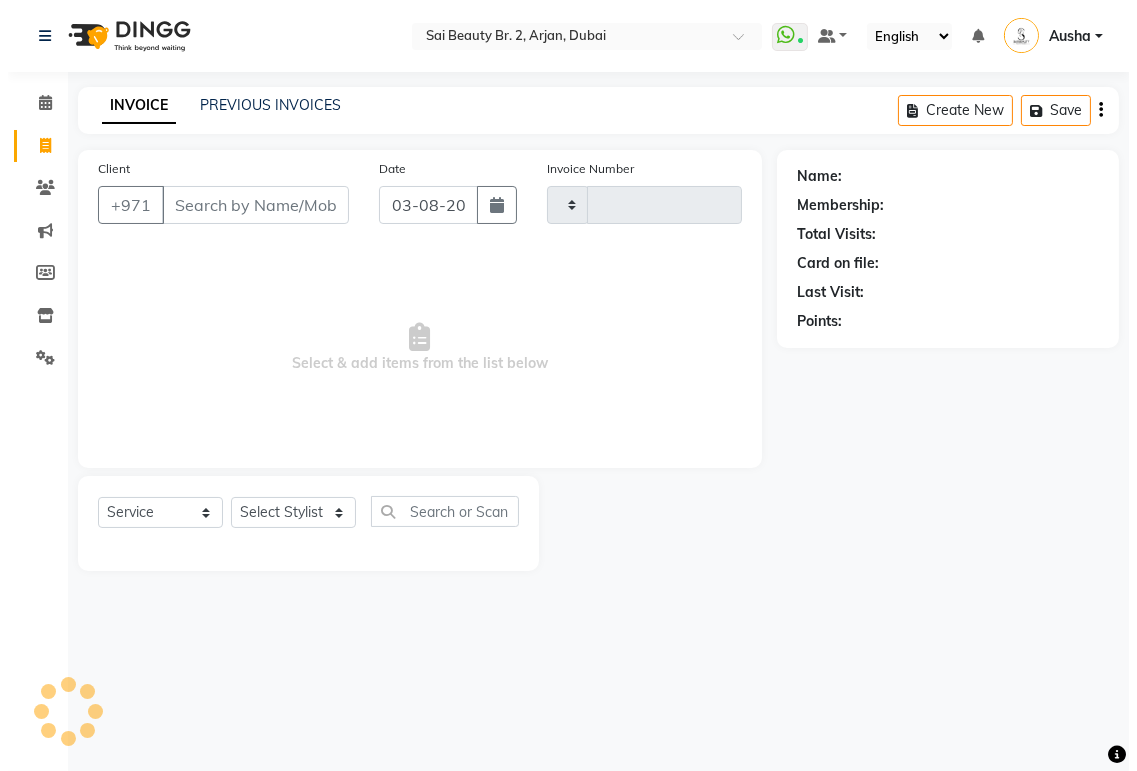 scroll, scrollTop: 0, scrollLeft: 0, axis: both 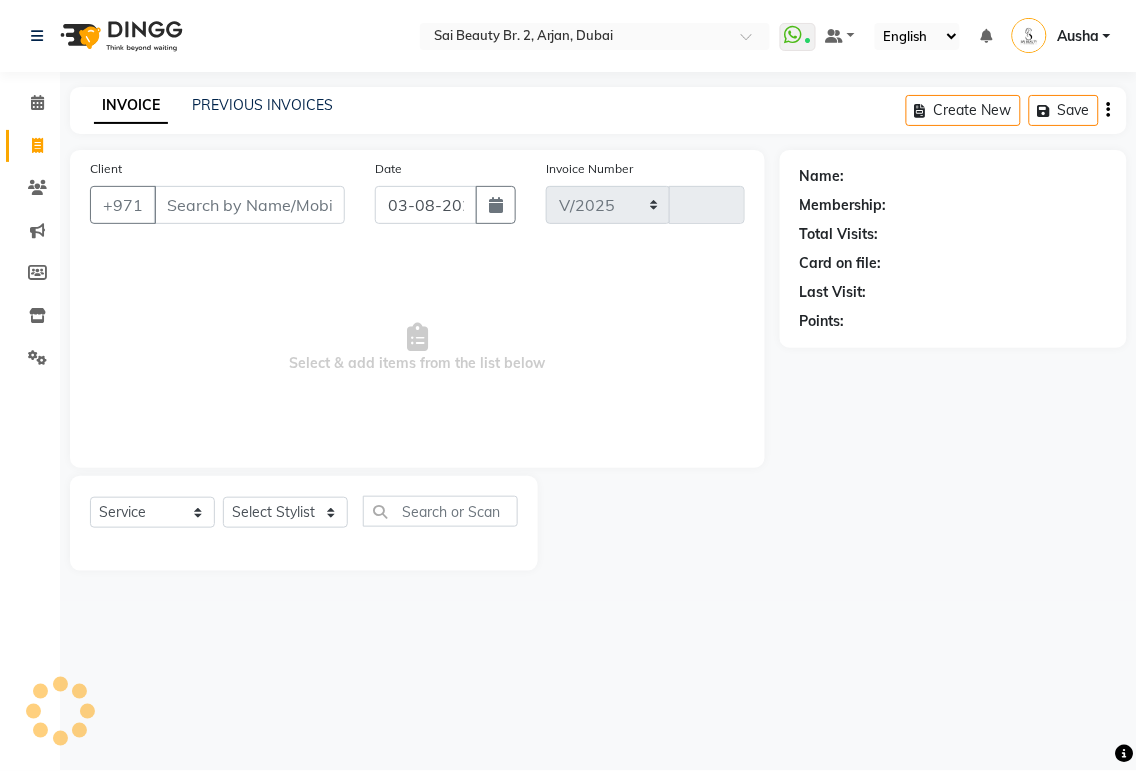 select on "6956" 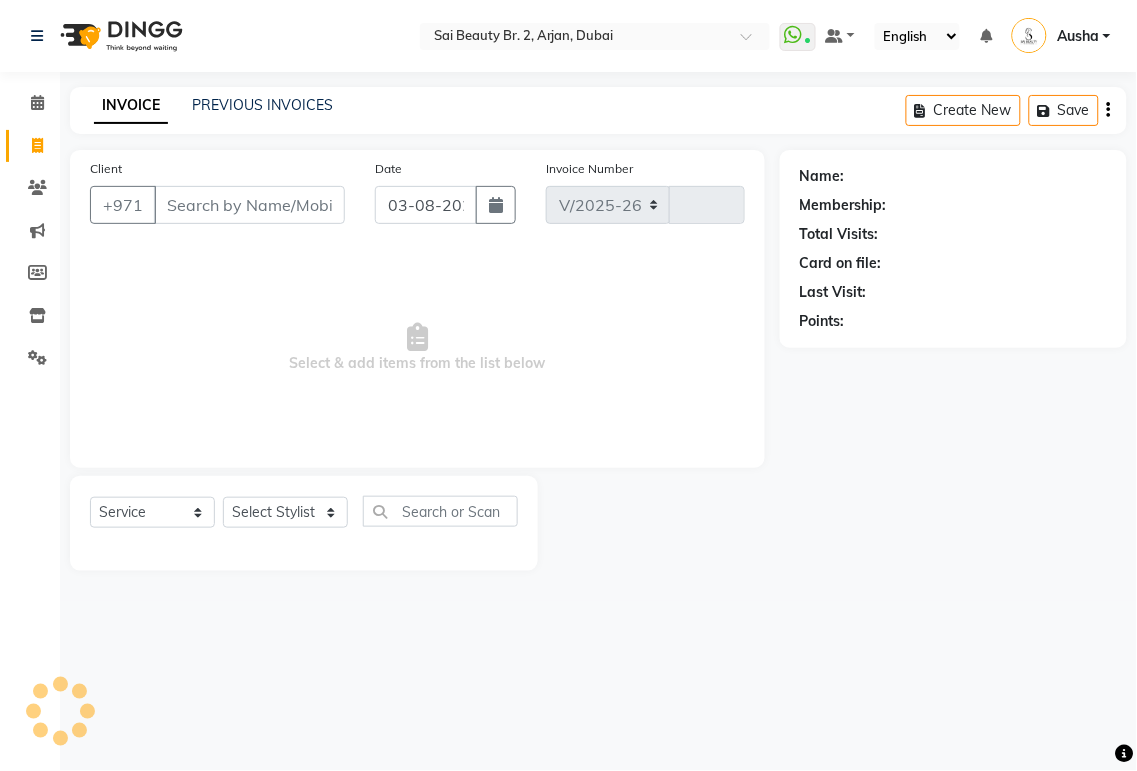 type on "1519" 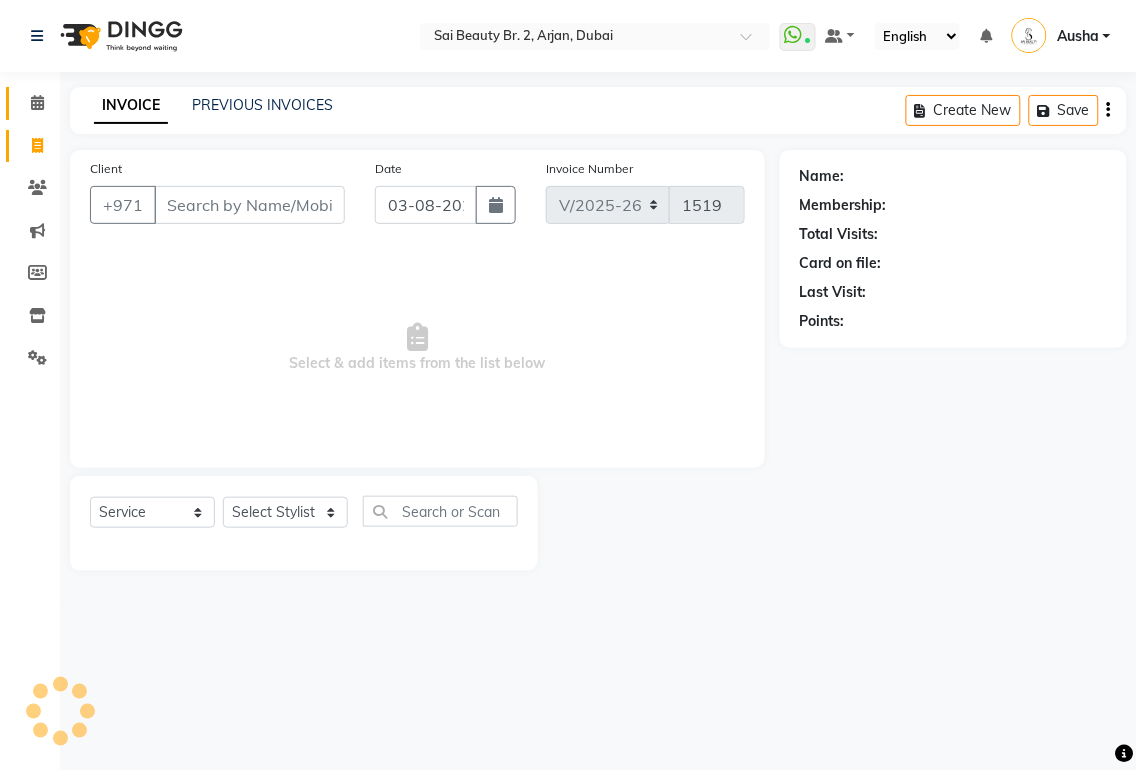 click 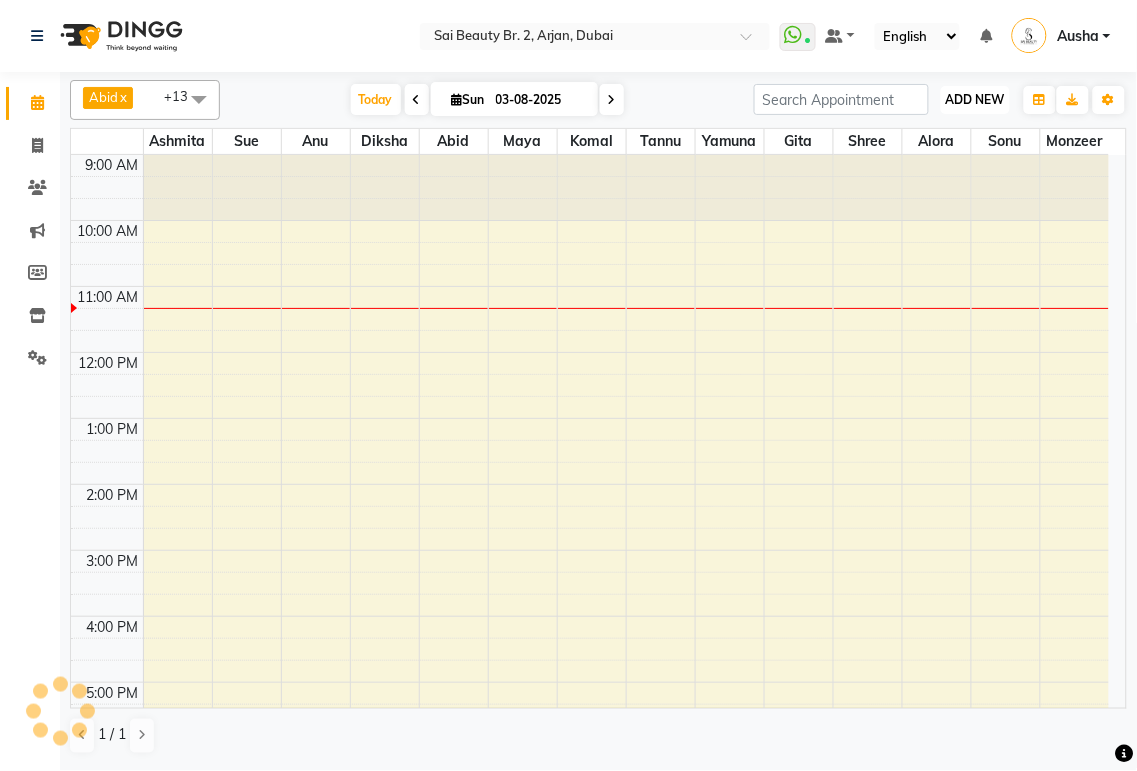 click on "ADD NEW" at bounding box center [975, 99] 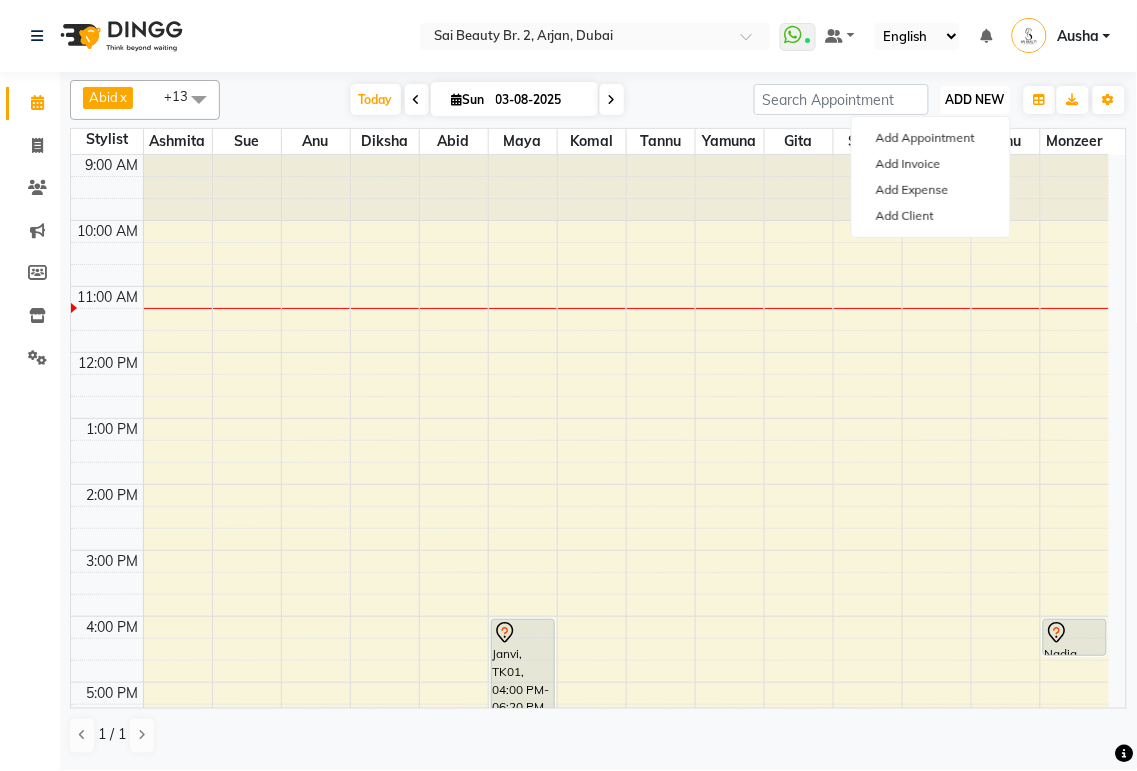scroll, scrollTop: 134, scrollLeft: 0, axis: vertical 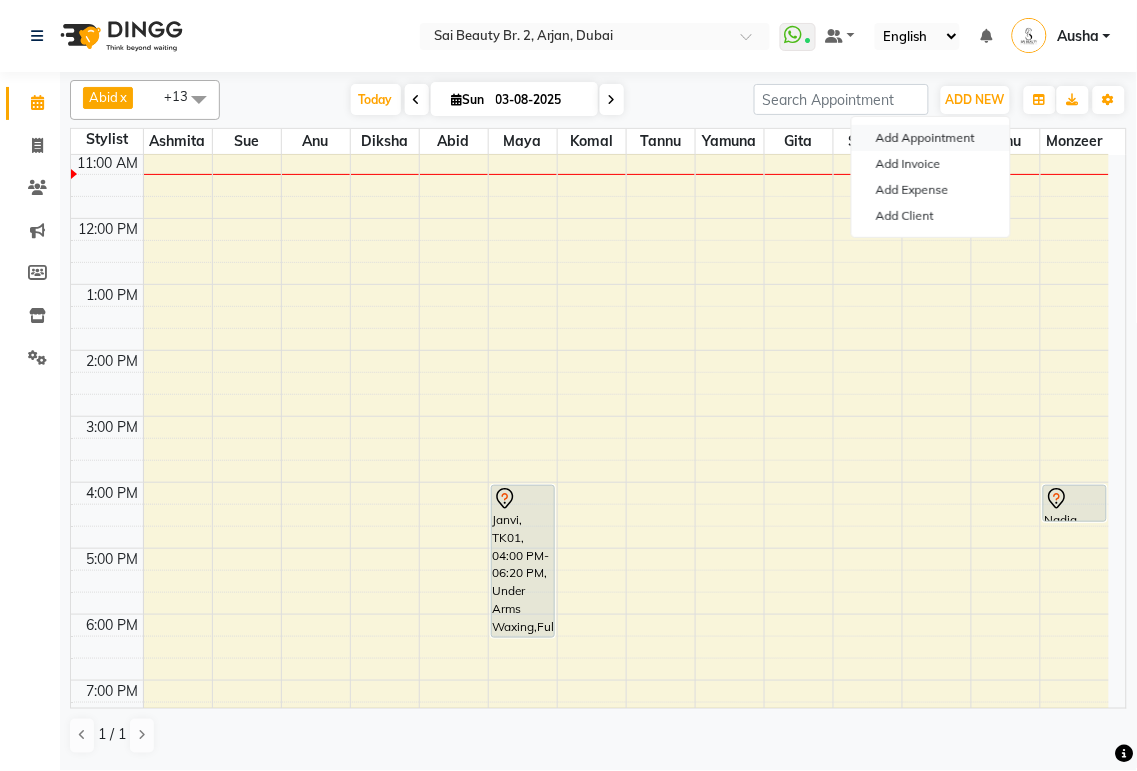 click on "Add Appointment" at bounding box center (931, 138) 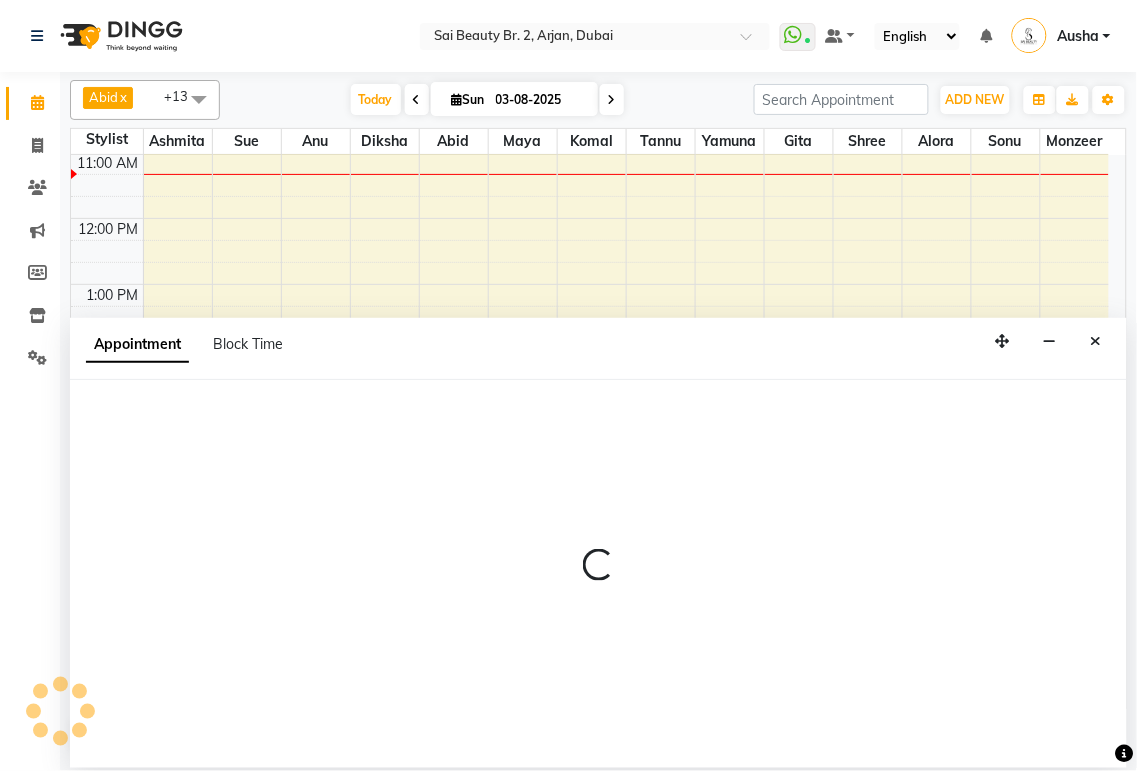 select on "tentative" 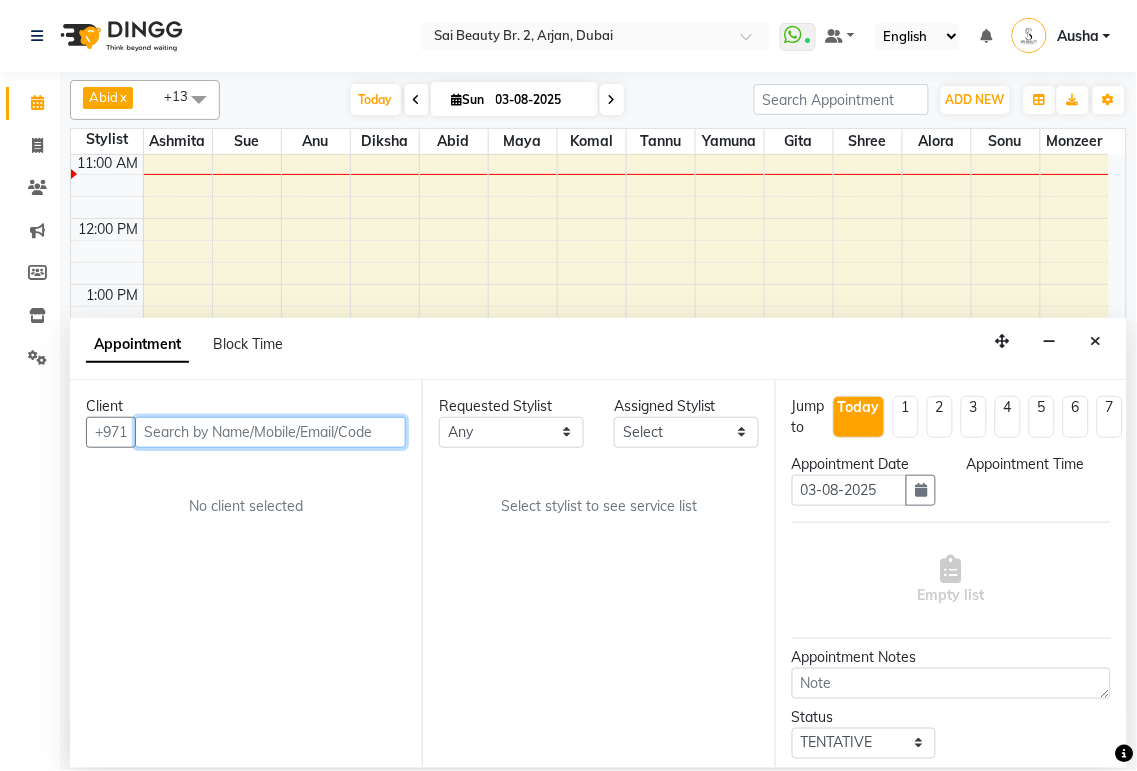 select on "600" 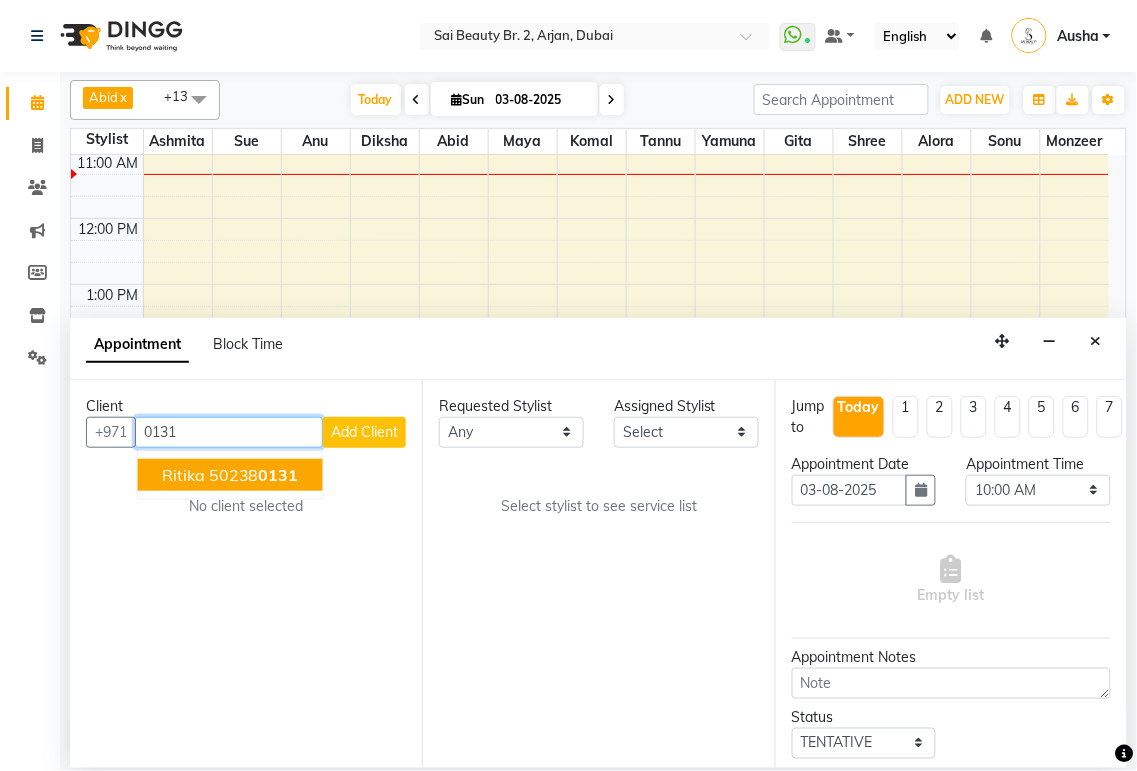 click on "0131" at bounding box center [279, 475] 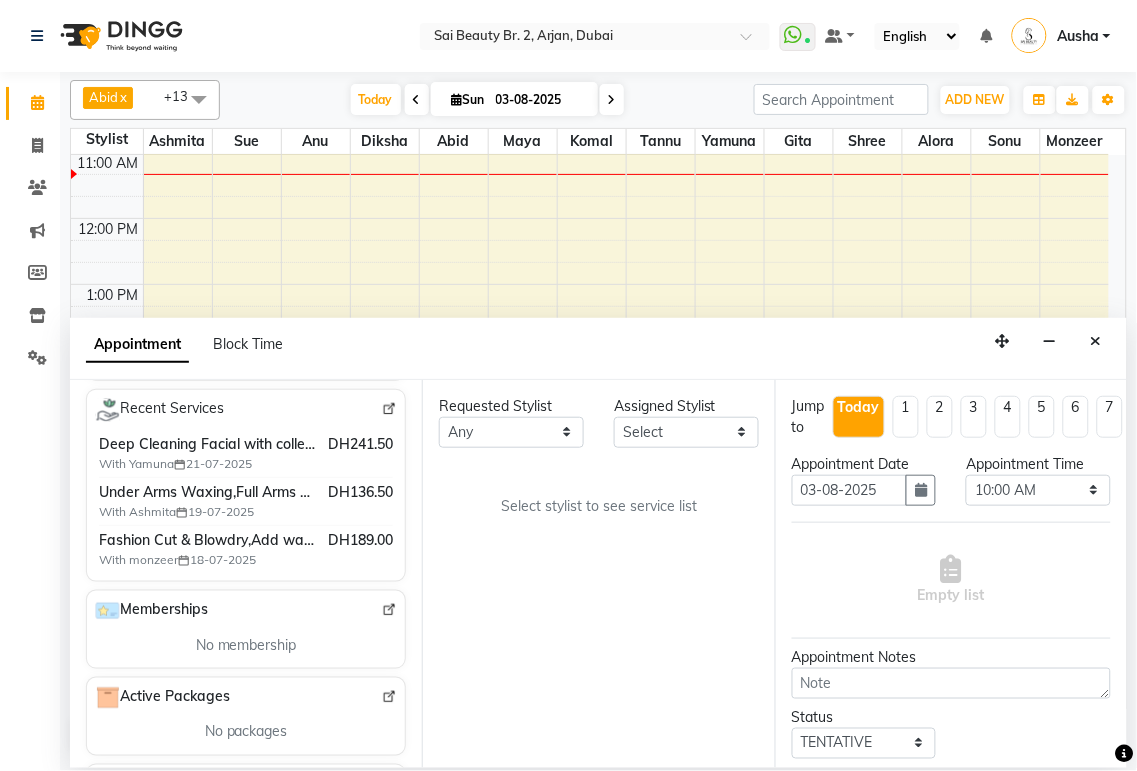 scroll, scrollTop: 406, scrollLeft: 0, axis: vertical 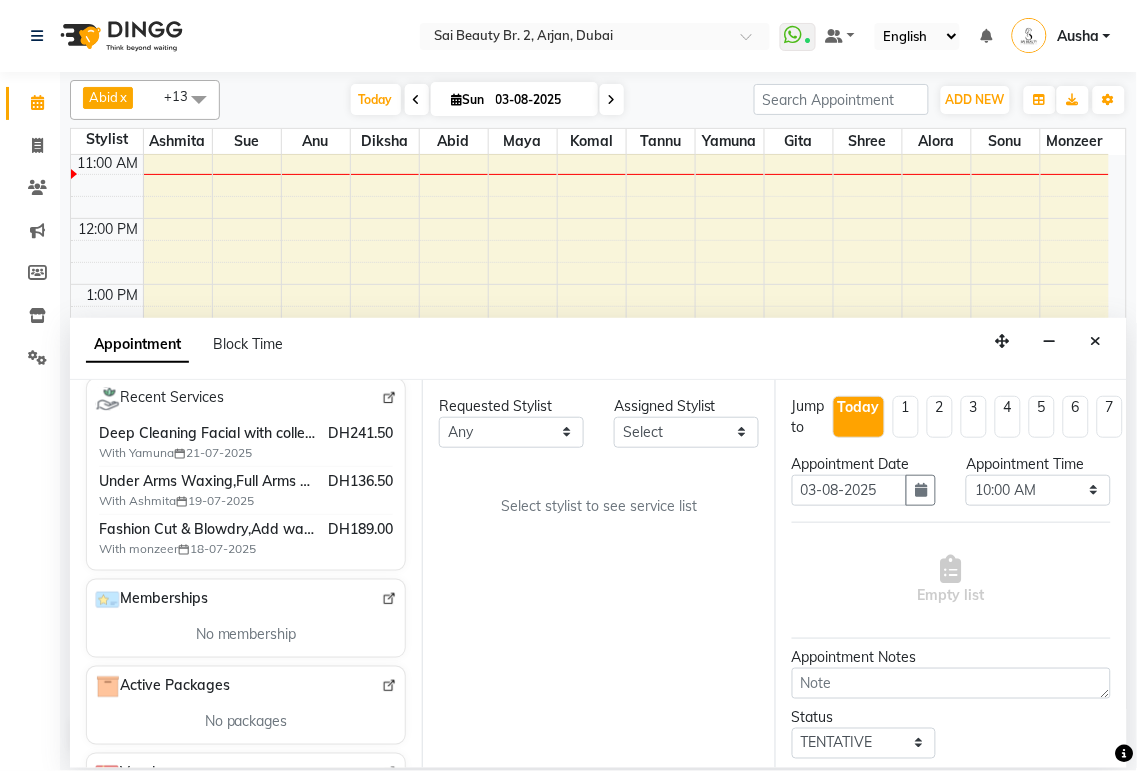 type on "502380131" 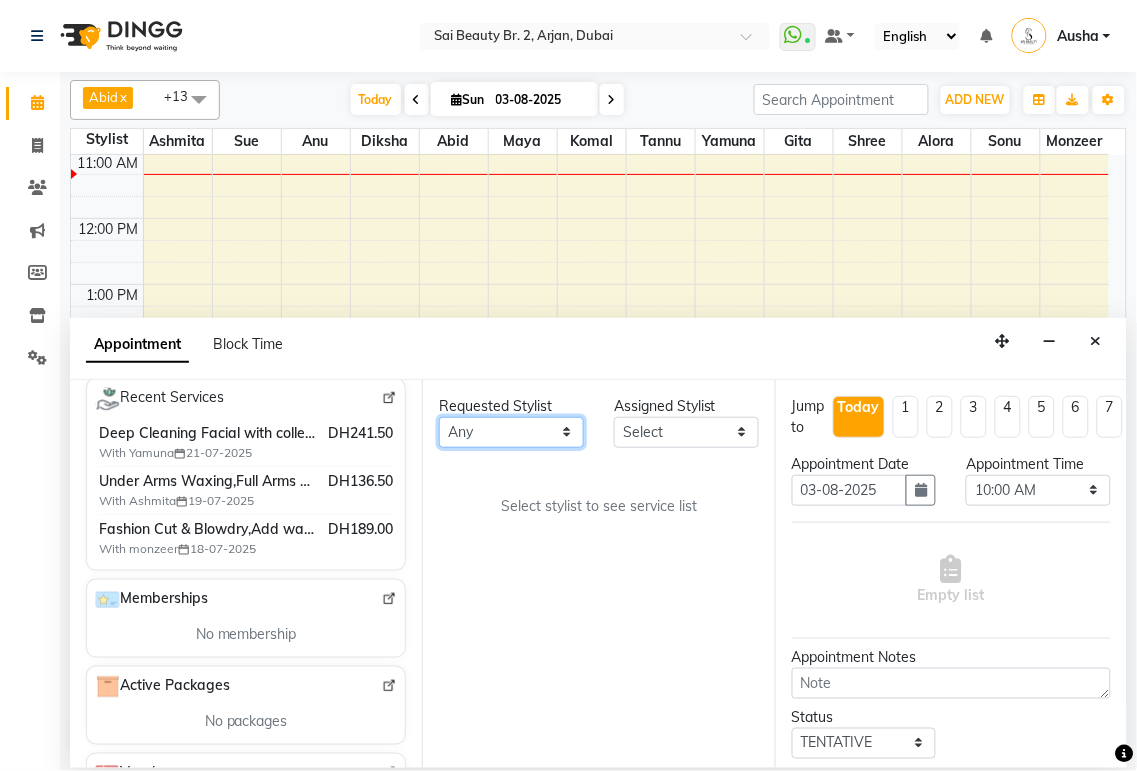 click on "Any Abid Alora Anu Ashmita Diksha Gita Komal Maya monzeer Shree sonu Sue Sumi Tannu Yamuna" at bounding box center [511, 432] 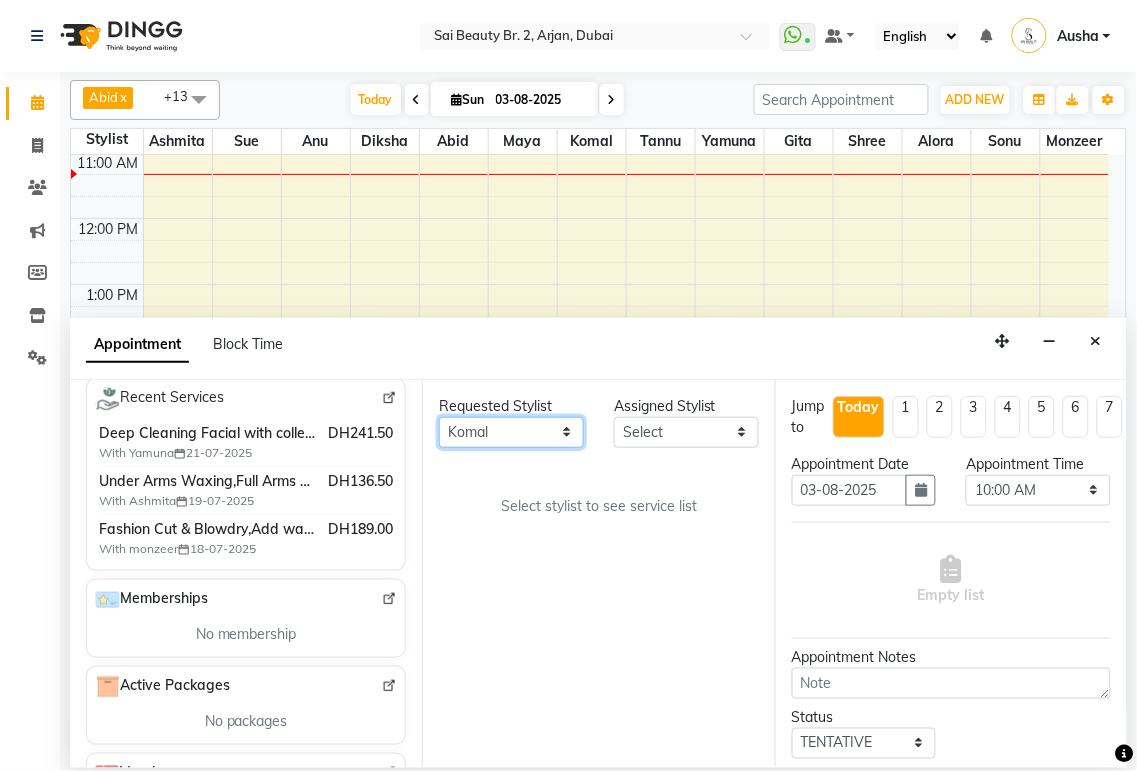 click on "Any Abid Alora Anu Ashmita Diksha Gita Komal Maya monzeer Shree sonu Sue Sumi Tannu Yamuna" at bounding box center (511, 432) 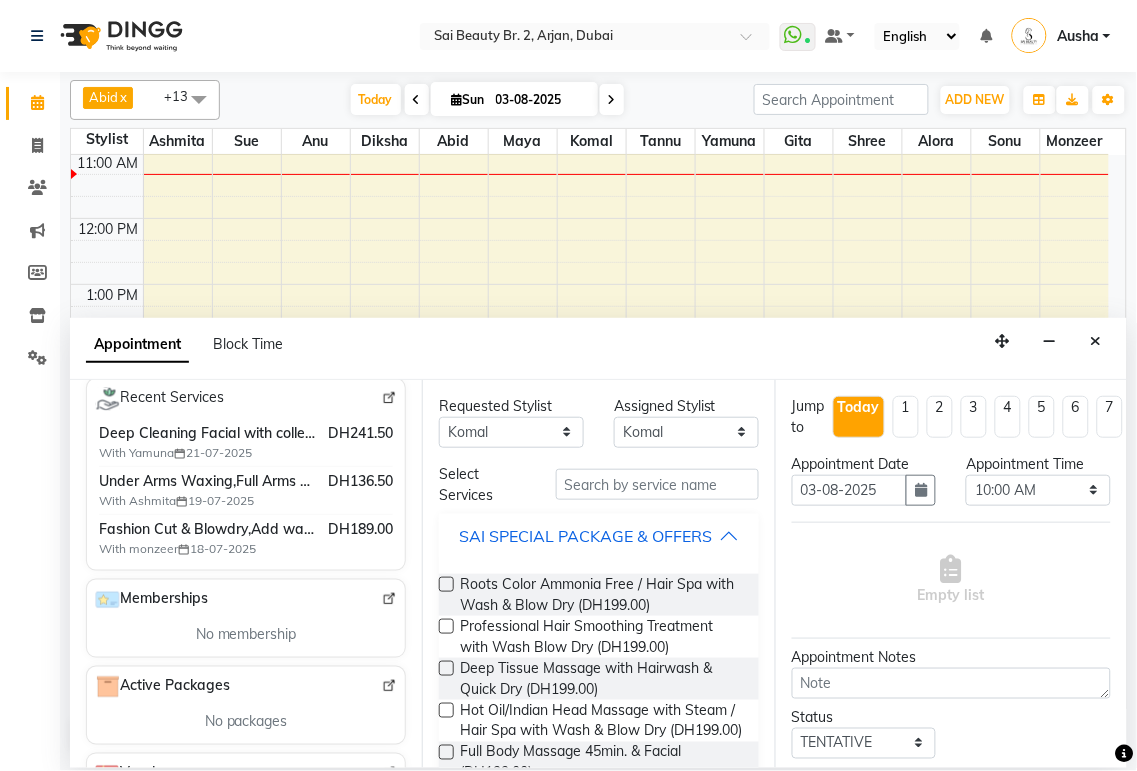 click on "SAI SPECIAL PACKAGE & OFFERS" at bounding box center (598, 536) 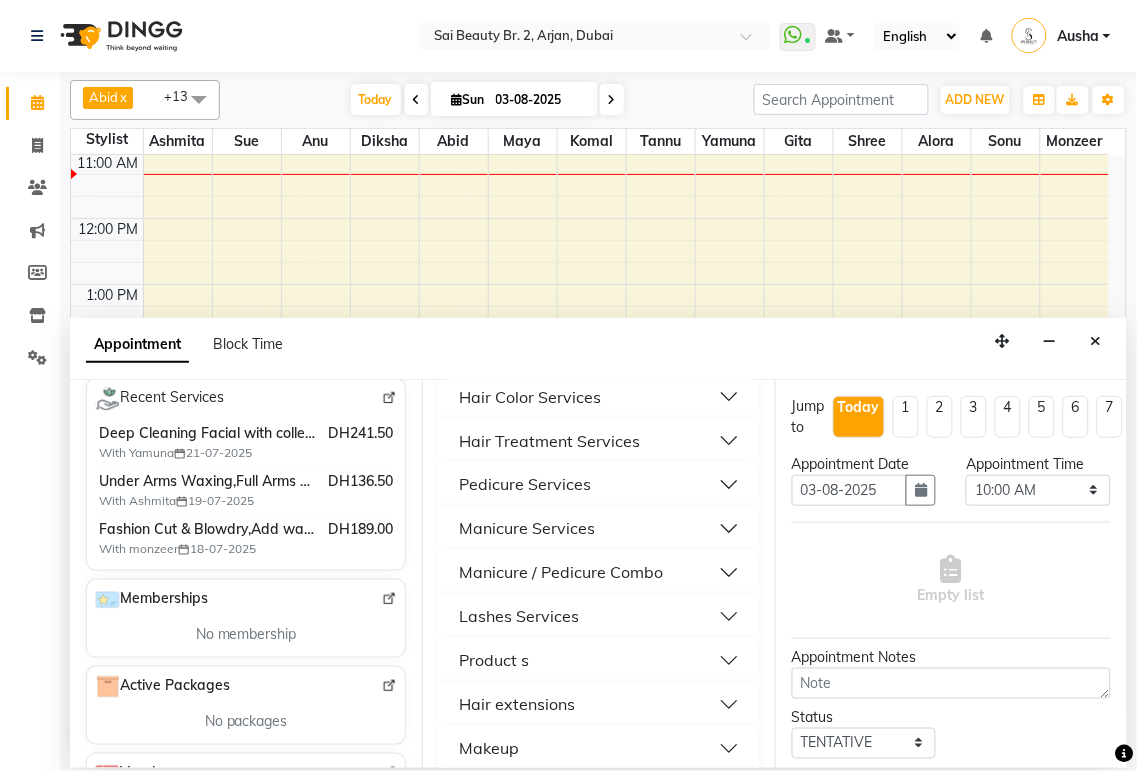 scroll, scrollTop: 678, scrollLeft: 0, axis: vertical 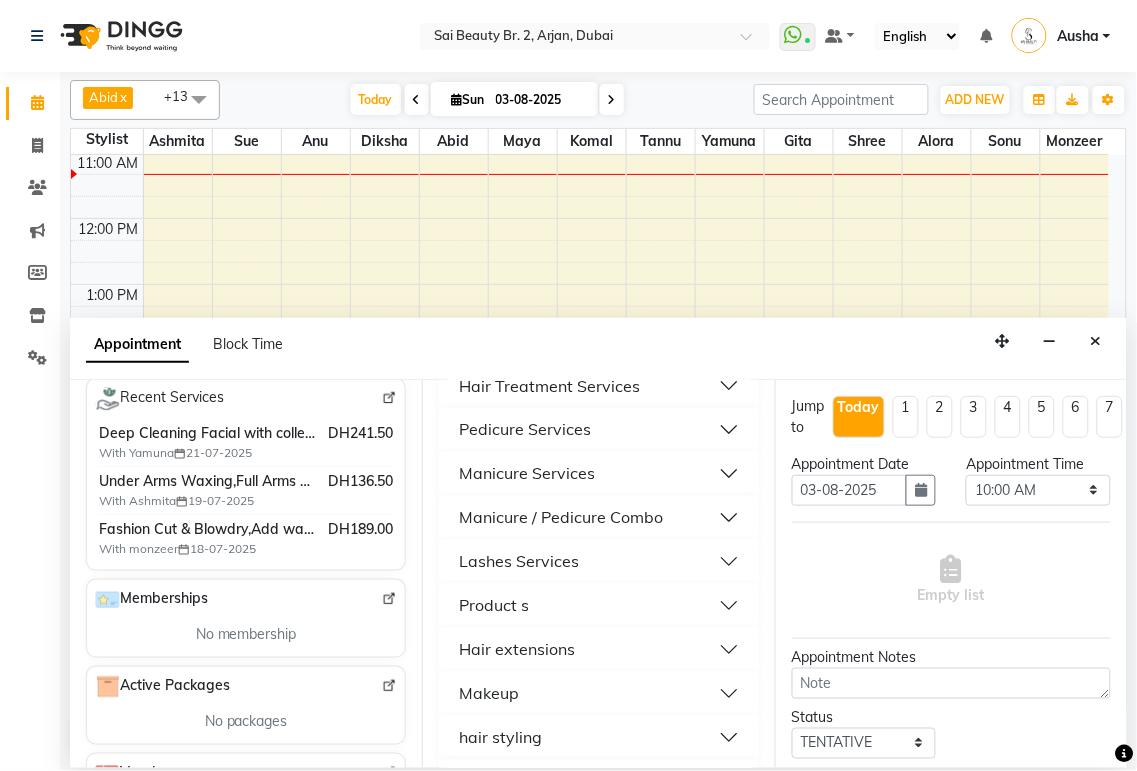 click on "Manicure / Pedicure Combo" at bounding box center (598, 518) 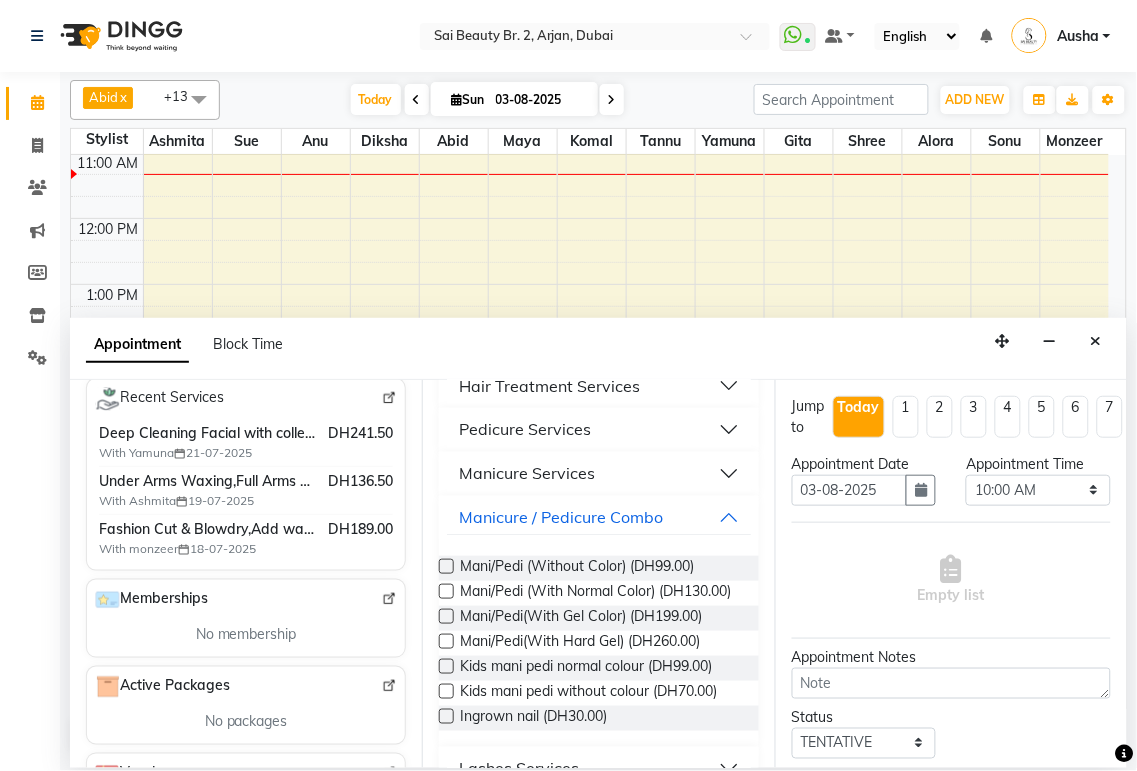 click at bounding box center (446, 591) 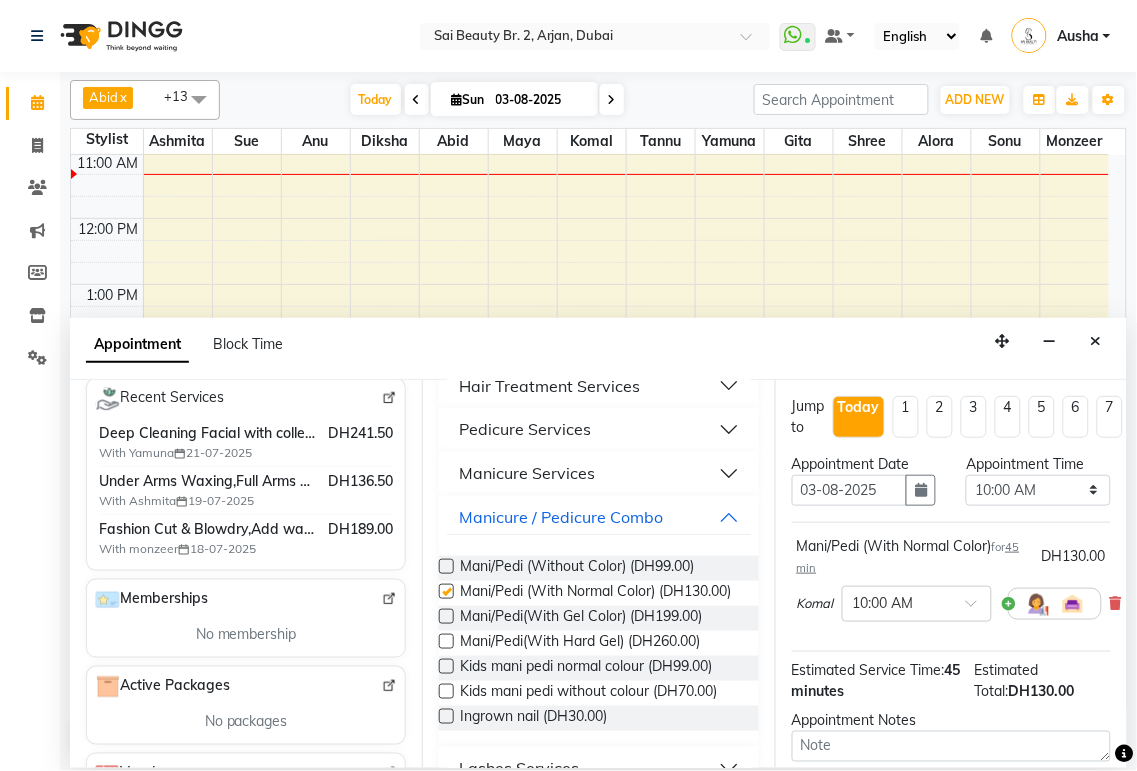 checkbox on "false" 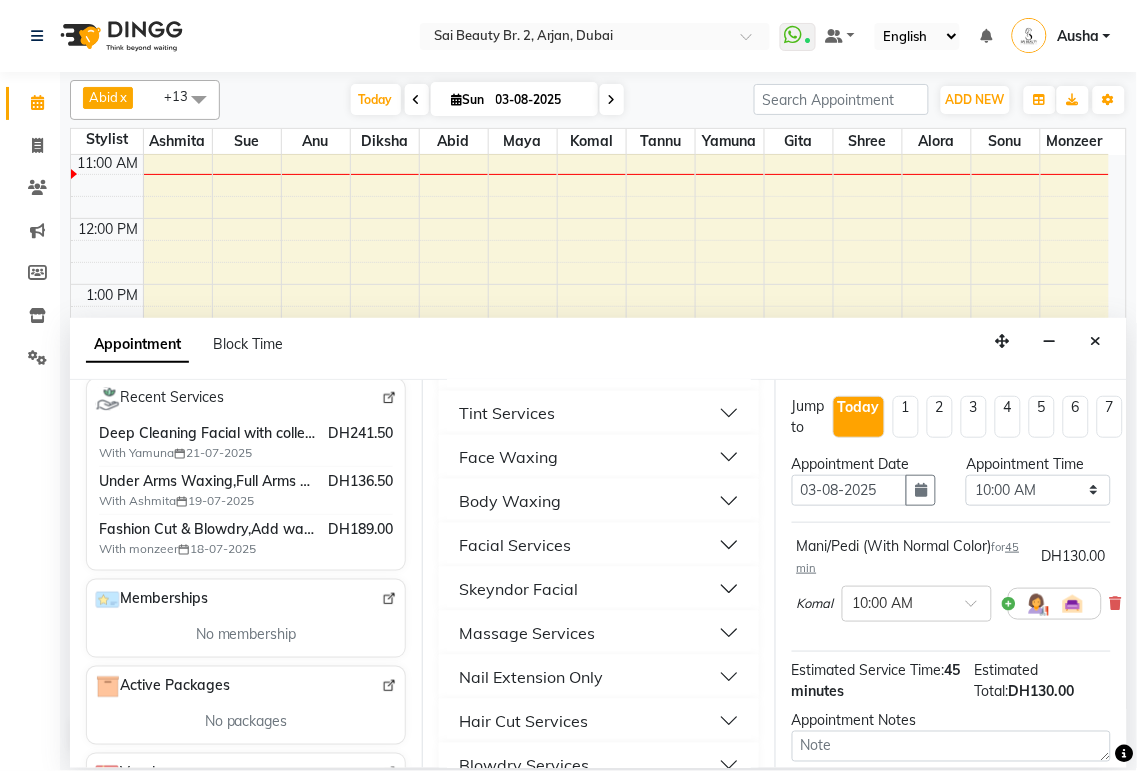 scroll, scrollTop: 0, scrollLeft: 0, axis: both 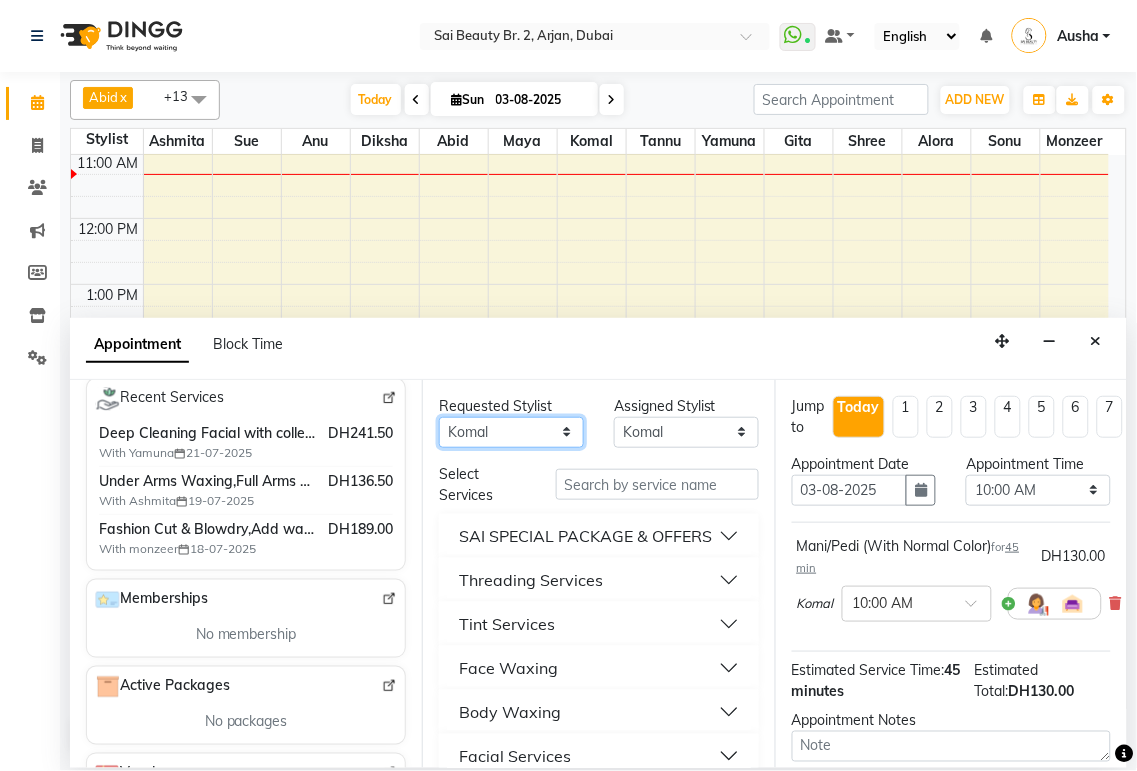 click on "Any Abid Alora Anu Ashmita Diksha Gita Komal Maya monzeer Shree sonu Sue Sumi Tannu Yamuna" at bounding box center [511, 432] 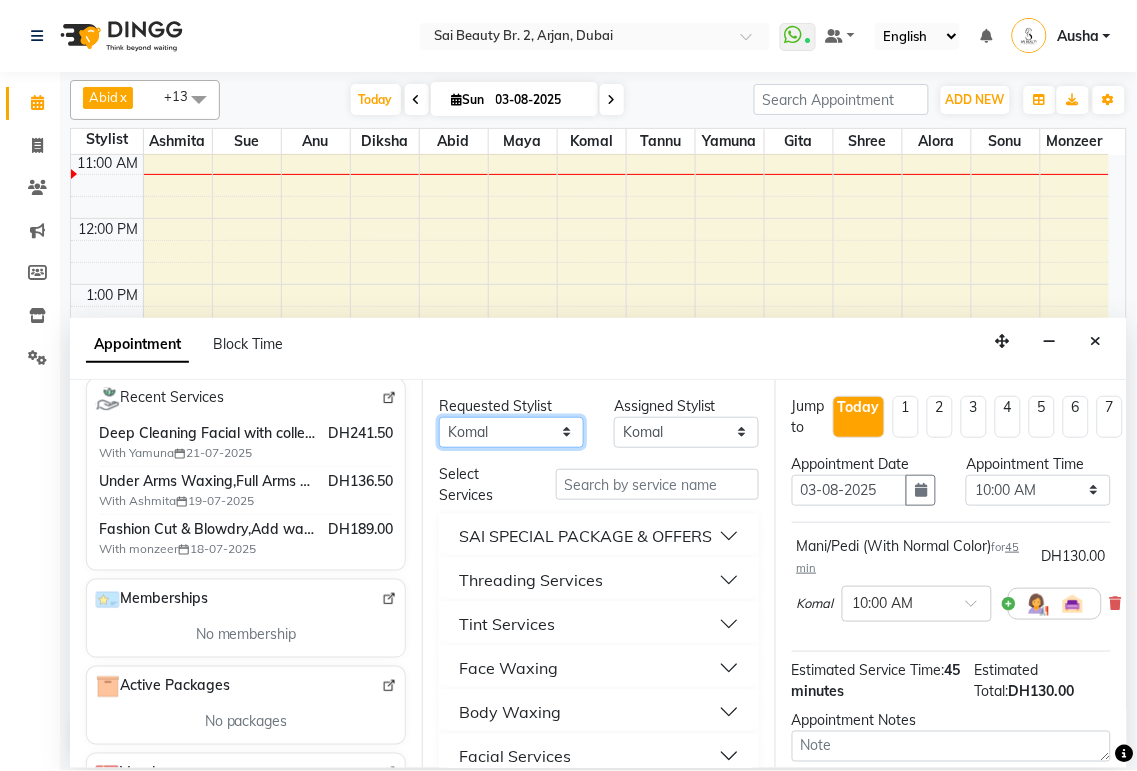 select on "59367" 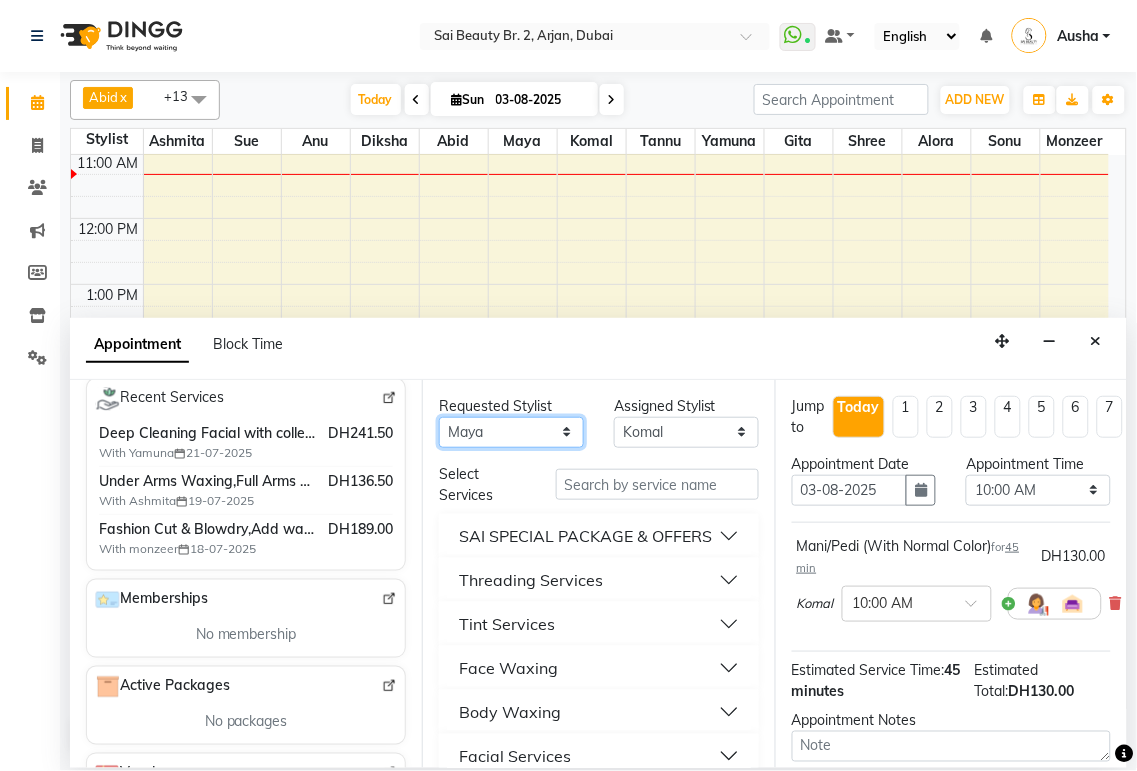 click on "Any Abid Alora Anu Ashmita Diksha Gita Komal Maya monzeer Shree sonu Sue Sumi Tannu Yamuna" at bounding box center (511, 432) 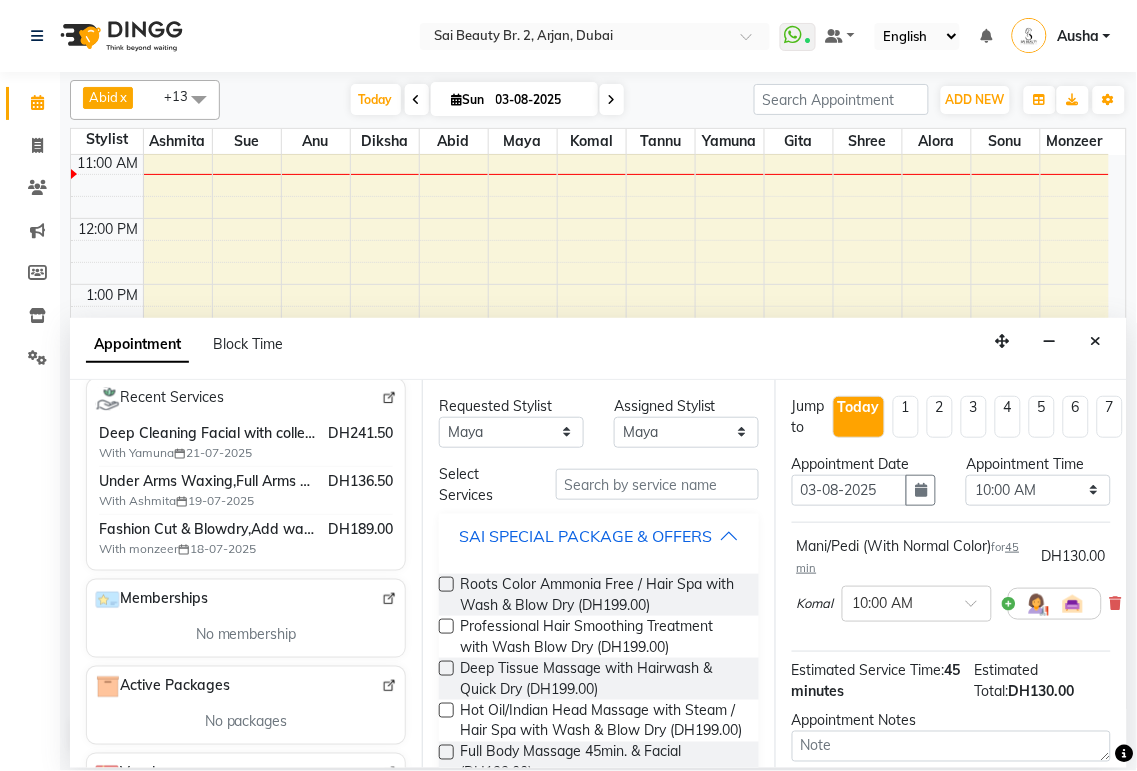 click on "SAI SPECIAL PACKAGE & OFFERS" at bounding box center [585, 536] 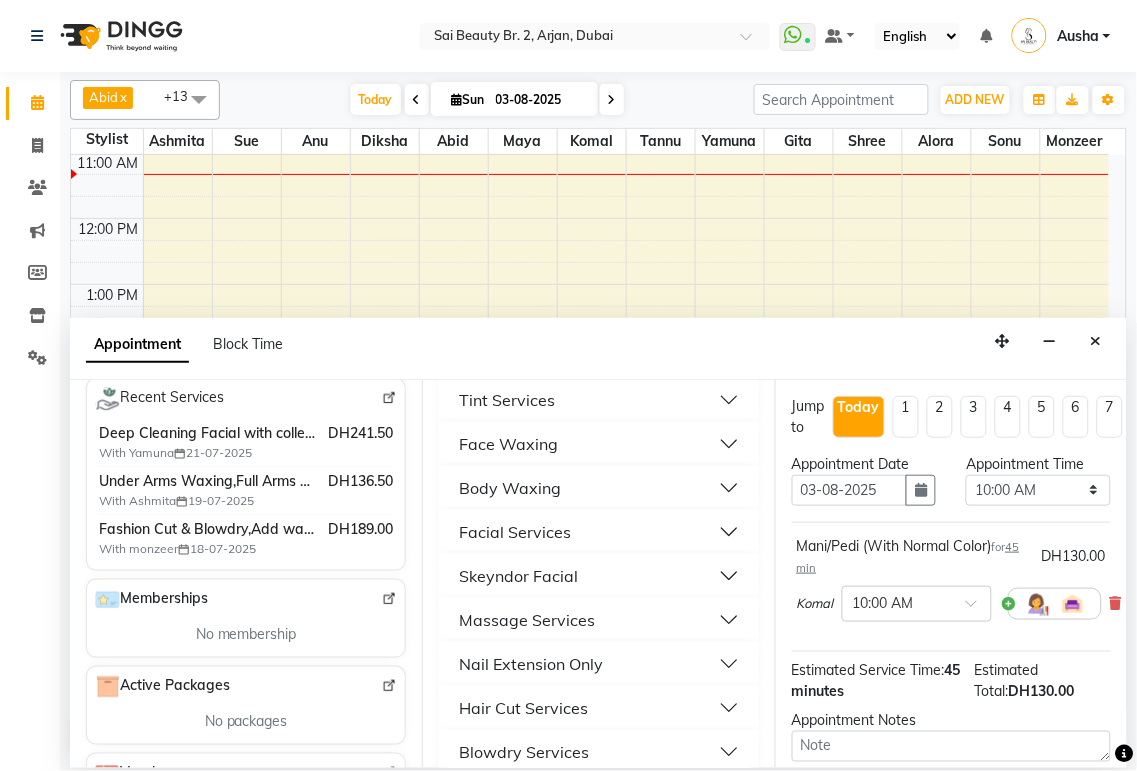 scroll, scrollTop: 227, scrollLeft: 0, axis: vertical 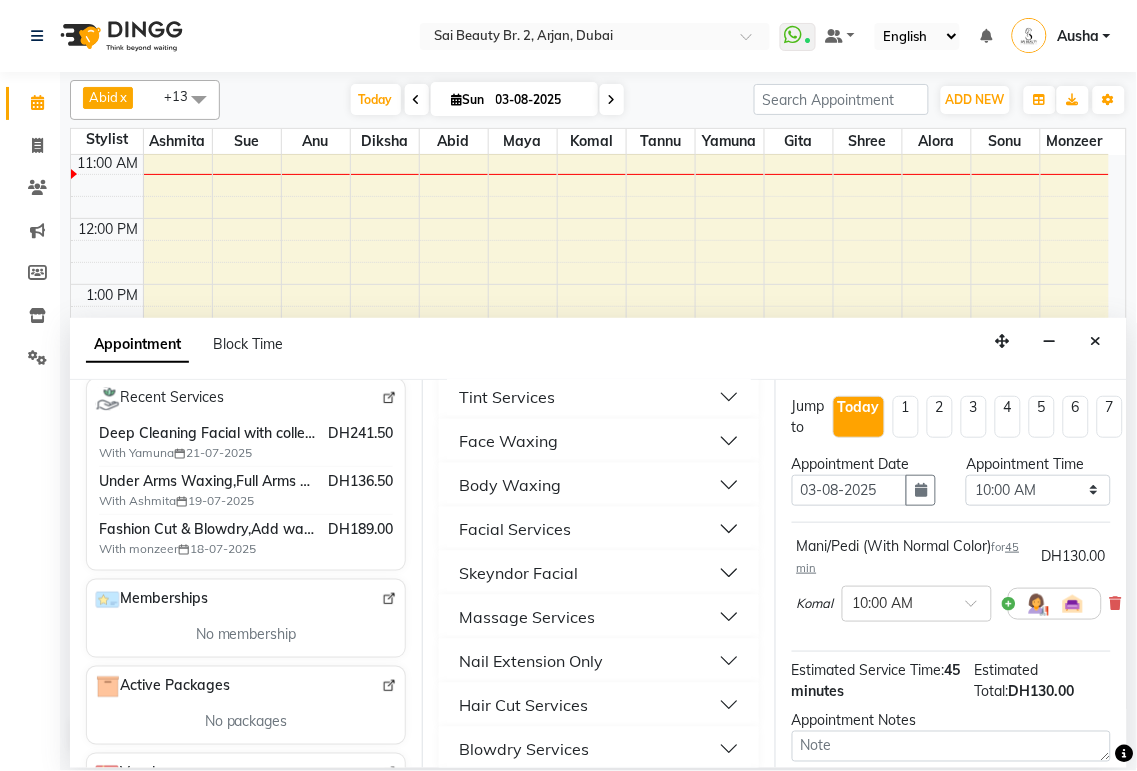 click on "Body Waxing" at bounding box center (598, 485) 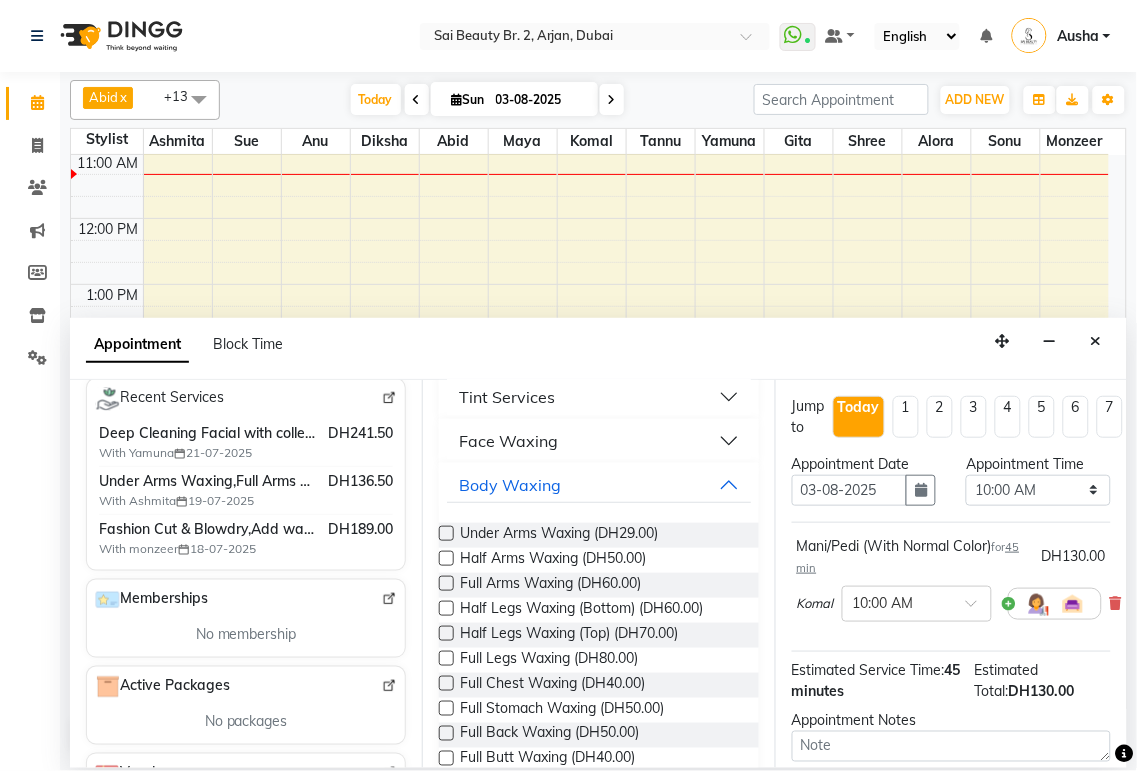 click at bounding box center (446, 533) 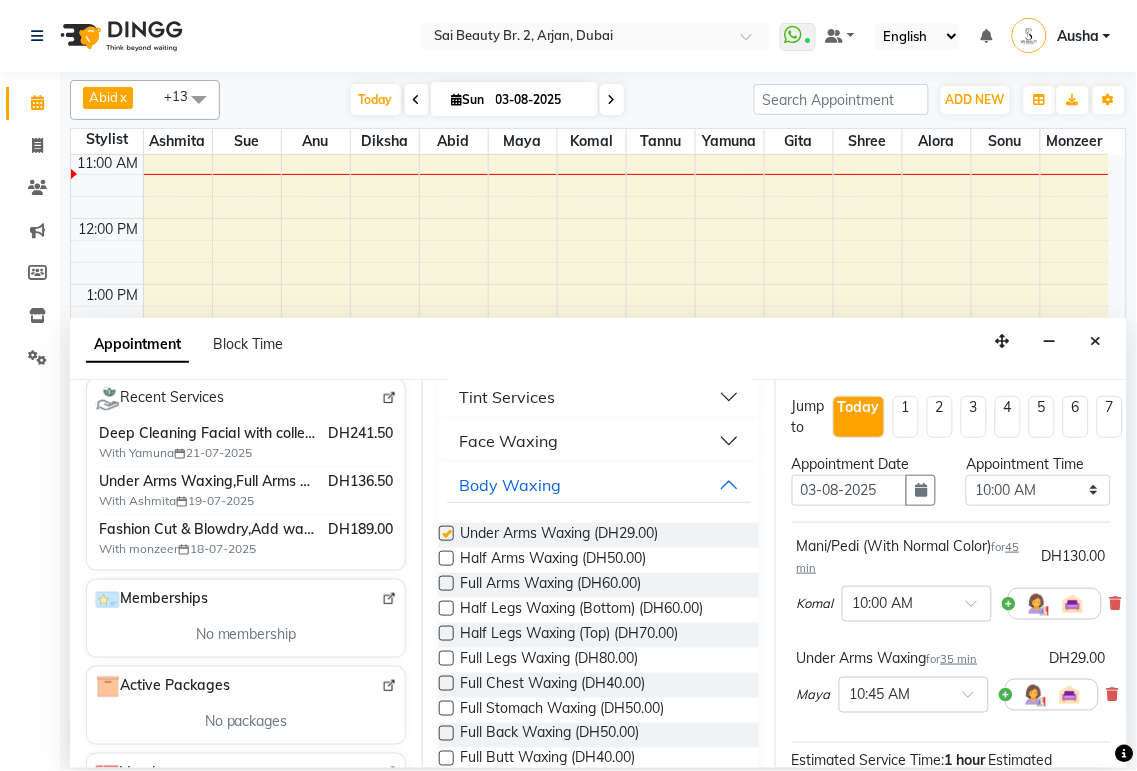 checkbox on "false" 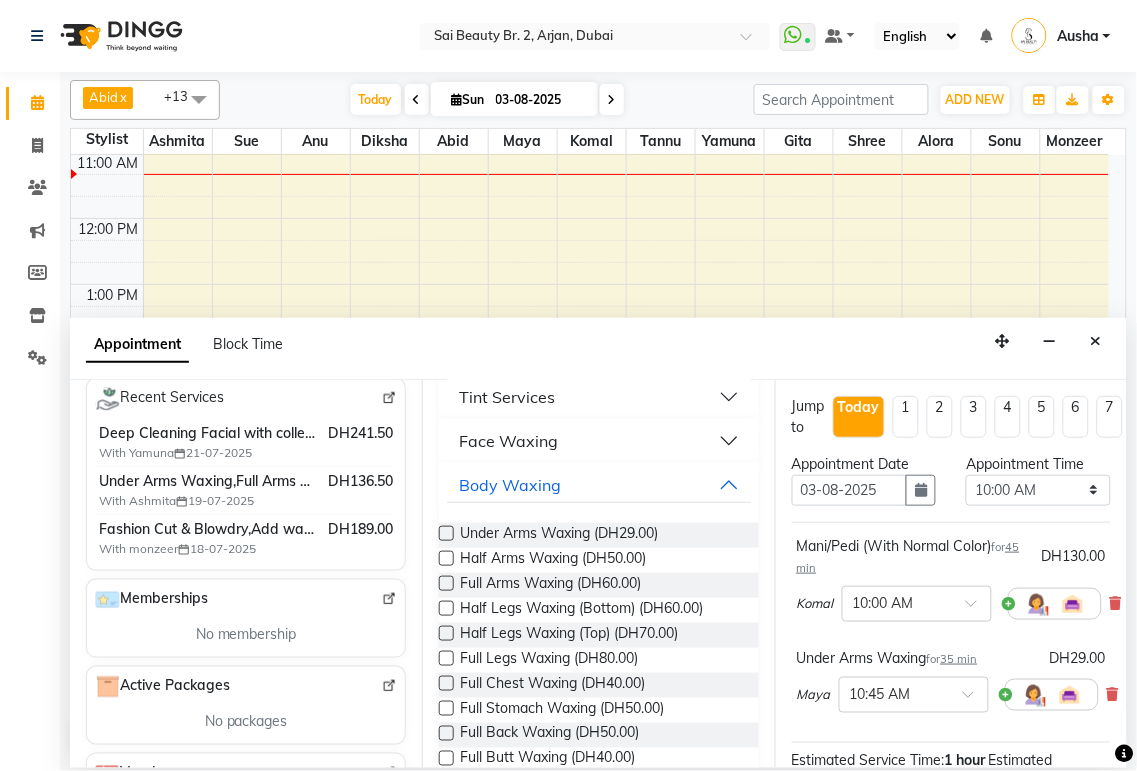 click at bounding box center [446, 583] 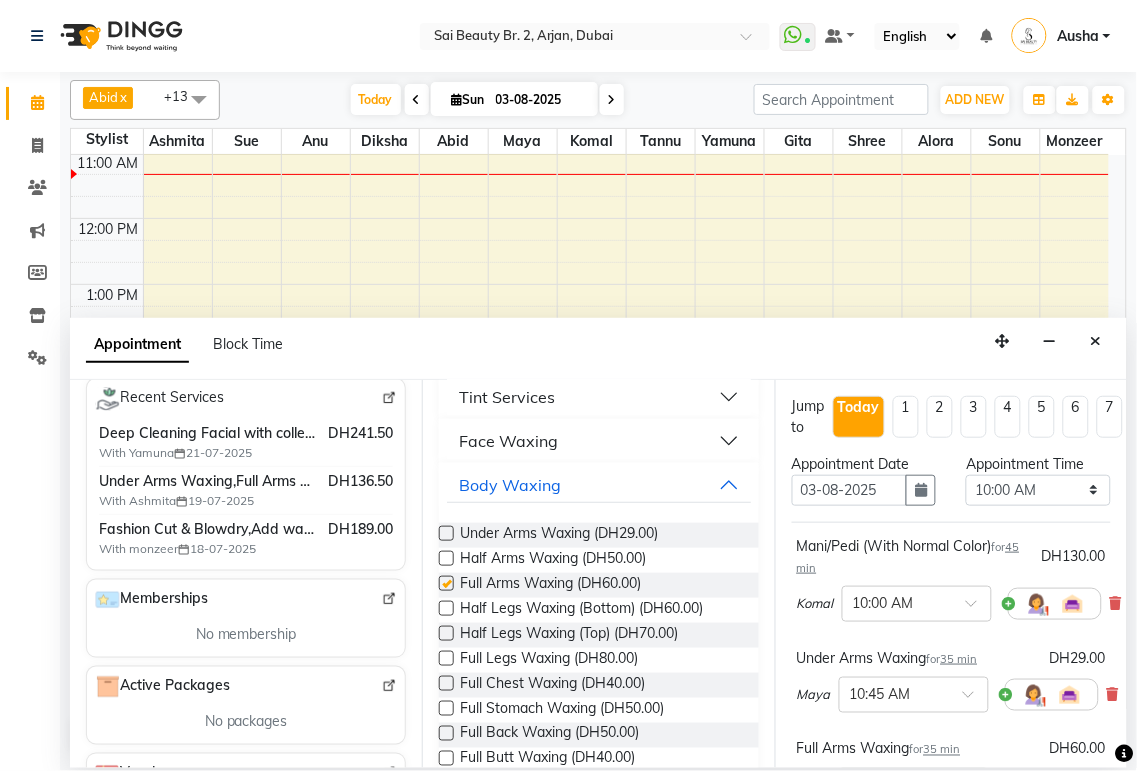 checkbox on "false" 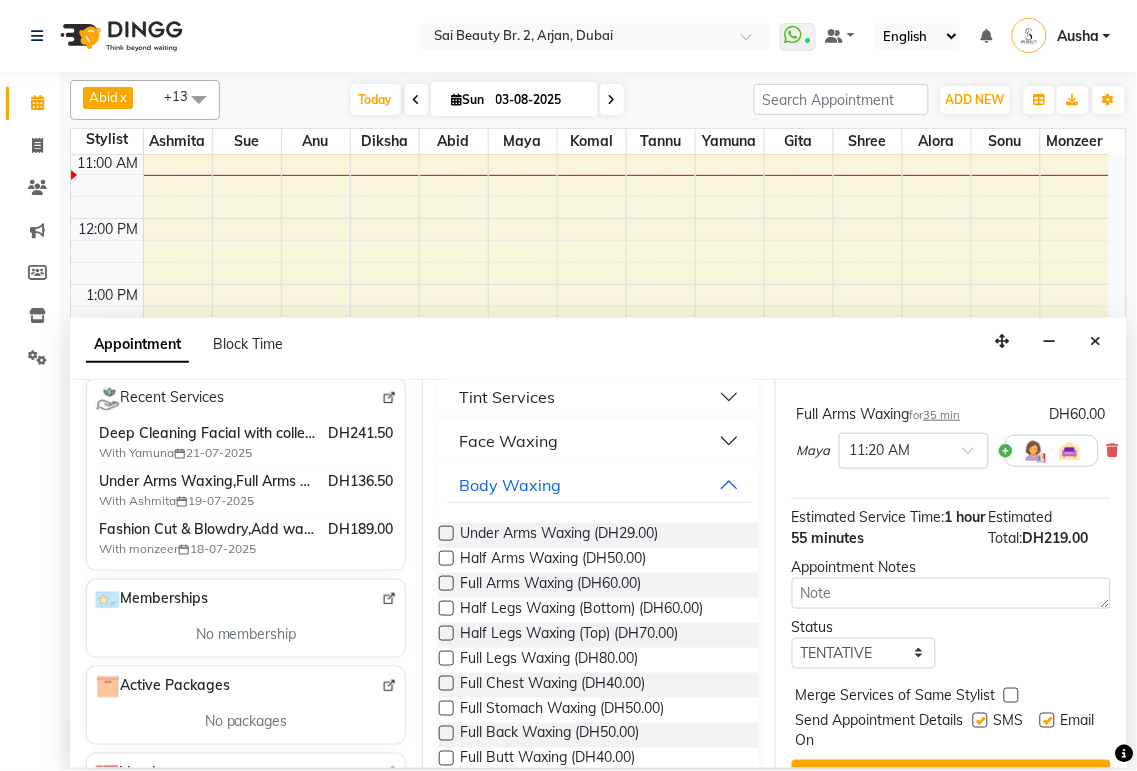 scroll, scrollTop: 336, scrollLeft: 0, axis: vertical 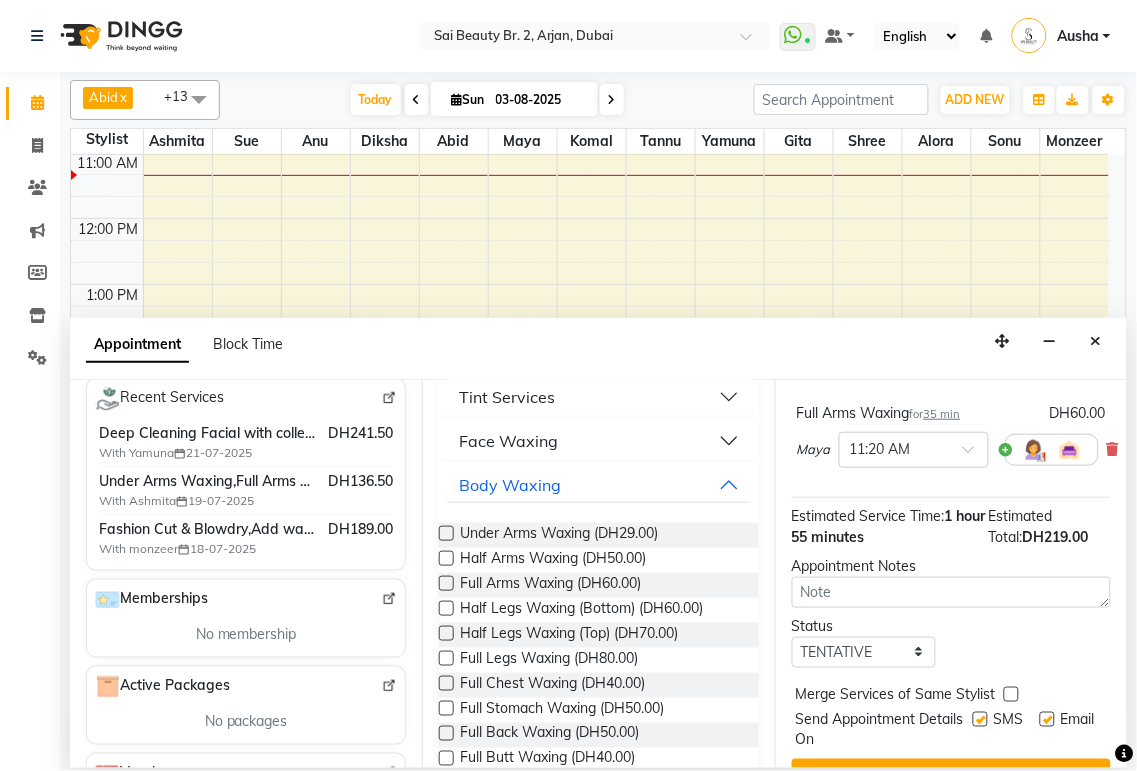 click at bounding box center [446, 658] 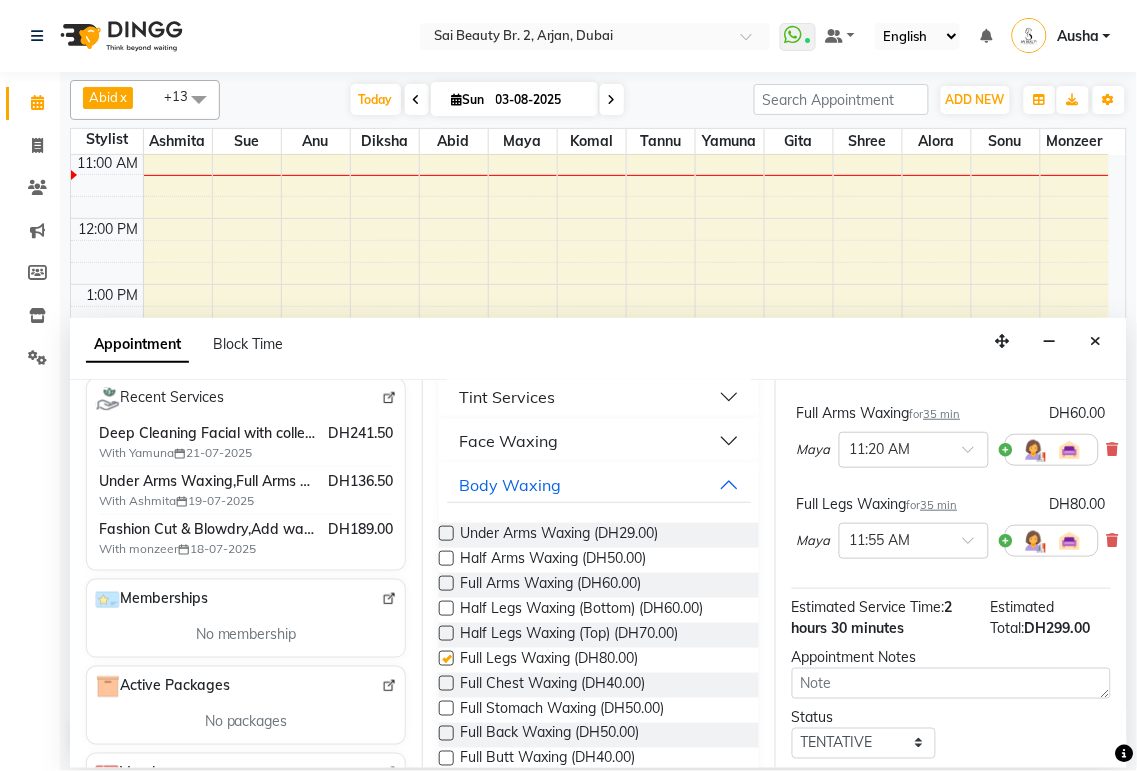 checkbox on "false" 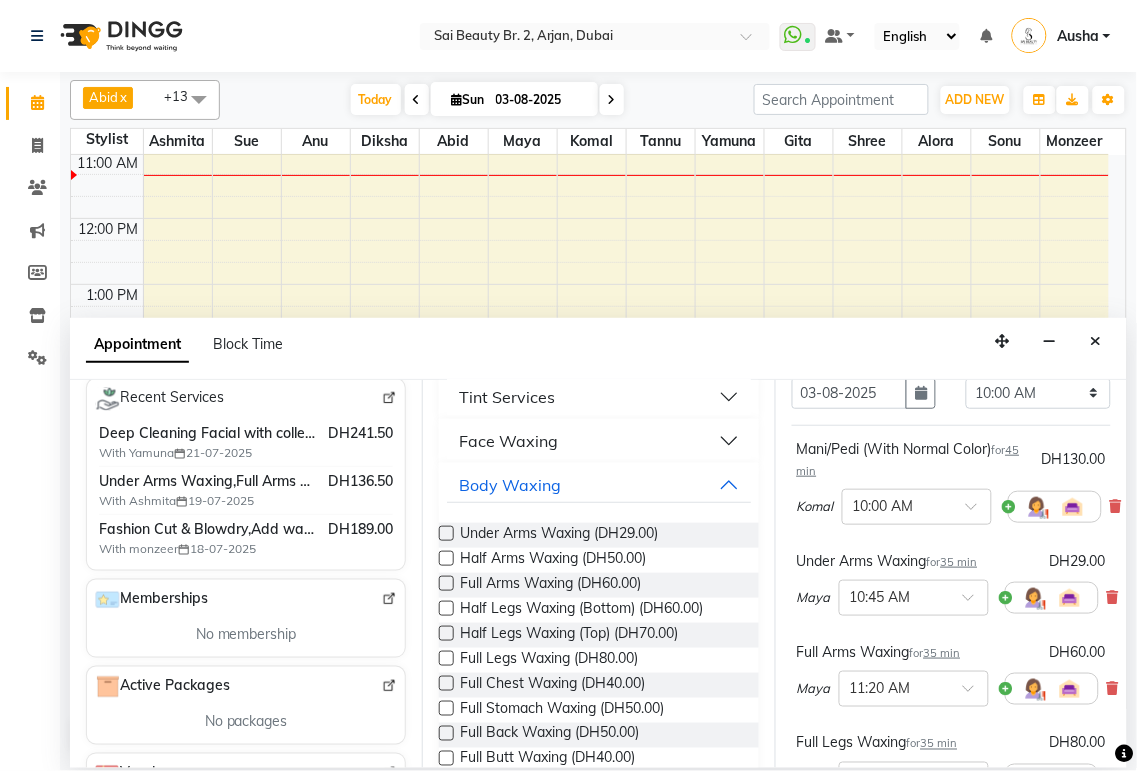 scroll, scrollTop: 0, scrollLeft: 0, axis: both 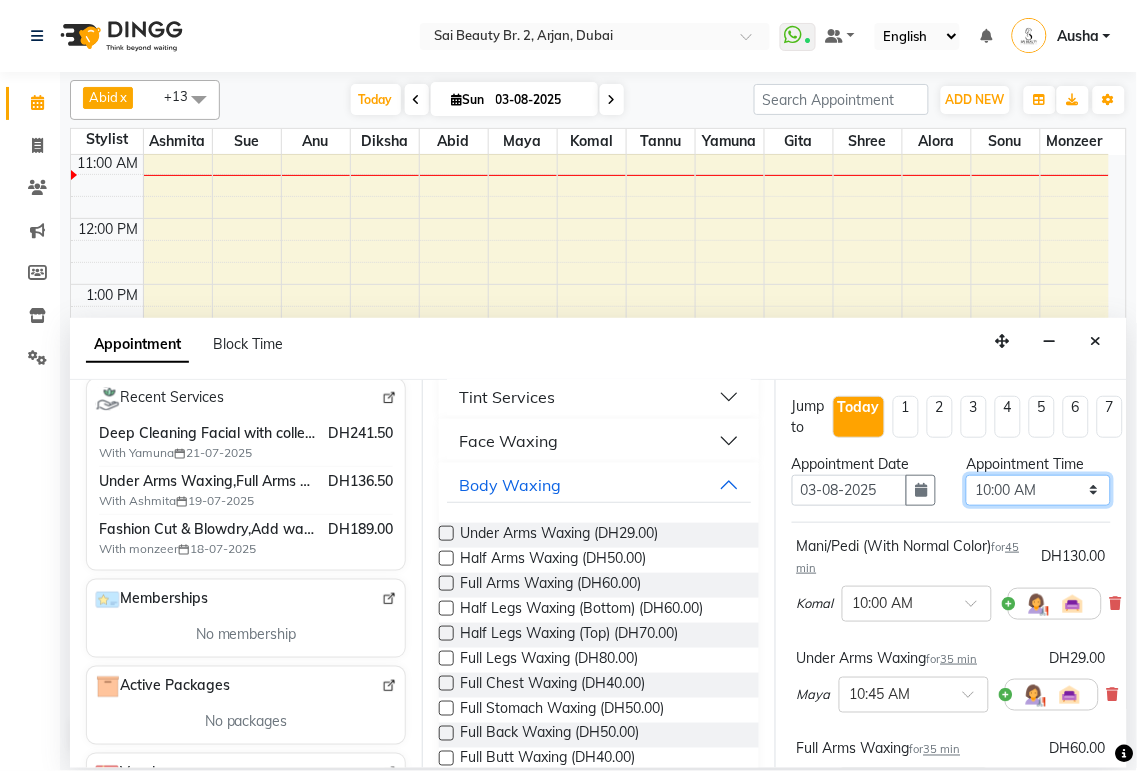 click on "Select 10:00 AM 10:05 AM 10:10 AM 10:15 AM 10:20 AM 10:25 AM 10:30 AM 10:35 AM 10:40 AM 10:45 AM 10:50 AM 10:55 AM 11:00 AM 11:05 AM 11:10 AM 11:15 AM 11:20 AM 11:25 AM 11:30 AM 11:35 AM 11:40 AM 11:45 AM 11:50 AM 11:55 AM 12:00 PM 12:05 PM 12:10 PM 12:15 PM 12:20 PM 12:25 PM 12:30 PM 12:35 PM 12:40 PM 12:45 PM 12:50 PM 12:55 PM 01:00 PM 01:05 PM 01:10 PM 01:15 PM 01:20 PM 01:25 PM 01:30 PM 01:35 PM 01:40 PM 01:45 PM 01:50 PM 01:55 PM 02:00 PM 02:05 PM 02:10 PM 02:15 PM 02:20 PM 02:25 PM 02:30 PM 02:35 PM 02:40 PM 02:45 PM 02:50 PM 02:55 PM 03:00 PM 03:05 PM 03:10 PM 03:15 PM 03:20 PM 03:25 PM 03:30 PM 03:35 PM 03:40 PM 03:45 PM 03:50 PM 03:55 PM 04:00 PM 04:05 PM 04:10 PM 04:15 PM 04:20 PM 04:25 PM 04:30 PM 04:35 PM 04:40 PM 04:45 PM 04:50 PM 04:55 PM 05:00 PM 05:05 PM 05:10 PM 05:15 PM 05:20 PM 05:25 PM 05:30 PM 05:35 PM 05:40 PM 05:45 PM 05:50 PM 05:55 PM 06:00 PM 06:05 PM 06:10 PM 06:15 PM 06:20 PM 06:25 PM 06:30 PM 06:35 PM 06:40 PM 06:45 PM 06:50 PM 06:55 PM 07:00 PM 07:05 PM 07:10 PM 07:15 PM 07:20 PM" at bounding box center [1038, 490] 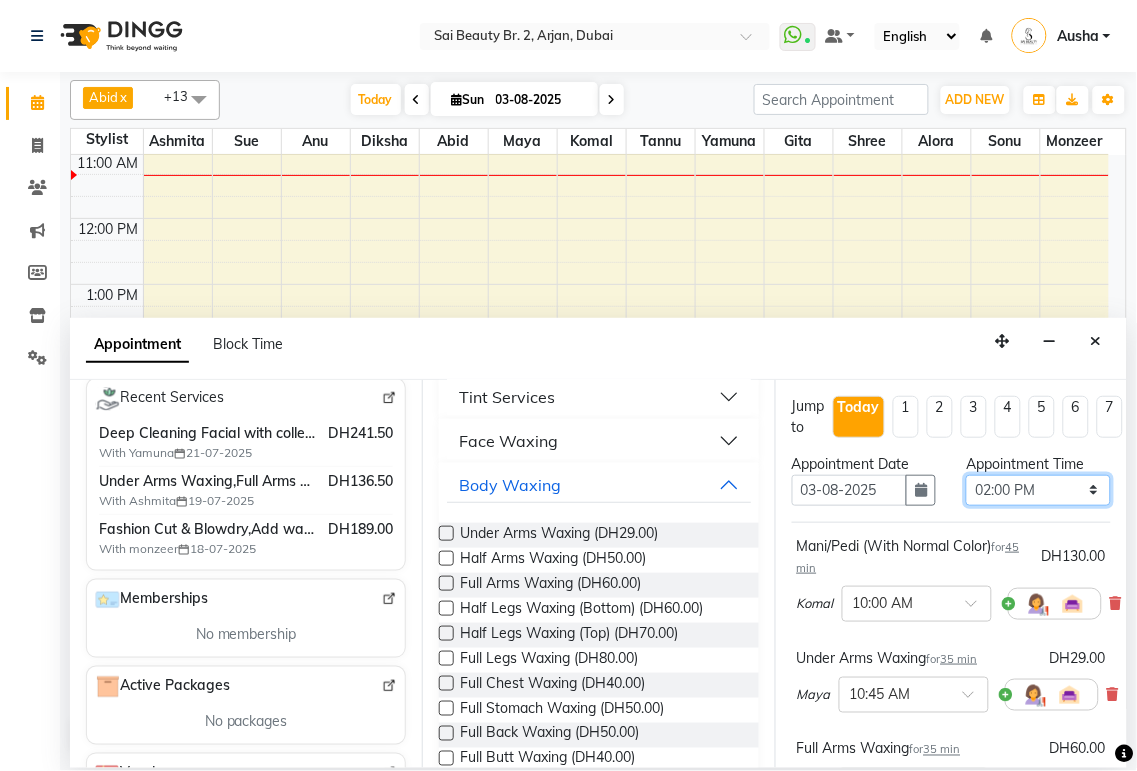 click on "Select 10:00 AM 10:05 AM 10:10 AM 10:15 AM 10:20 AM 10:25 AM 10:30 AM 10:35 AM 10:40 AM 10:45 AM 10:50 AM 10:55 AM 11:00 AM 11:05 AM 11:10 AM 11:15 AM 11:20 AM 11:25 AM 11:30 AM 11:35 AM 11:40 AM 11:45 AM 11:50 AM 11:55 AM 12:00 PM 12:05 PM 12:10 PM 12:15 PM 12:20 PM 12:25 PM 12:30 PM 12:35 PM 12:40 PM 12:45 PM 12:50 PM 12:55 PM 01:00 PM 01:05 PM 01:10 PM 01:15 PM 01:20 PM 01:25 PM 01:30 PM 01:35 PM 01:40 PM 01:45 PM 01:50 PM 01:55 PM 02:00 PM 02:05 PM 02:10 PM 02:15 PM 02:20 PM 02:25 PM 02:30 PM 02:35 PM 02:40 PM 02:45 PM 02:50 PM 02:55 PM 03:00 PM 03:05 PM 03:10 PM 03:15 PM 03:20 PM 03:25 PM 03:30 PM 03:35 PM 03:40 PM 03:45 PM 03:50 PM 03:55 PM 04:00 PM 04:05 PM 04:10 PM 04:15 PM 04:20 PM 04:25 PM 04:30 PM 04:35 PM 04:40 PM 04:45 PM 04:50 PM 04:55 PM 05:00 PM 05:05 PM 05:10 PM 05:15 PM 05:20 PM 05:25 PM 05:30 PM 05:35 PM 05:40 PM 05:45 PM 05:50 PM 05:55 PM 06:00 PM 06:05 PM 06:10 PM 06:15 PM 06:20 PM 06:25 PM 06:30 PM 06:35 PM 06:40 PM 06:45 PM 06:50 PM 06:55 PM 07:00 PM 07:05 PM 07:10 PM 07:15 PM 07:20 PM" at bounding box center (1038, 490) 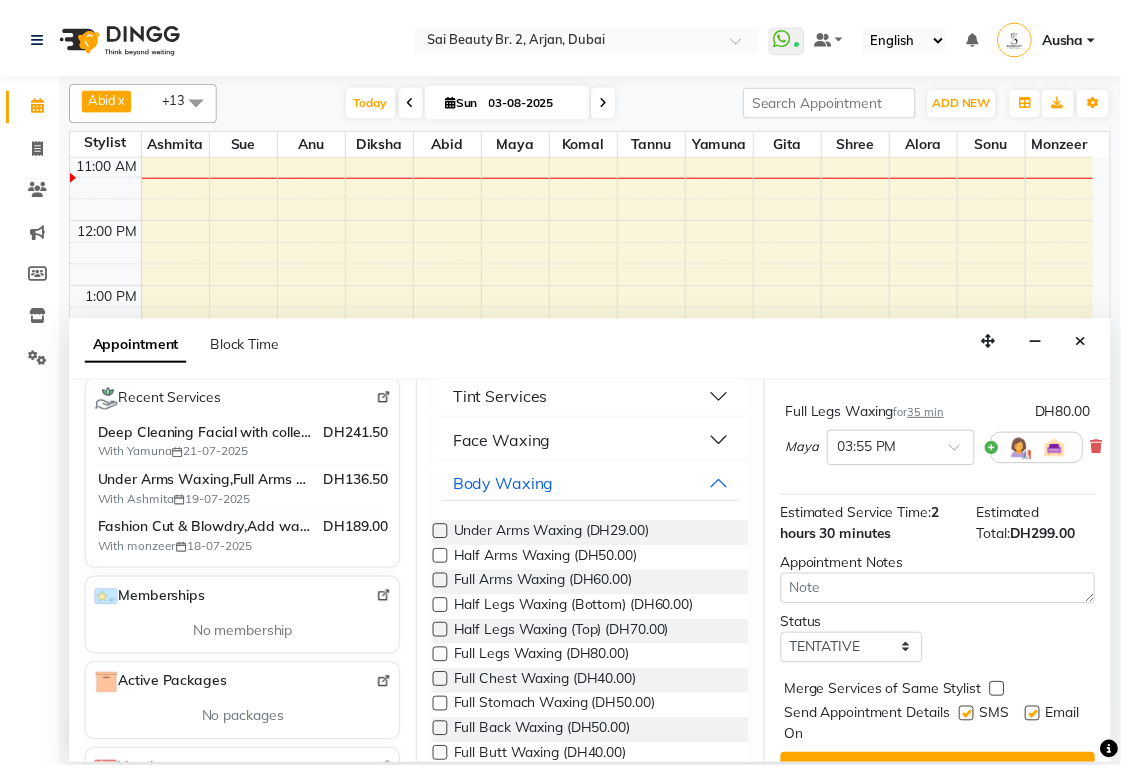 scroll, scrollTop: 486, scrollLeft: 0, axis: vertical 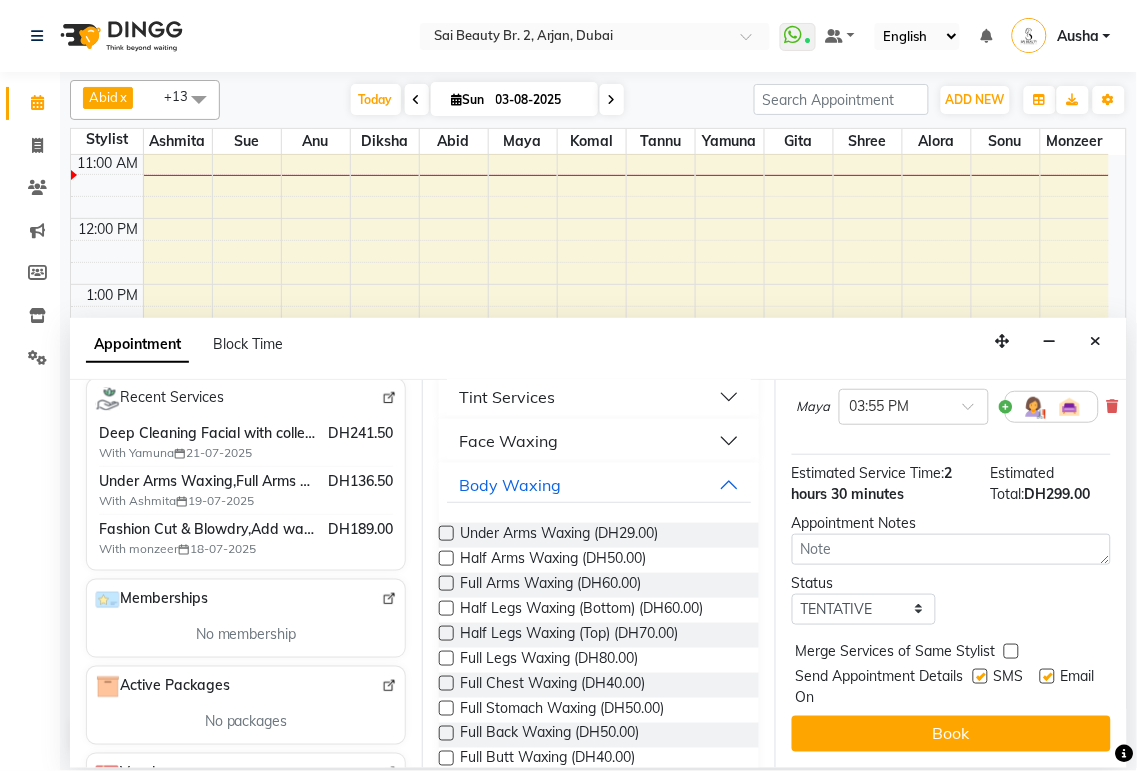 click at bounding box center [1011, 651] 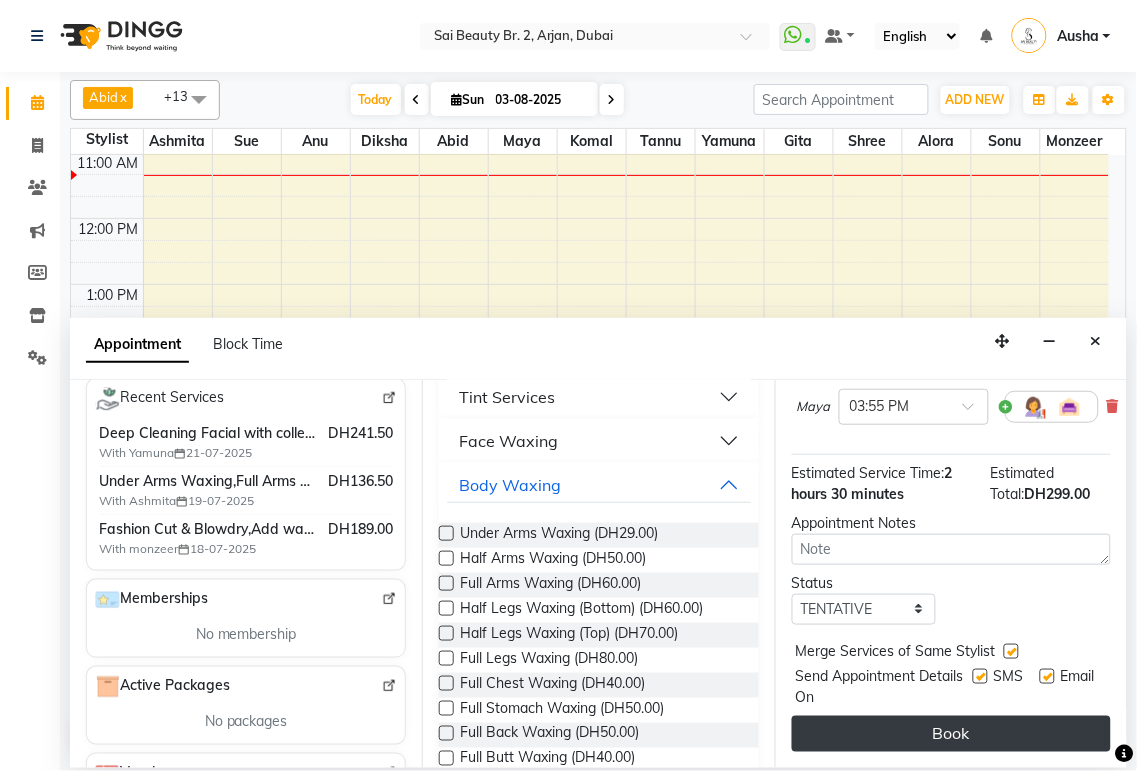 click on "Book" at bounding box center [951, 734] 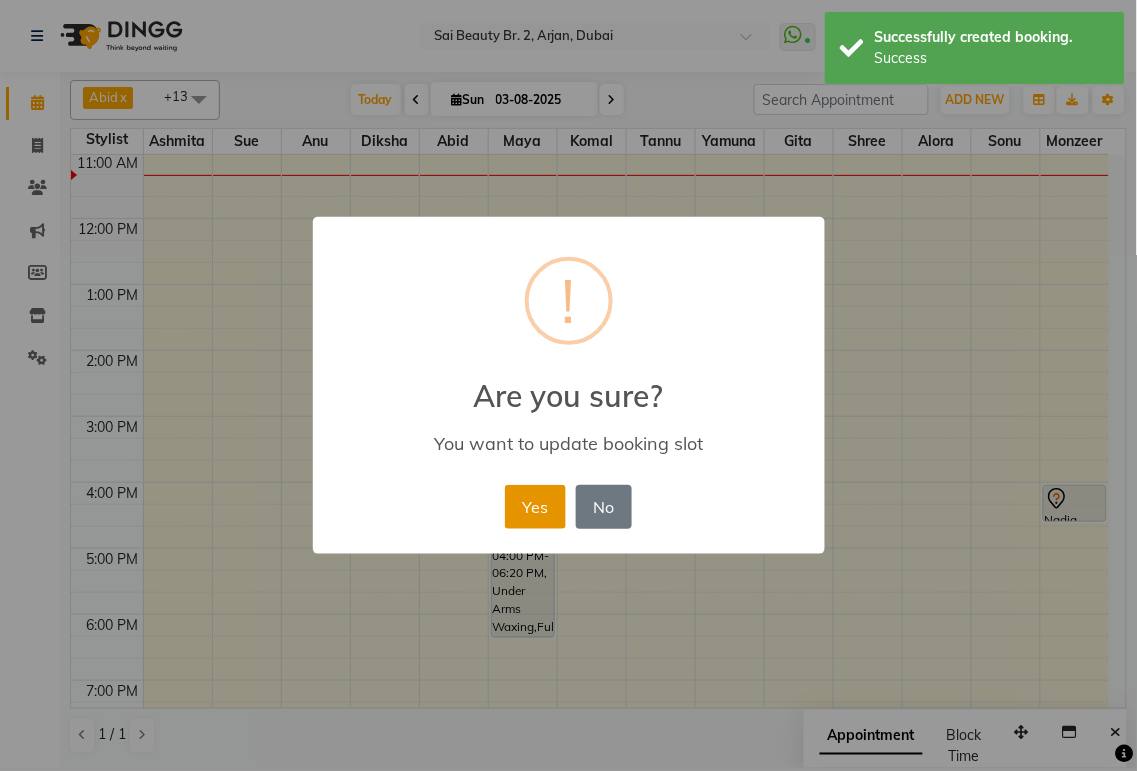 click on "Yes" at bounding box center [535, 507] 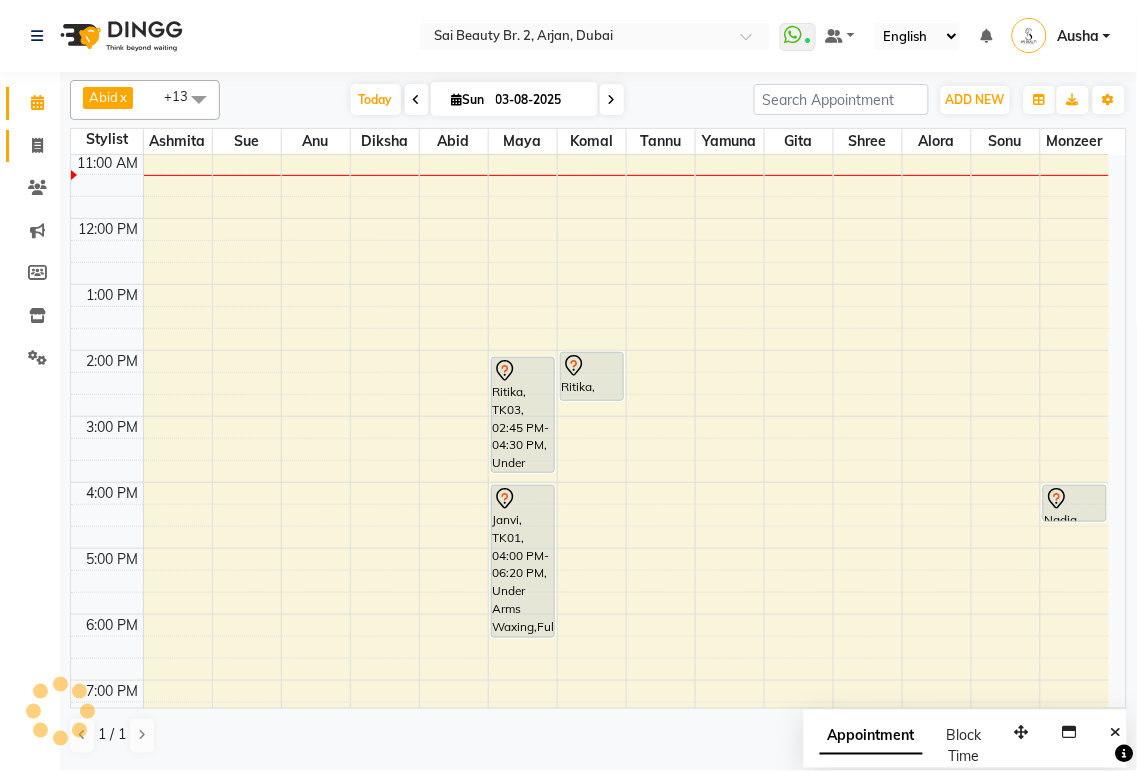 click 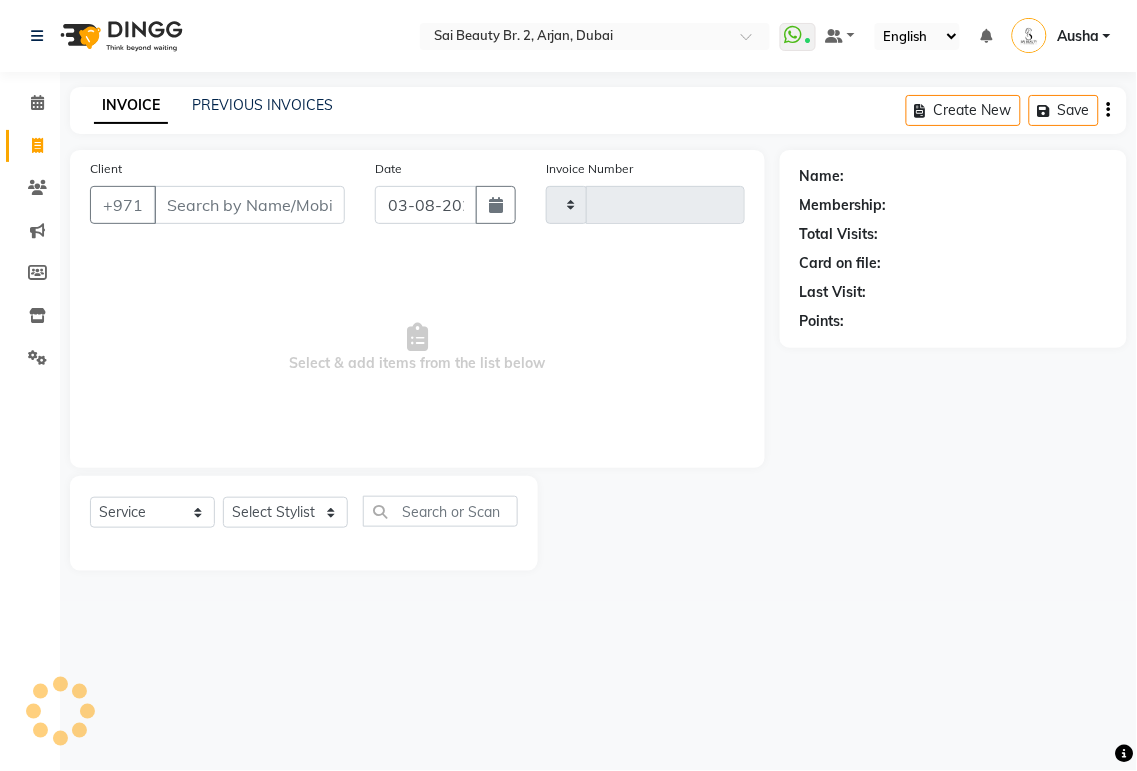 type on "1519" 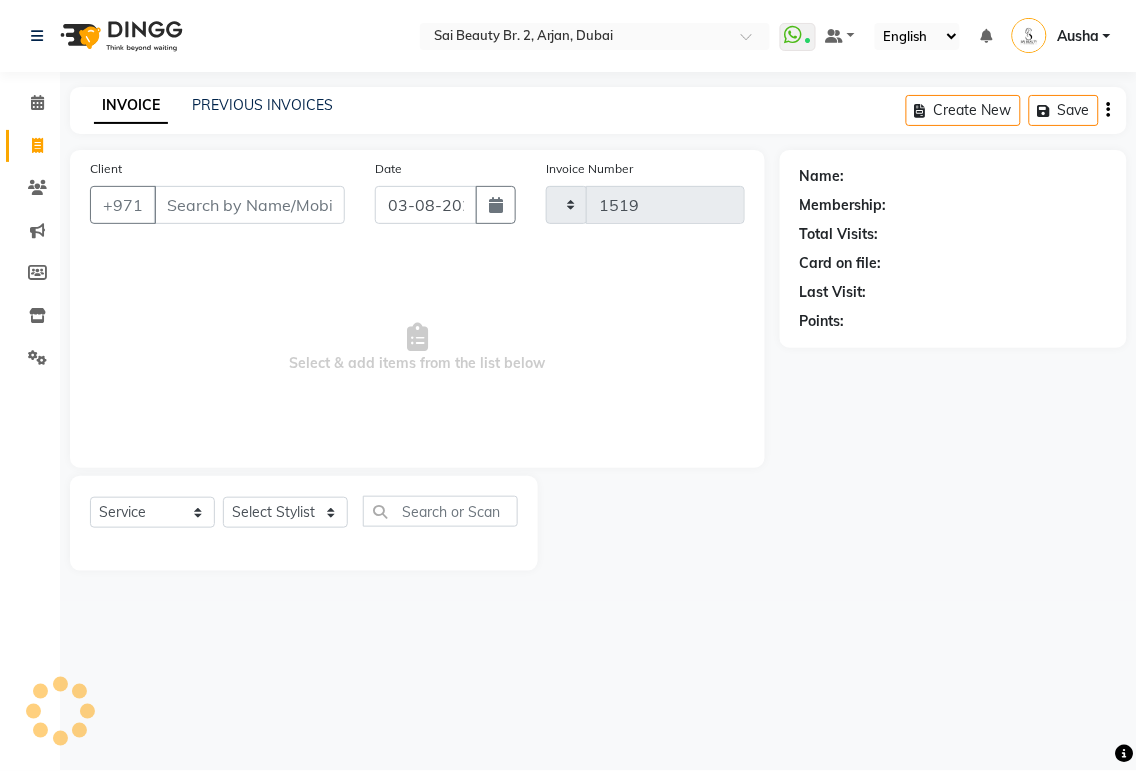 select on "6956" 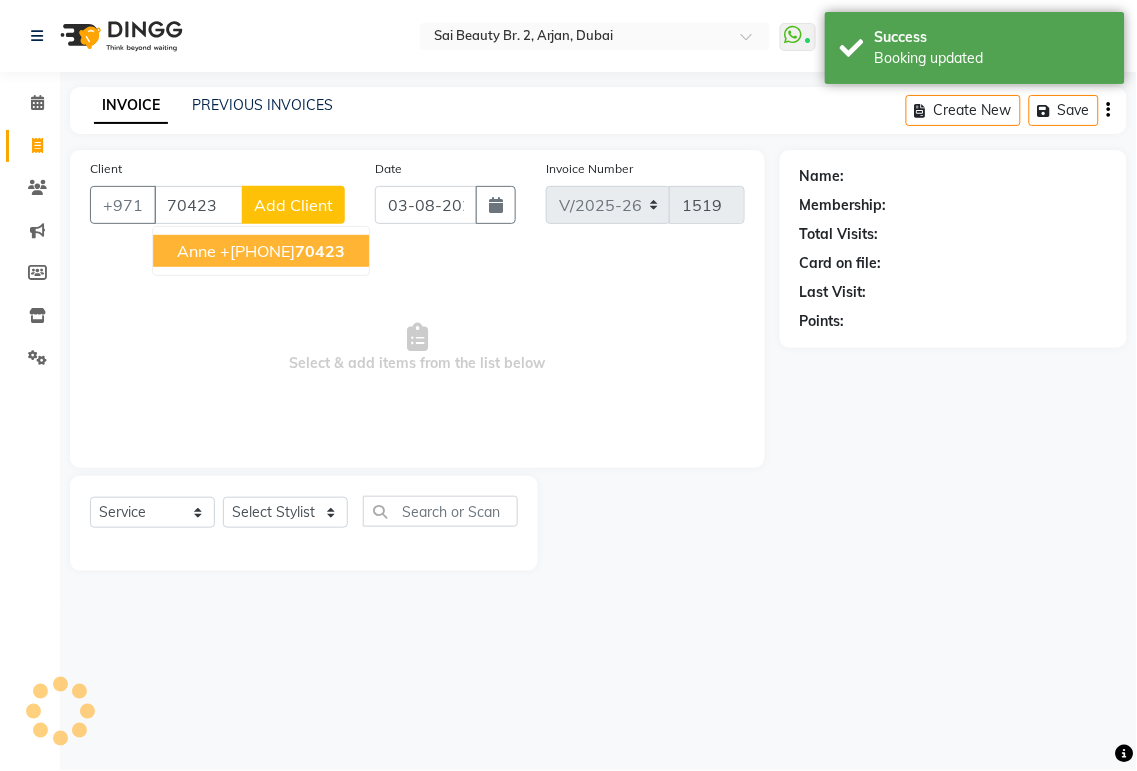 click on "70423" at bounding box center [320, 251] 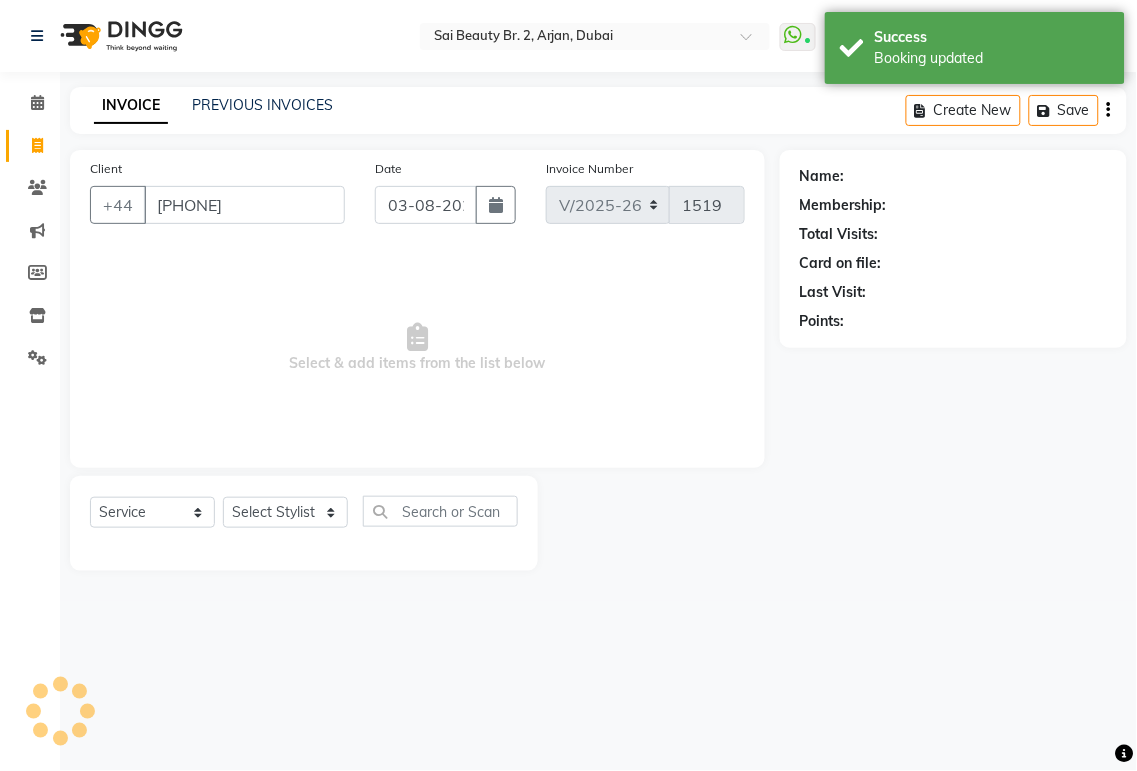 type on "[PHONE]" 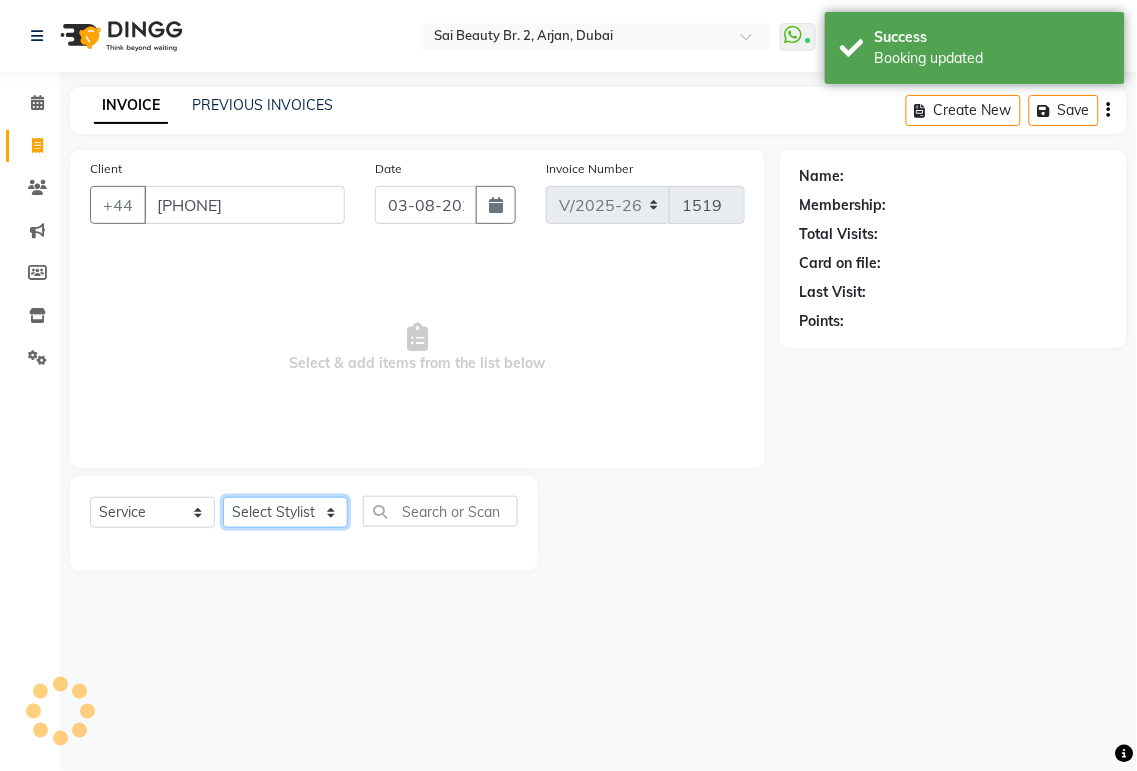click on "Select Stylist" 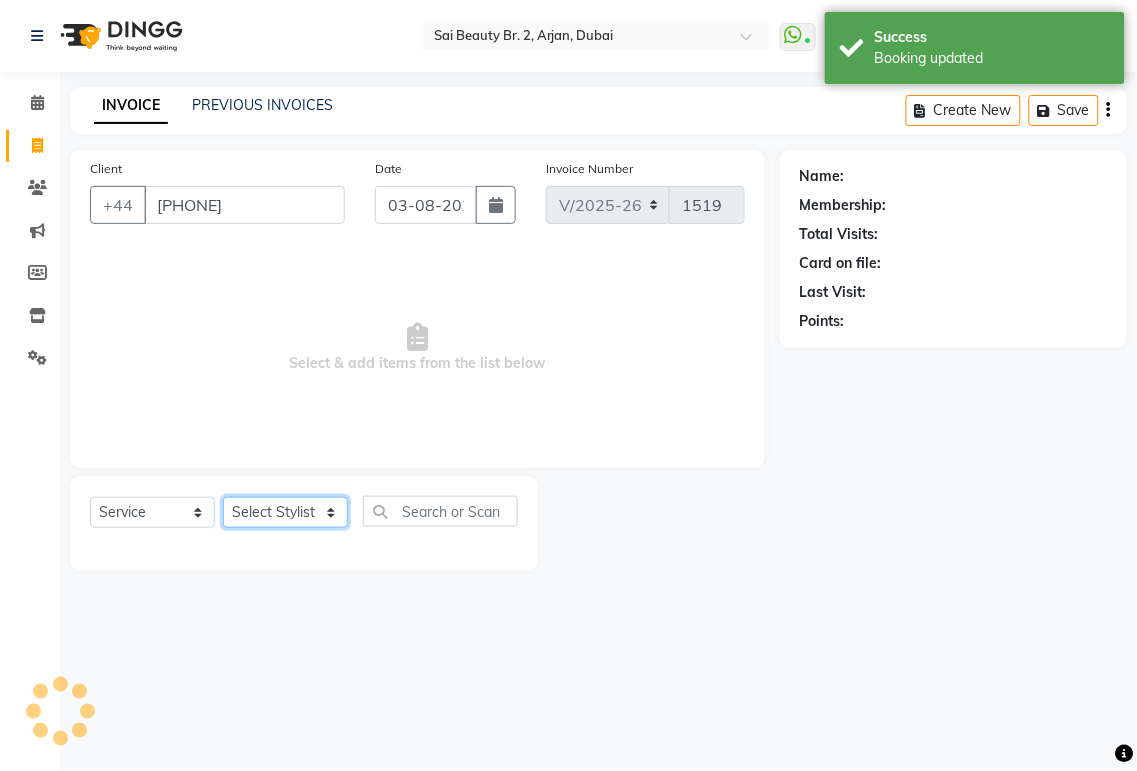 click on "Select Stylist" 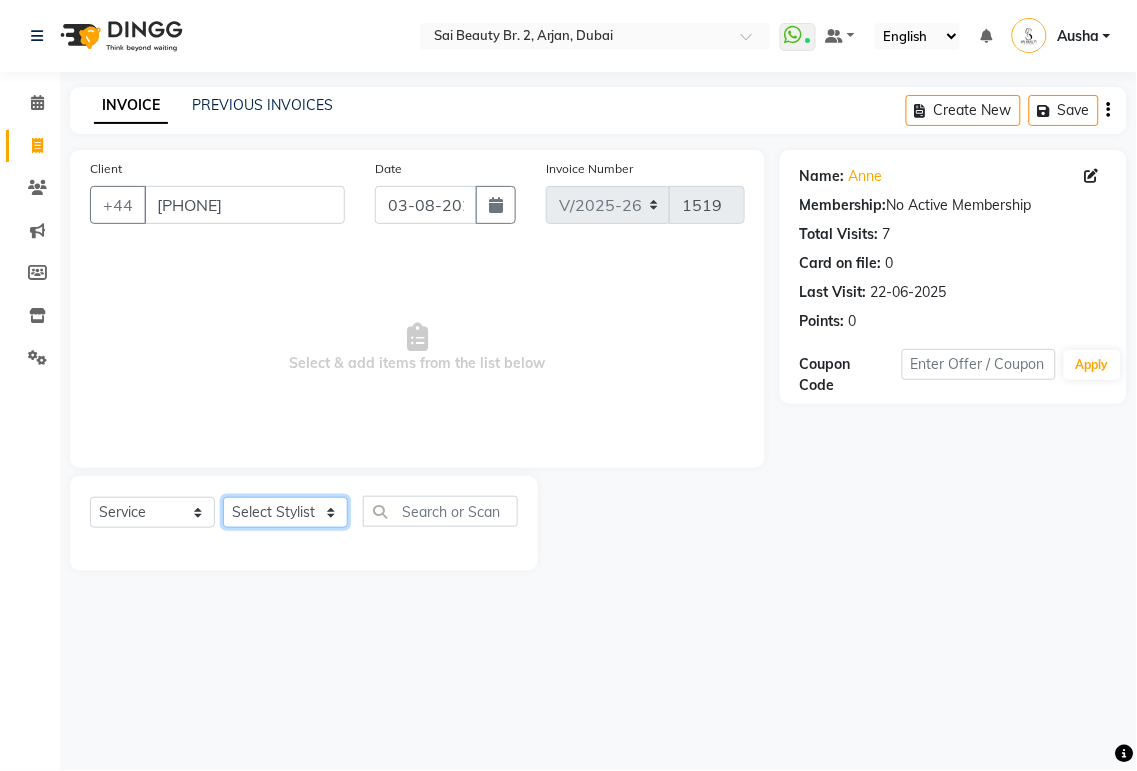 click on "Select Stylist Abid Alora Anu Ashmita Ausha Diksha Gita Komal Maya monzeer Shree sonu Sue Sumi Tannu Yamuna" 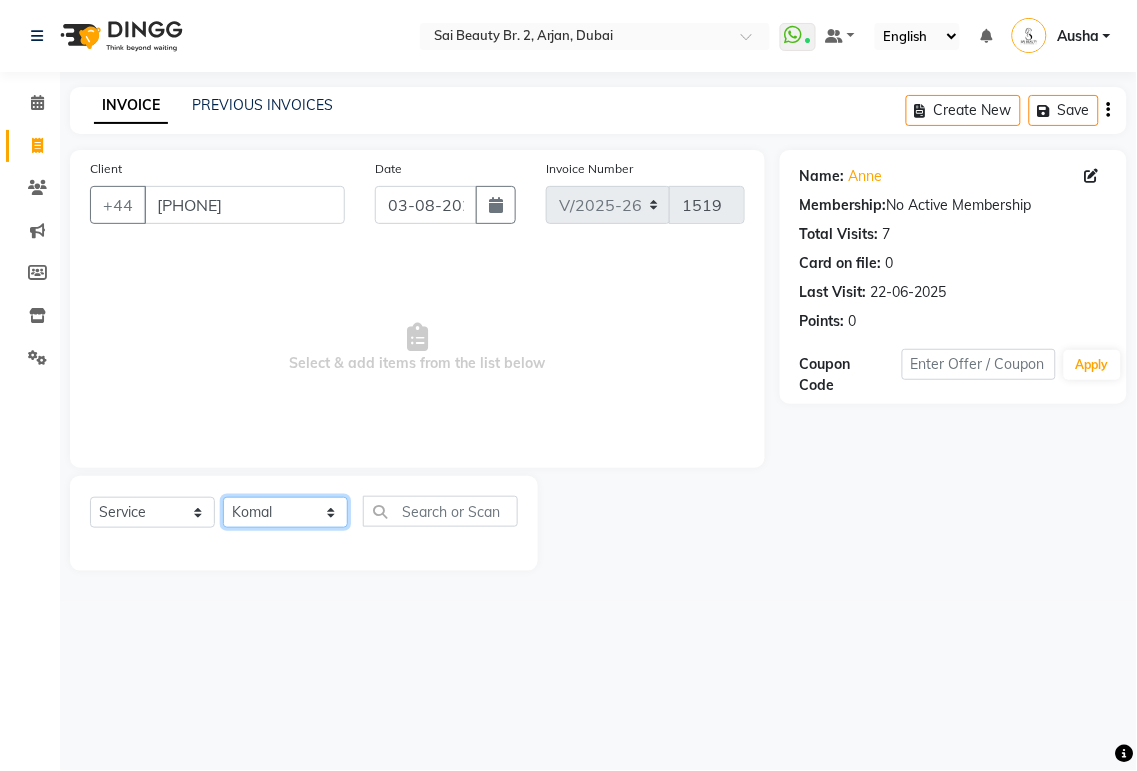 click on "Select Stylist Abid Alora Anu Ashmita Ausha Diksha Gita Komal Maya monzeer Shree sonu Sue Sumi Tannu Yamuna" 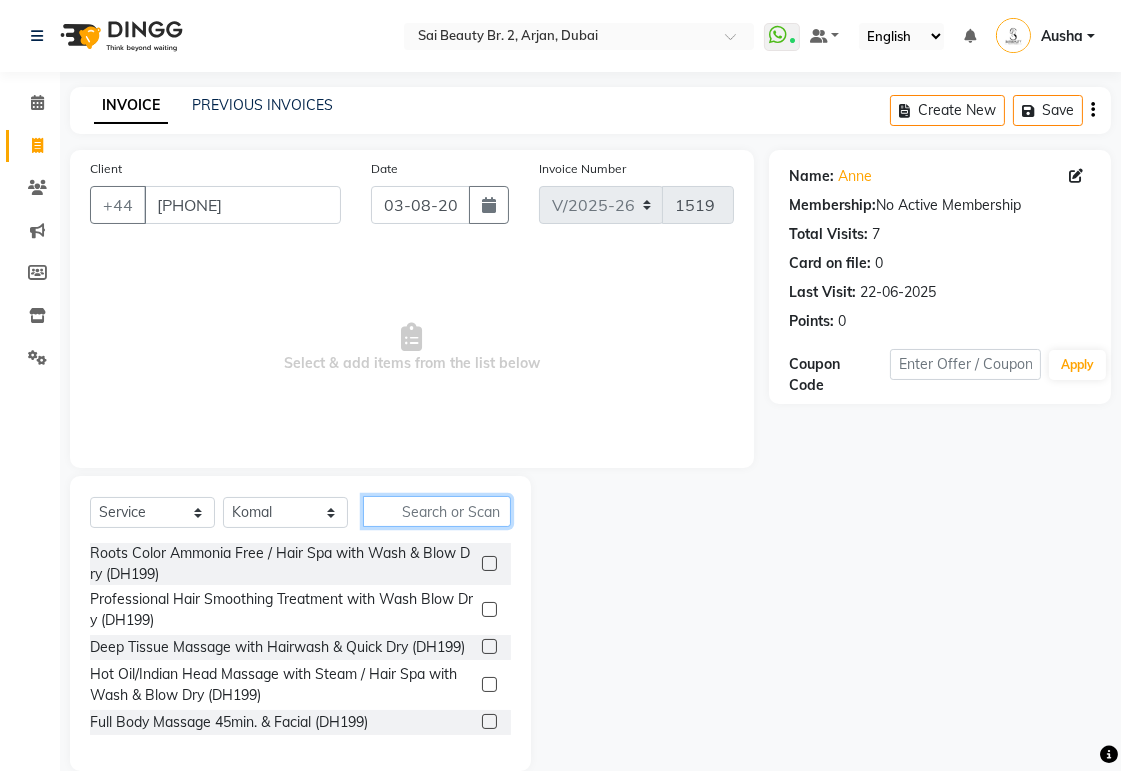 click 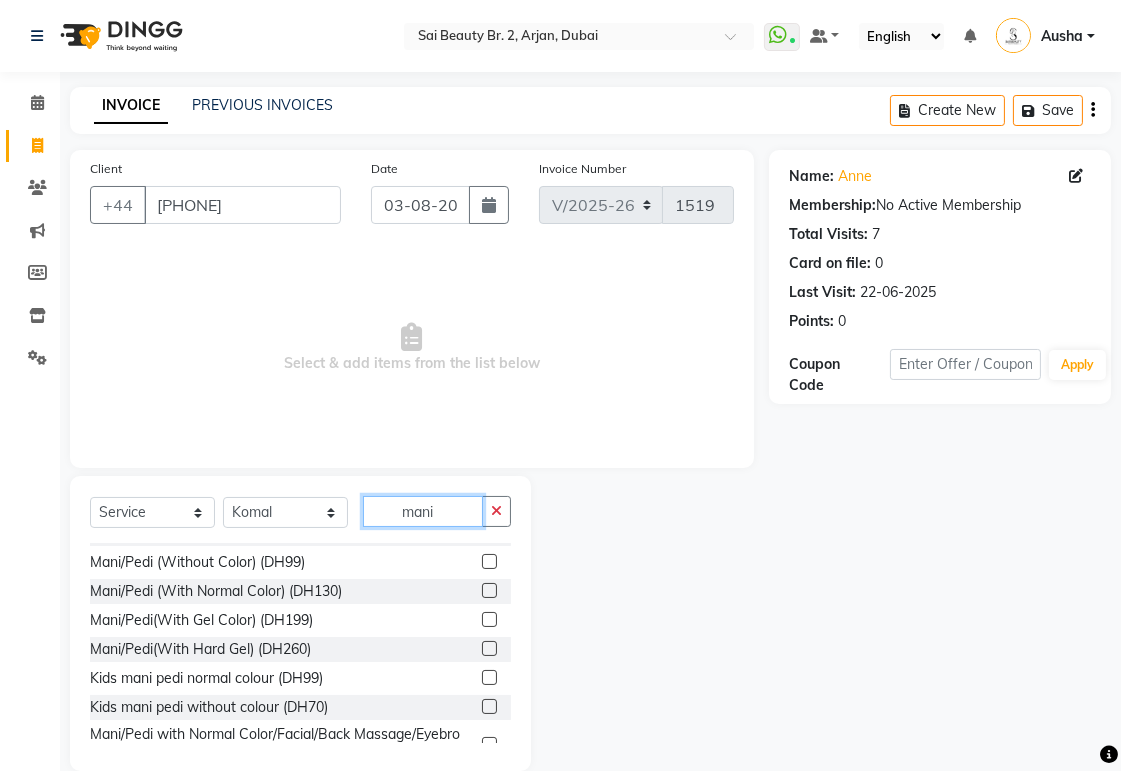 scroll, scrollTop: 197, scrollLeft: 0, axis: vertical 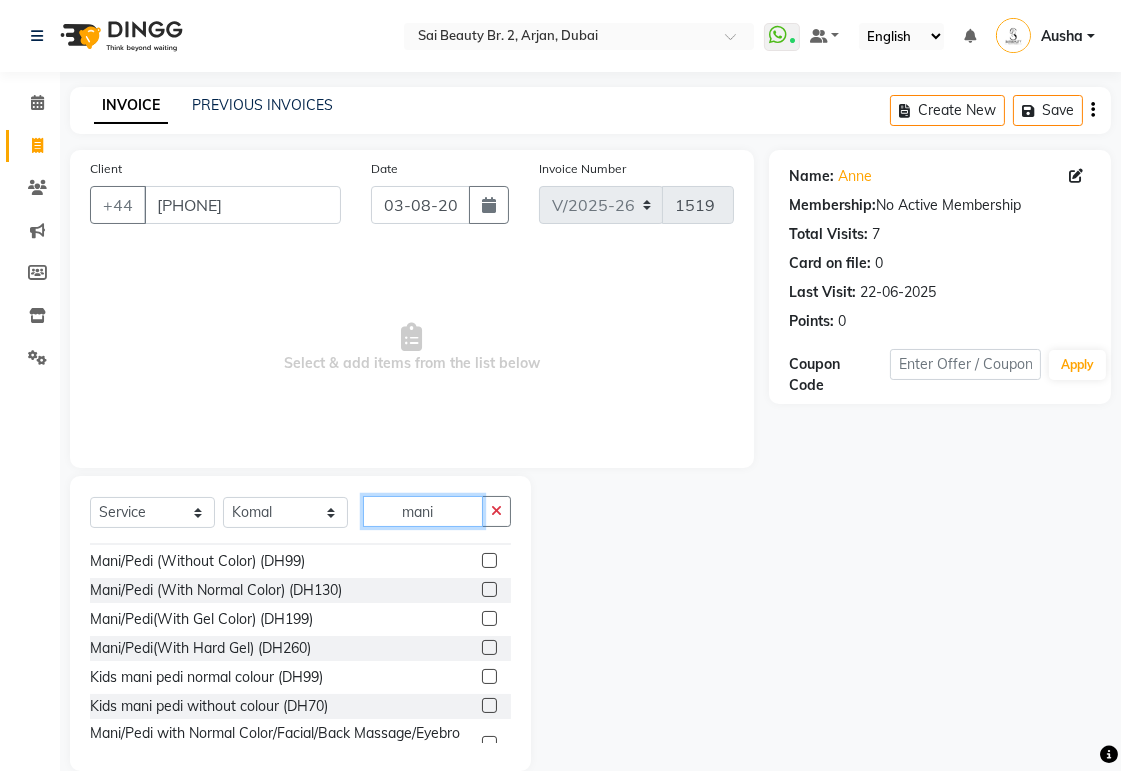 type on "mani" 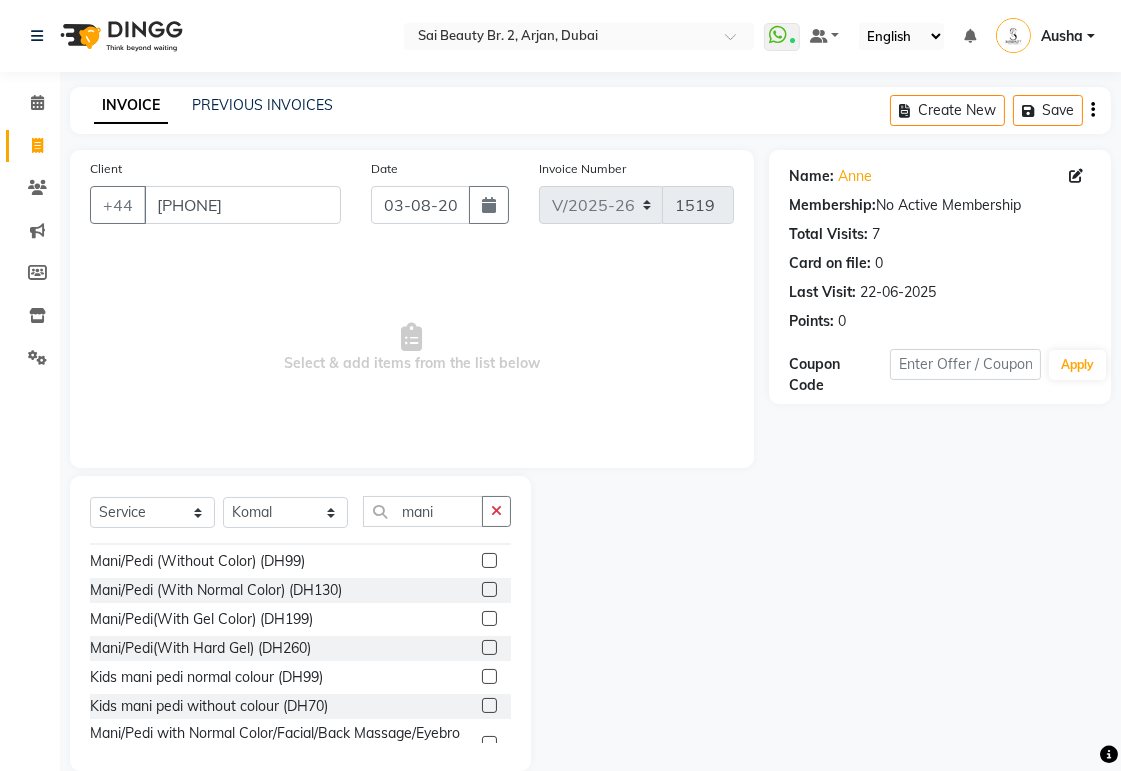 click 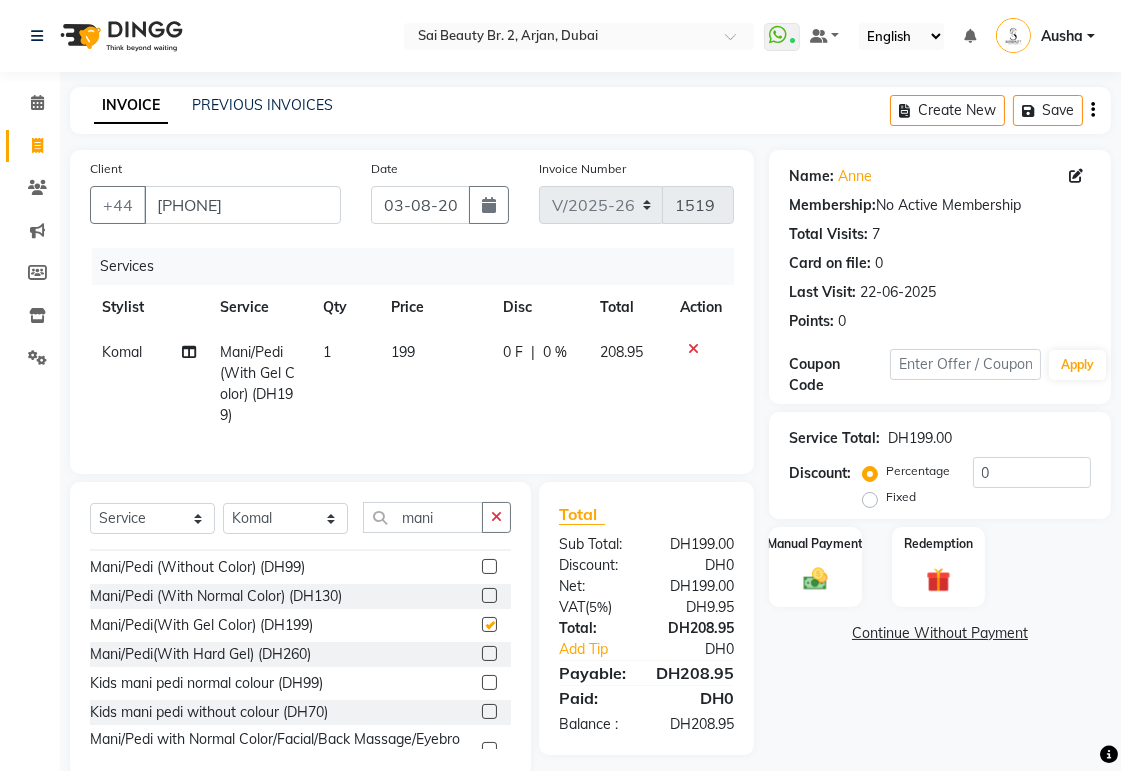 checkbox on "false" 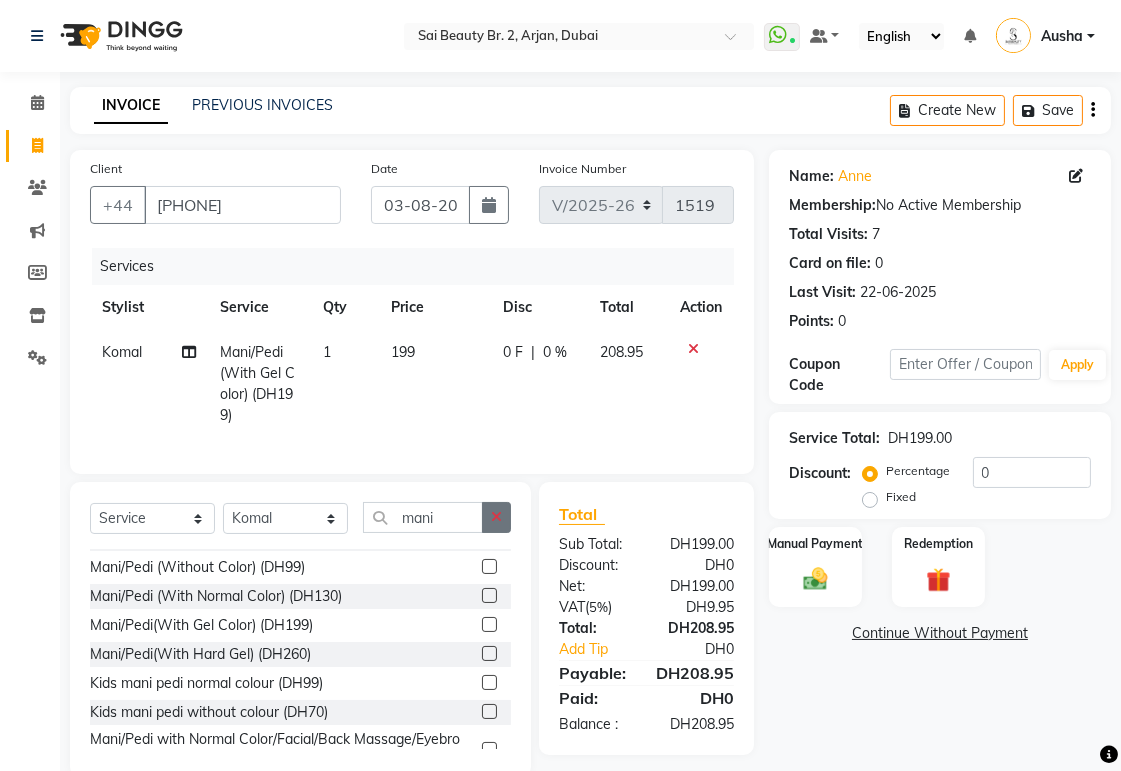 click 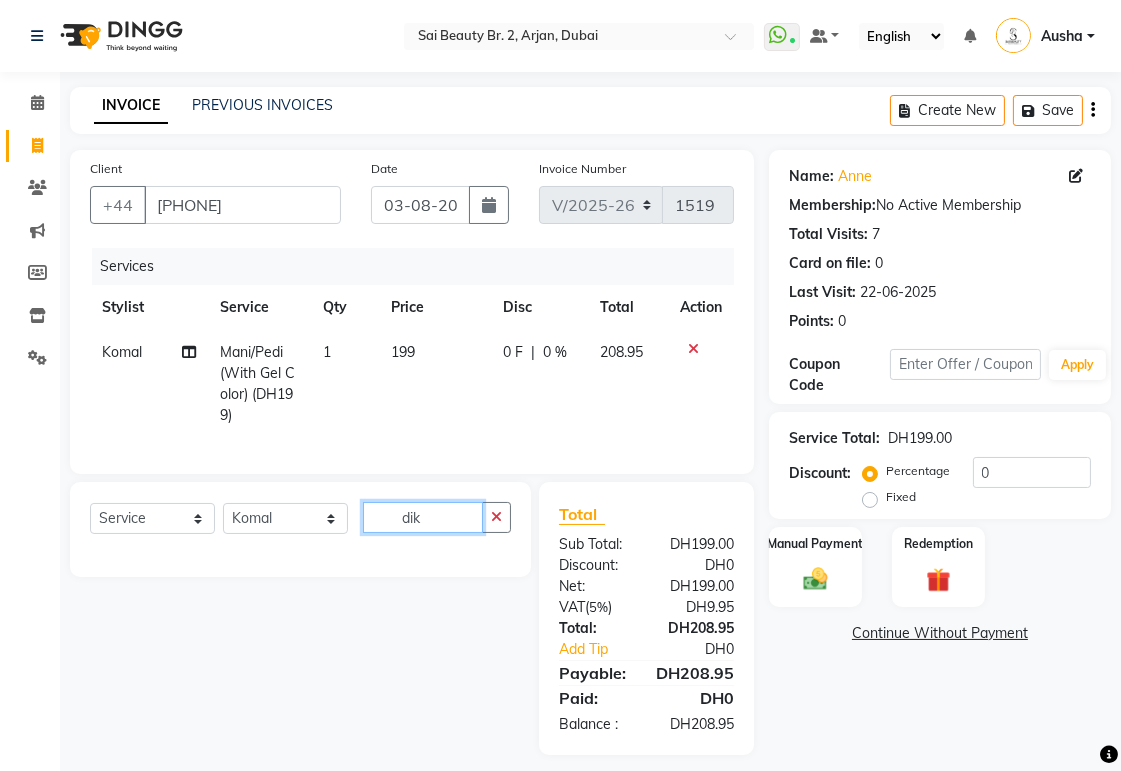 scroll, scrollTop: 0, scrollLeft: 0, axis: both 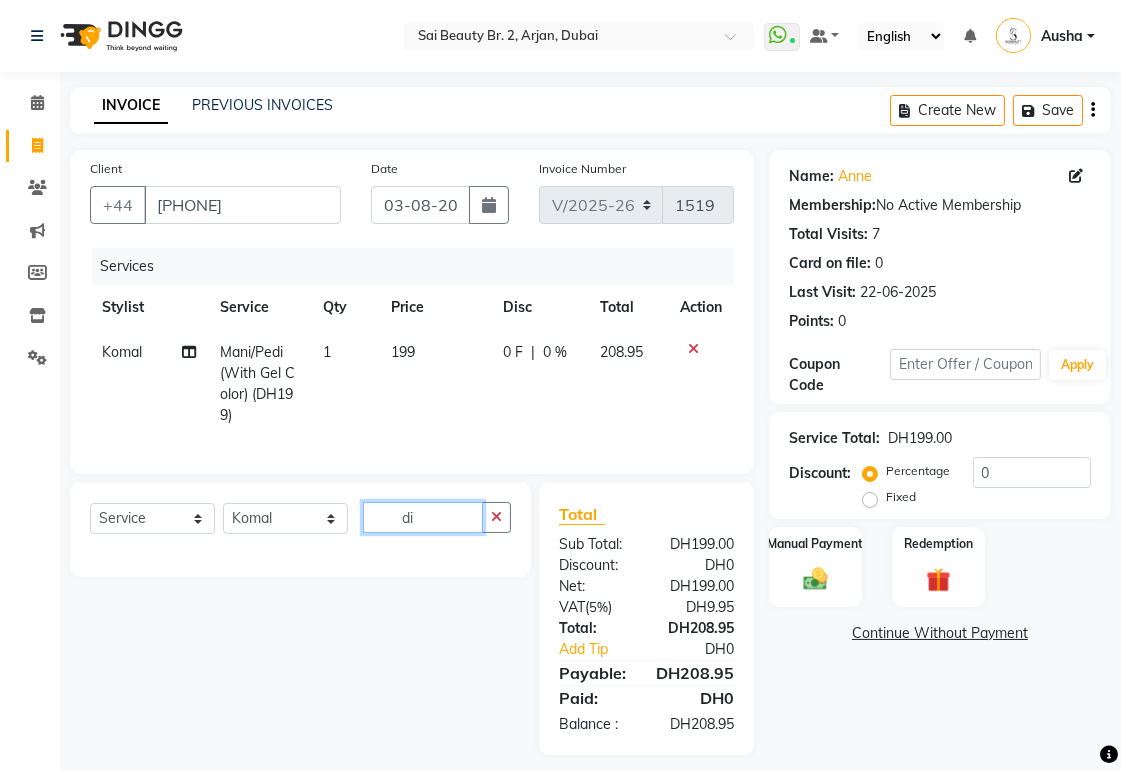 type on "d" 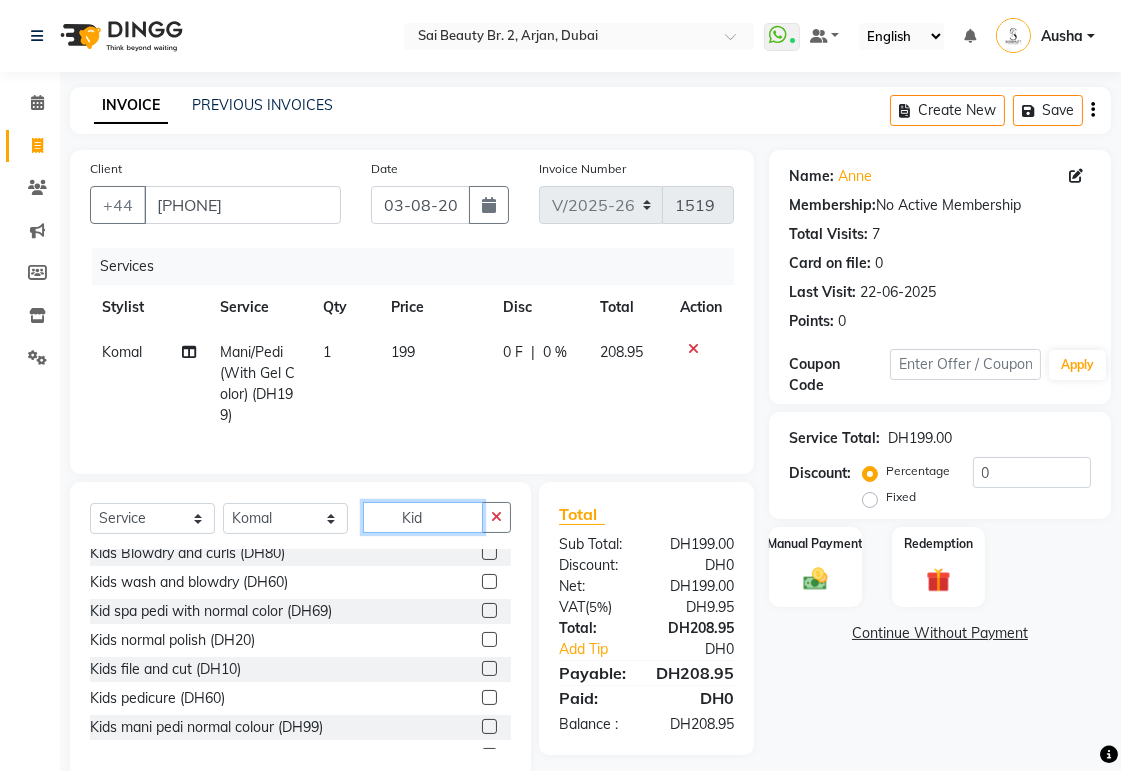 scroll, scrollTop: 124, scrollLeft: 0, axis: vertical 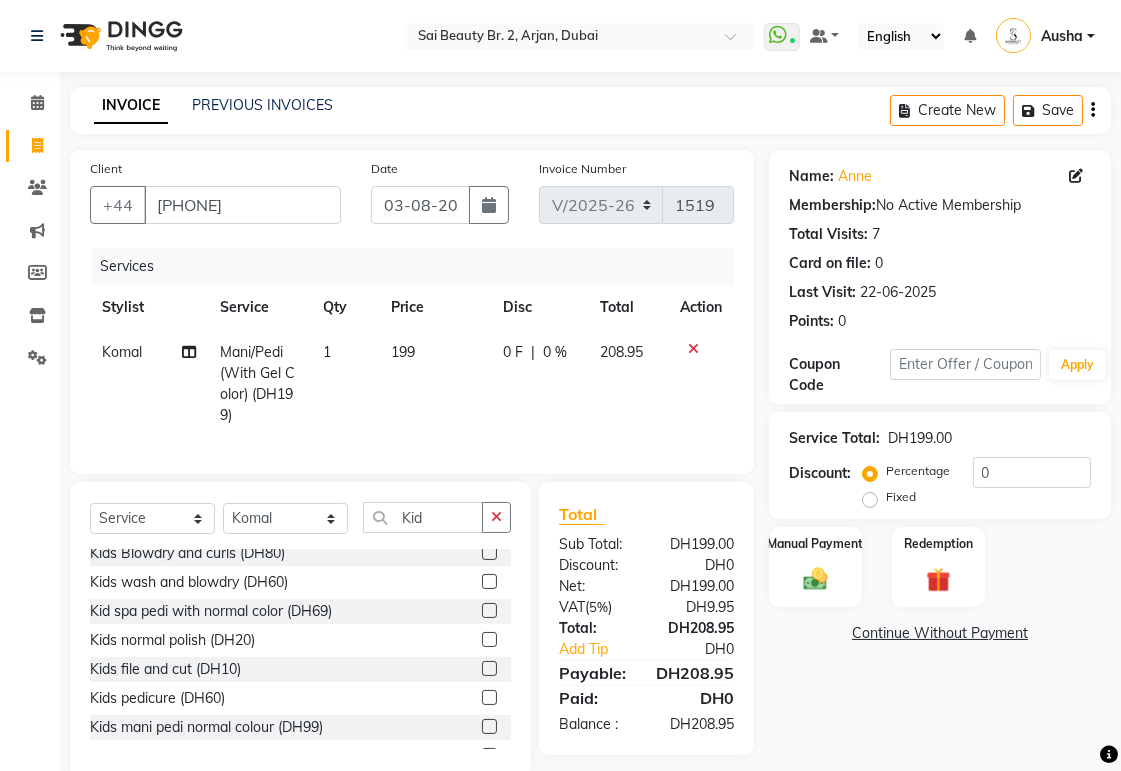 click 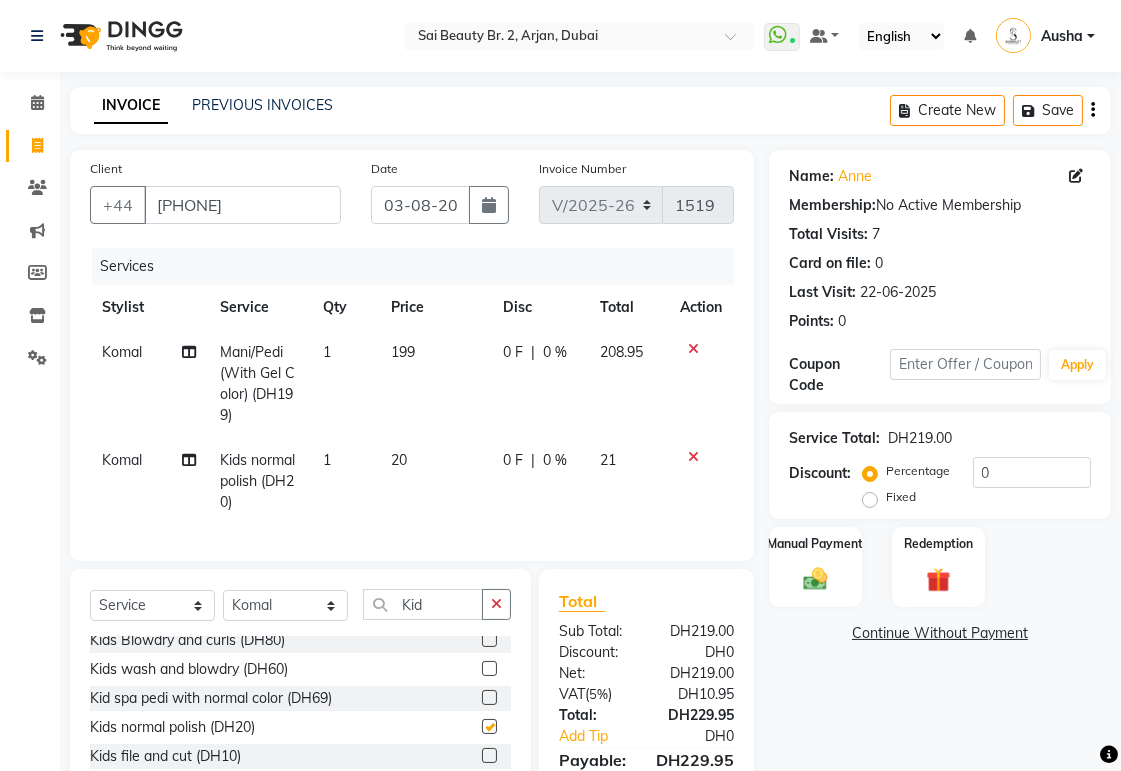 checkbox on "false" 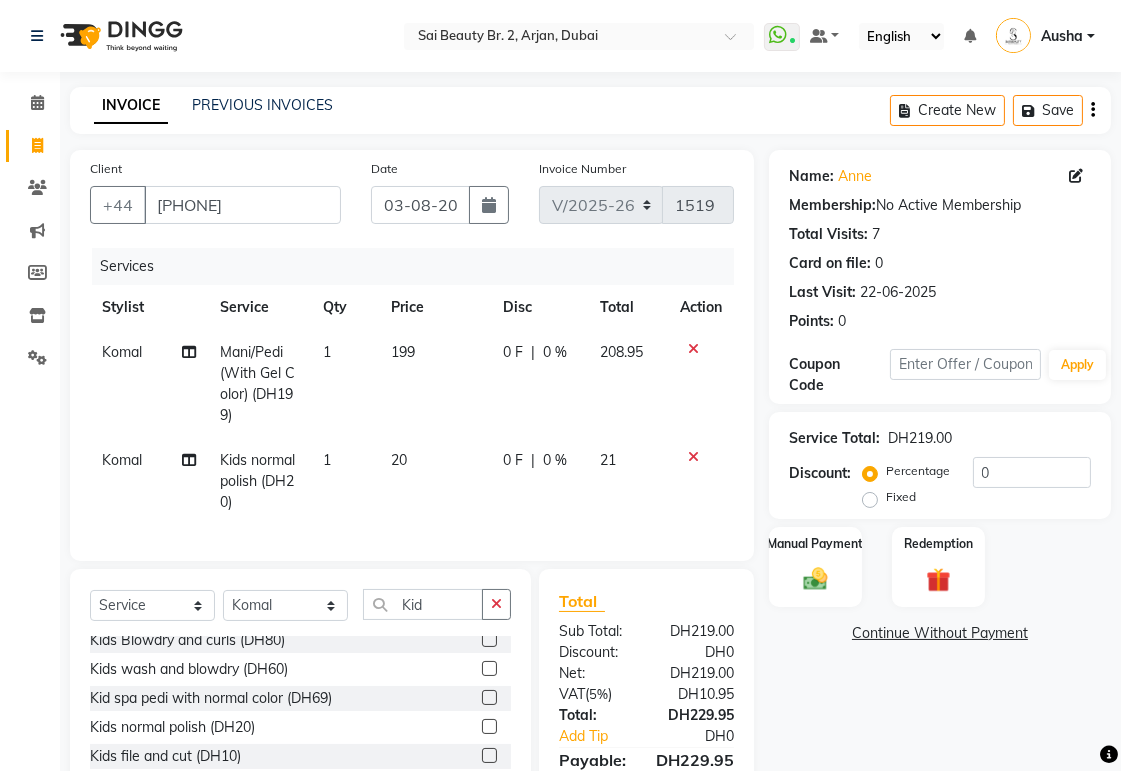 click on "1" 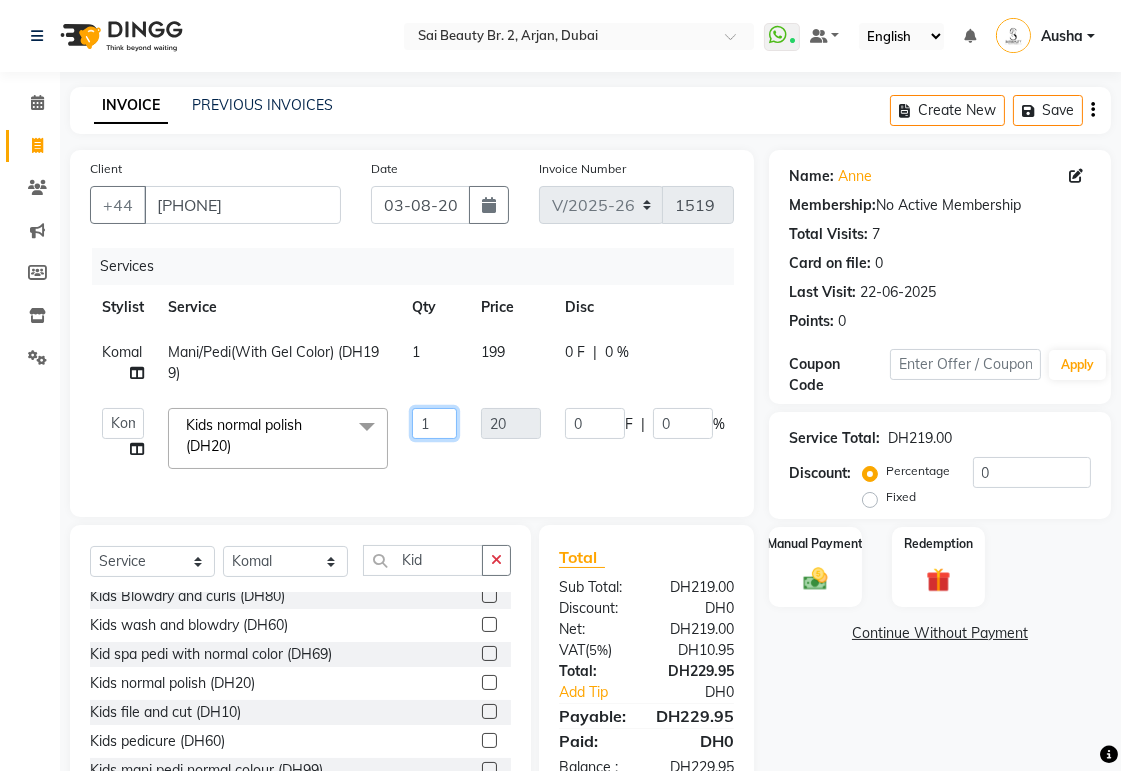 click on "1" 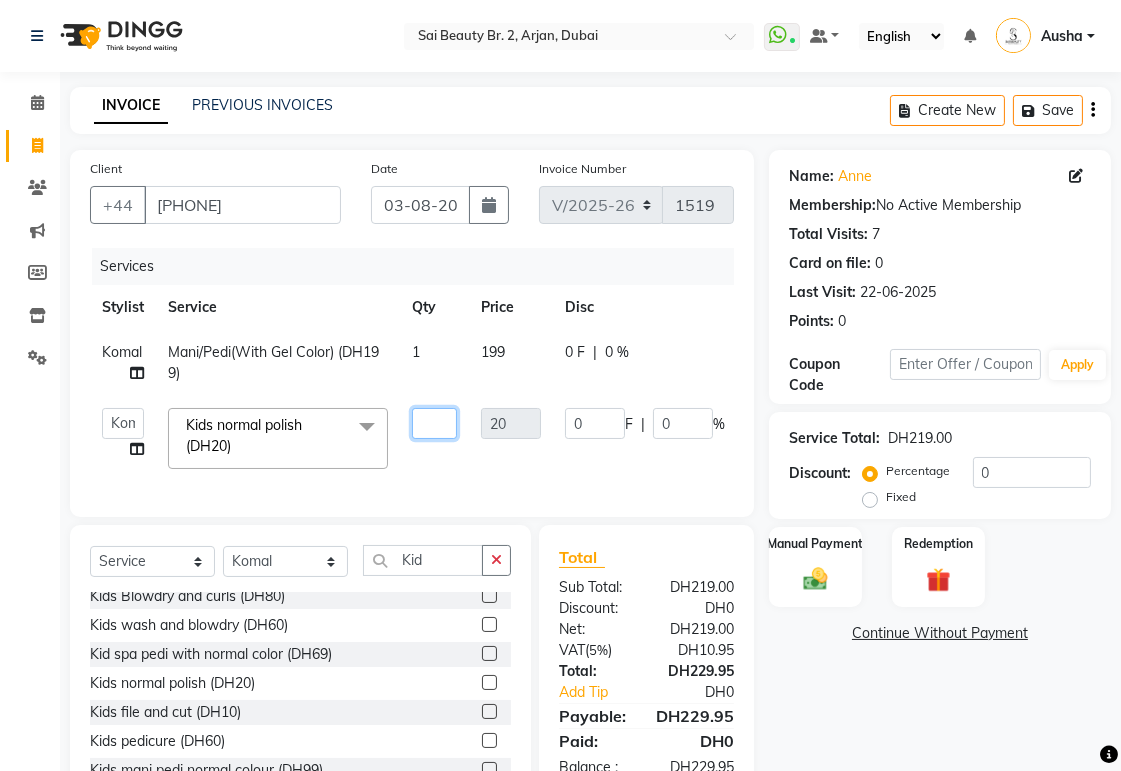 type on "2" 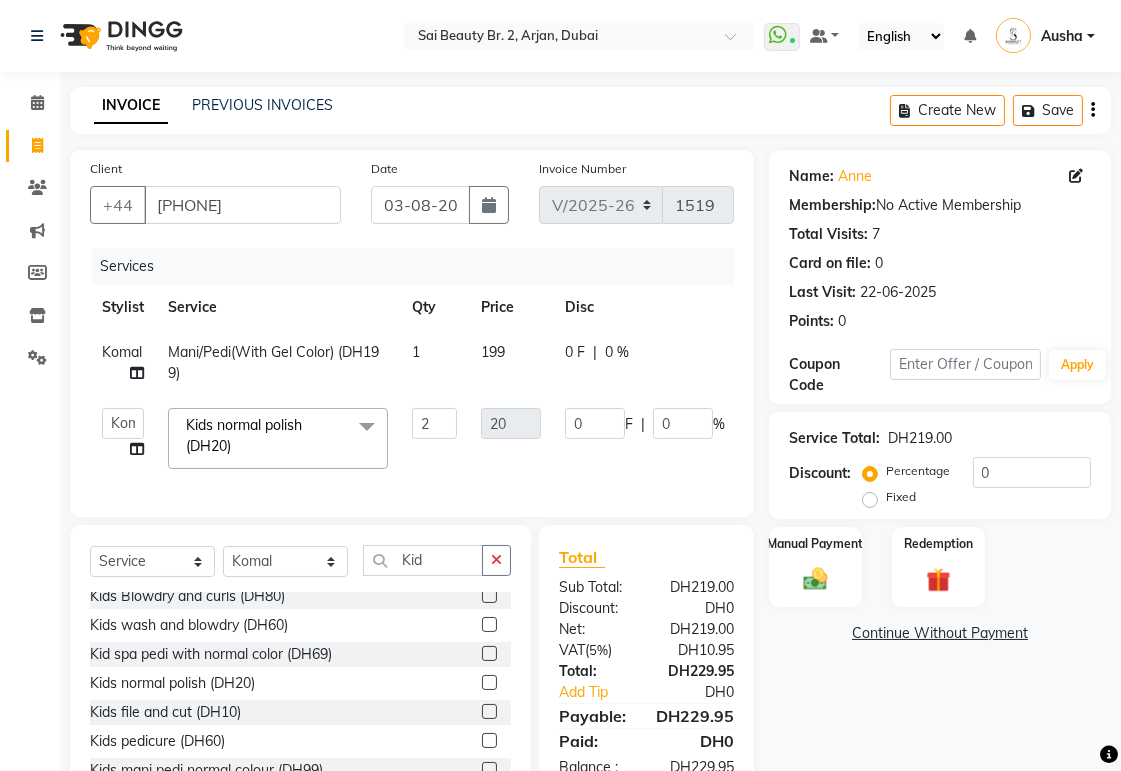 click on "Client +[PHONE] Date [DATE] Invoice Number V/2025 V/2025-26 1519 Services Stylist Service Qty Price Disc Total Action Komal Mani/Pedi(With Gel Color) (DH199) 1 199 0 F | 0 % 208.95 Alora Anusha Ashmita Ausha Diksha Gita Komal Maya Monzeer Shree Sonu Sue Sumi Tannu Yamuna Kids normal polish (DH20) x Roots Color Ammonia Free / Hair Spa with Wash & Blow Dry (DH199) Professional Hair Smoothing Treatment with Wash Blow Dry (DH199) Deep Tissue Massage with Hairwash & Quick Dry (DH199) Hot Oil/Indian Head Massage with Steam / Hair Spa with Wash & Blow Dry (DH199) Full Body Massage 45min. & Facial (DH199) Deep Cleaning Facial with Neck & Shoulder / Head Massage & Collagen Mask (DH199) Hot Oil/Back Massage/Head Massage/Half Leg Half Arms Waxing (DH199) Hair Cut / Hair Spa & Hair Wash (DH199) Scalp Scrub with Hair Spa with Wash & Blow Dry (DH199) Back massage/Facial (DH149) Full leg/Full Arms/Forearms/Bikini (DH199) Eyebrow Threading (DH30) Upper Lip Threading (DH15) 2 20 0" 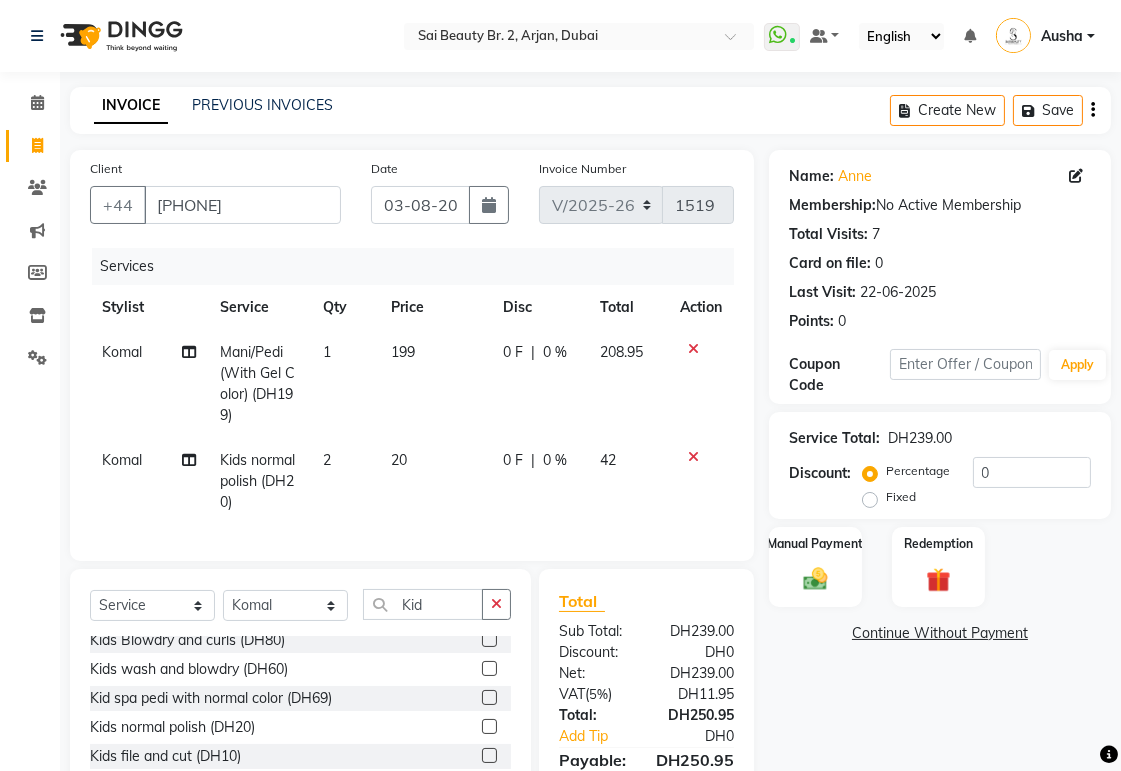 click 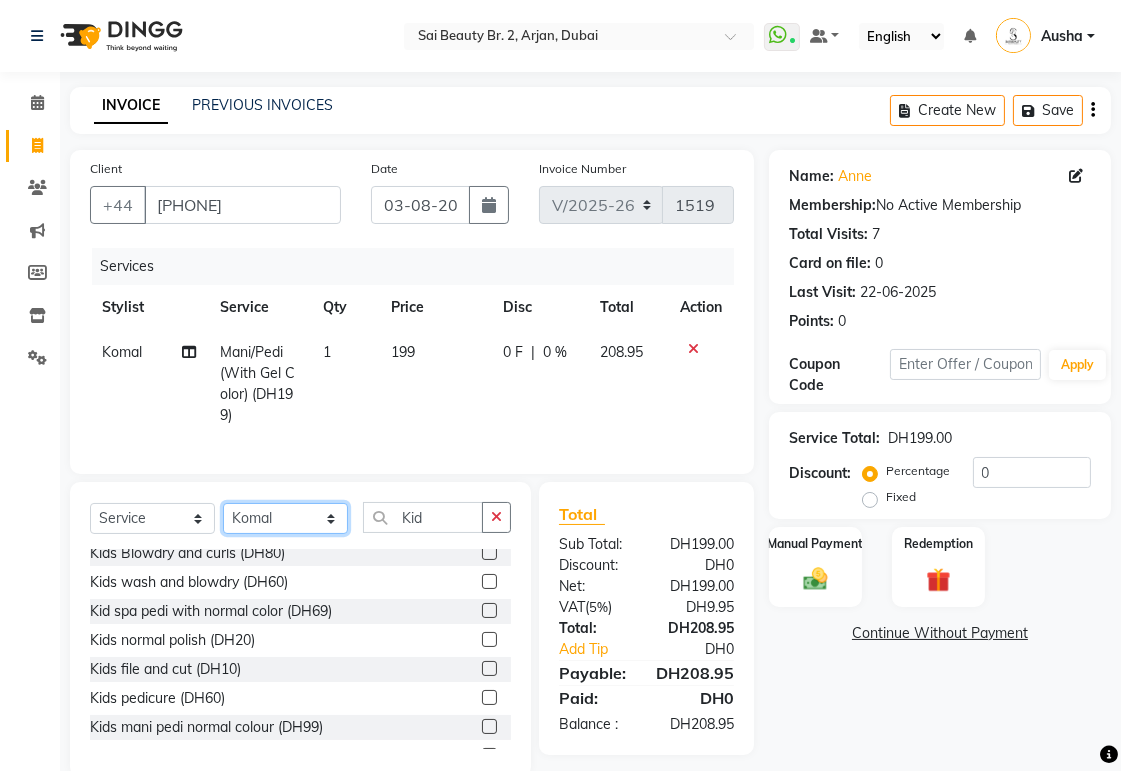 click on "Select Stylist Abid Alora Anu Ashmita Ausha Diksha Gita Komal Maya monzeer Shree sonu Sue Sumi Tannu Yamuna" 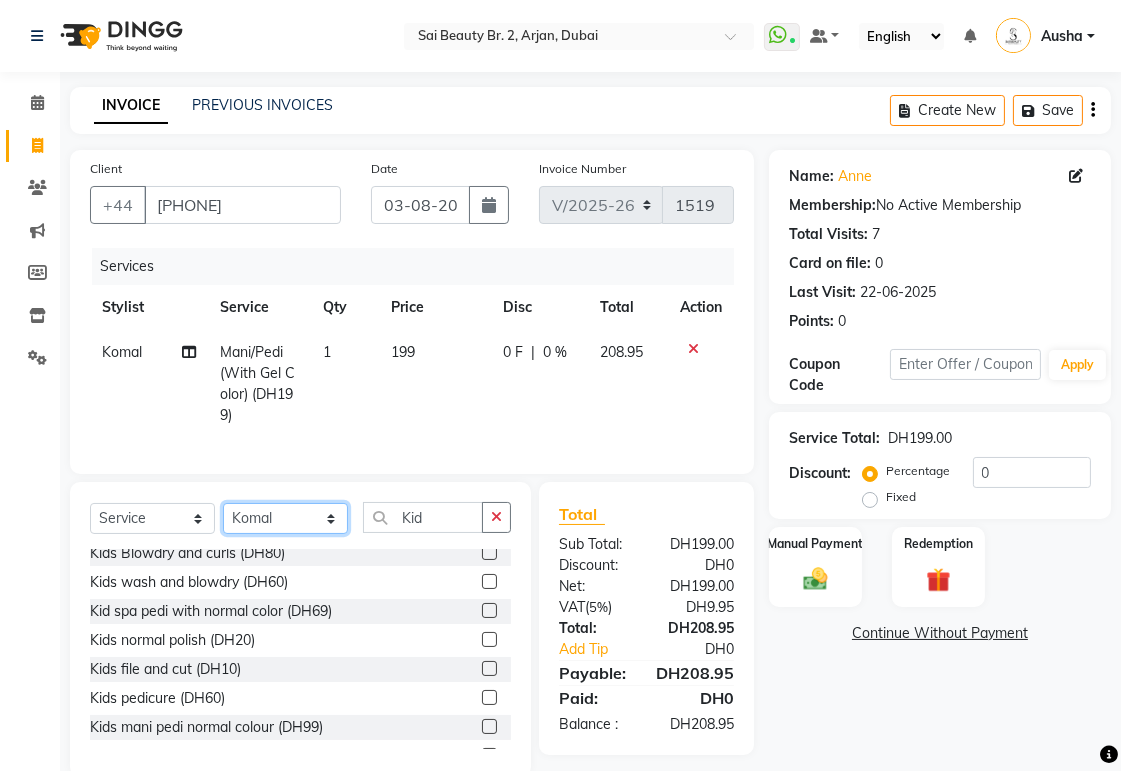 select on "57878" 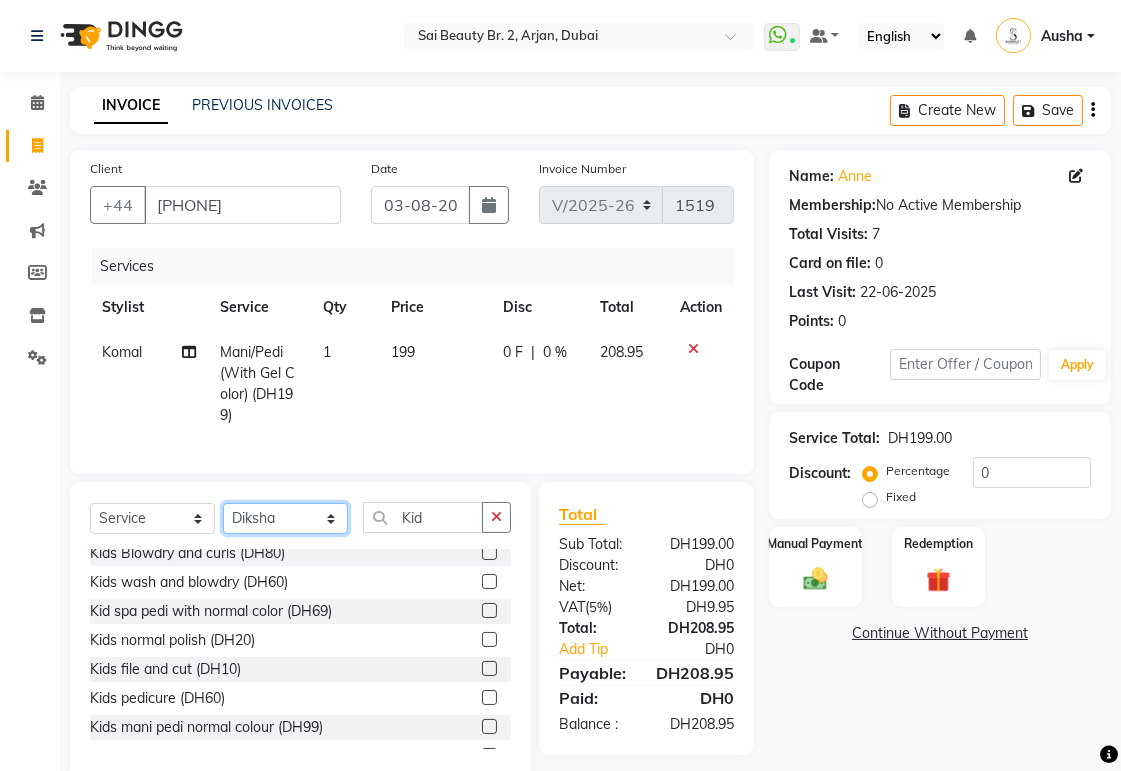 click on "Select Stylist Abid Alora Anu Ashmita Ausha Diksha Gita Komal Maya monzeer Shree sonu Sue Sumi Tannu Yamuna" 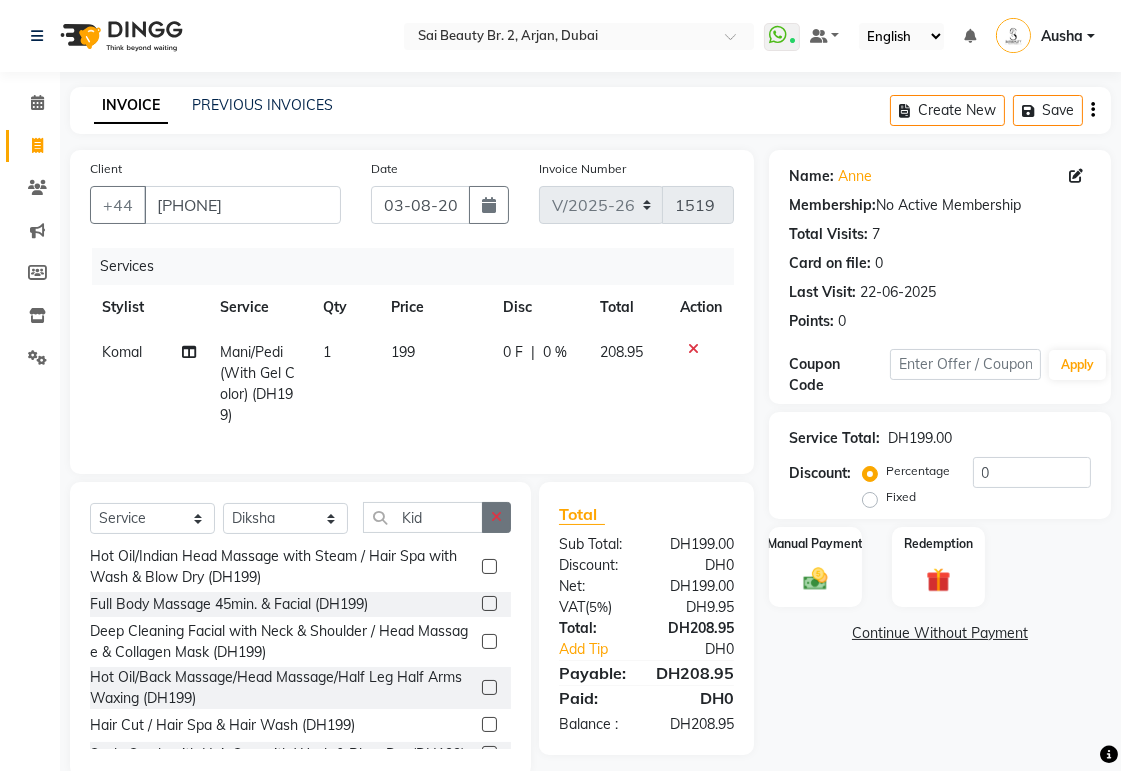 click 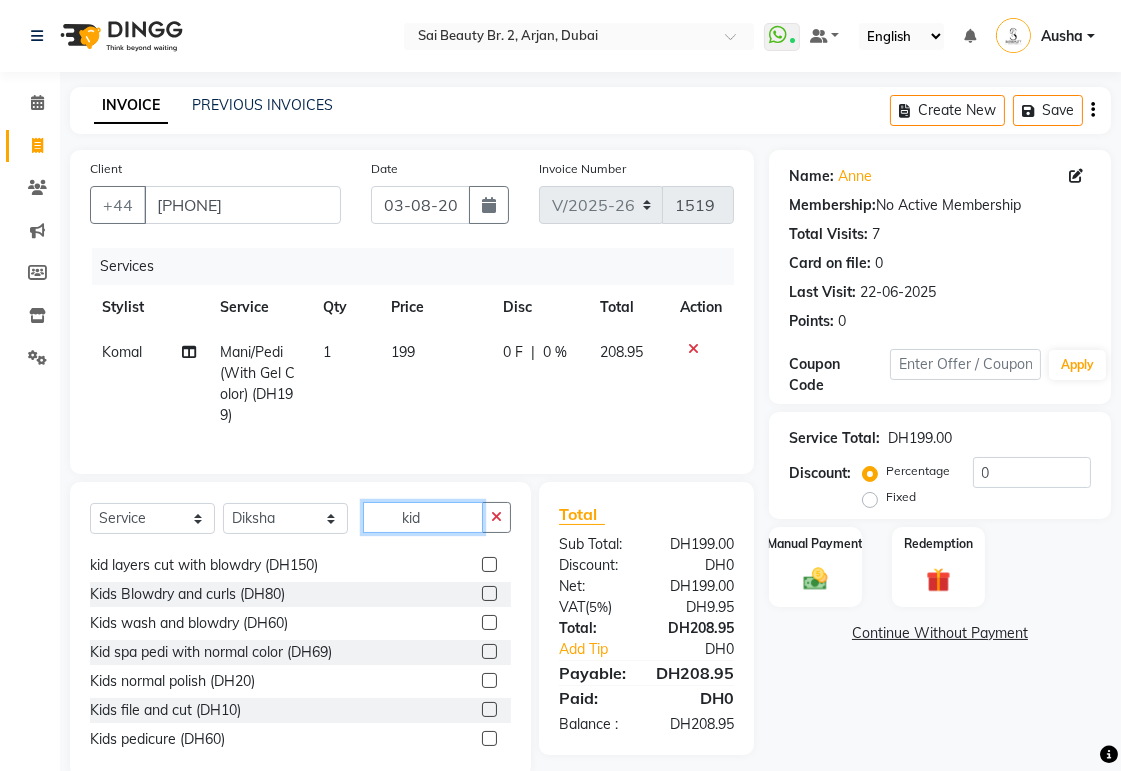 scroll, scrollTop: 142, scrollLeft: 0, axis: vertical 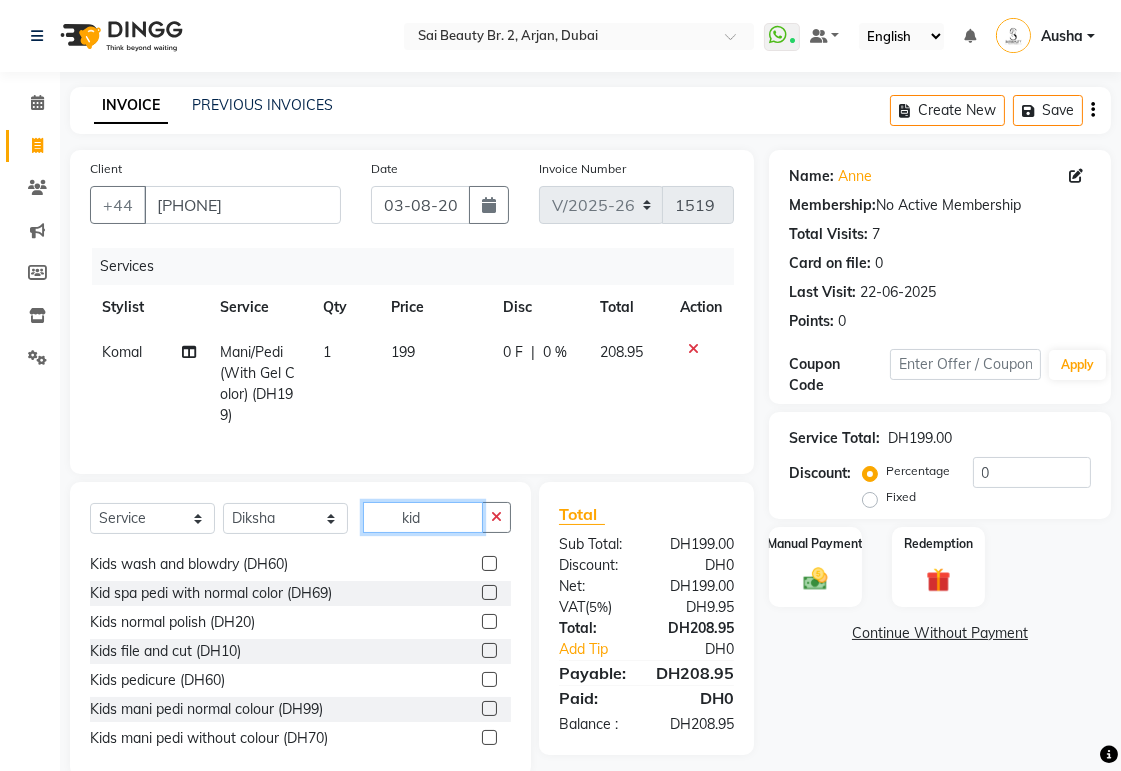 type on "kid" 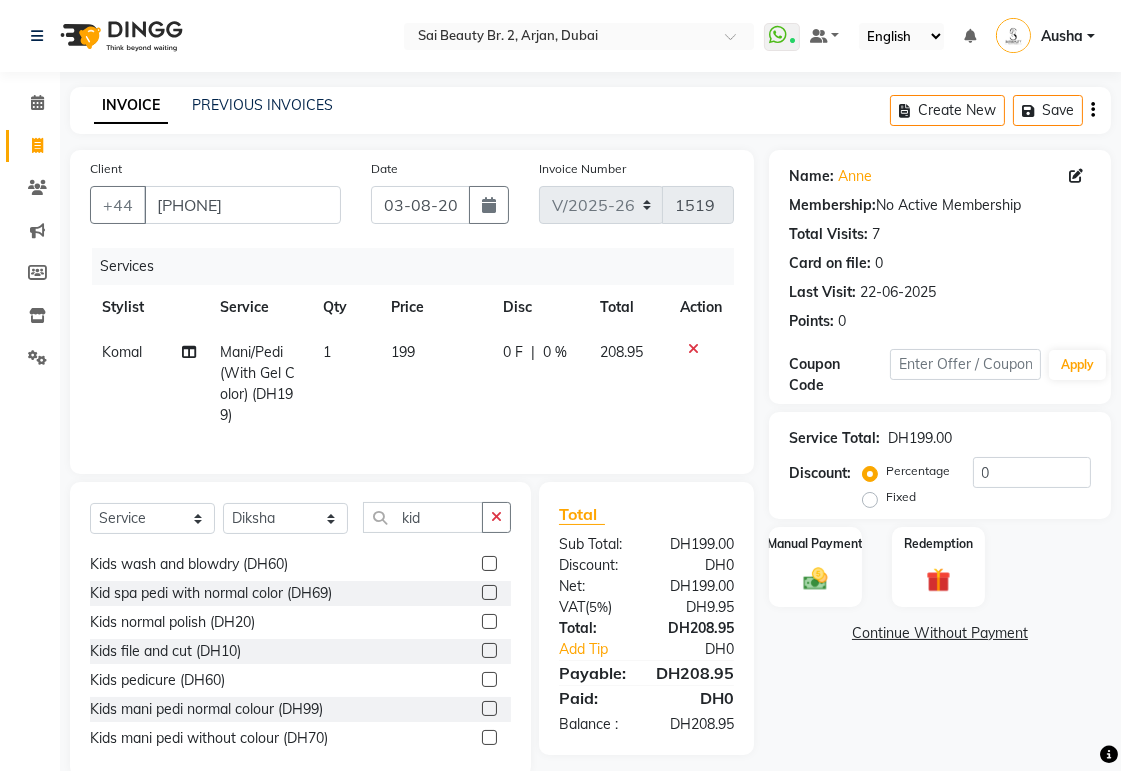 click 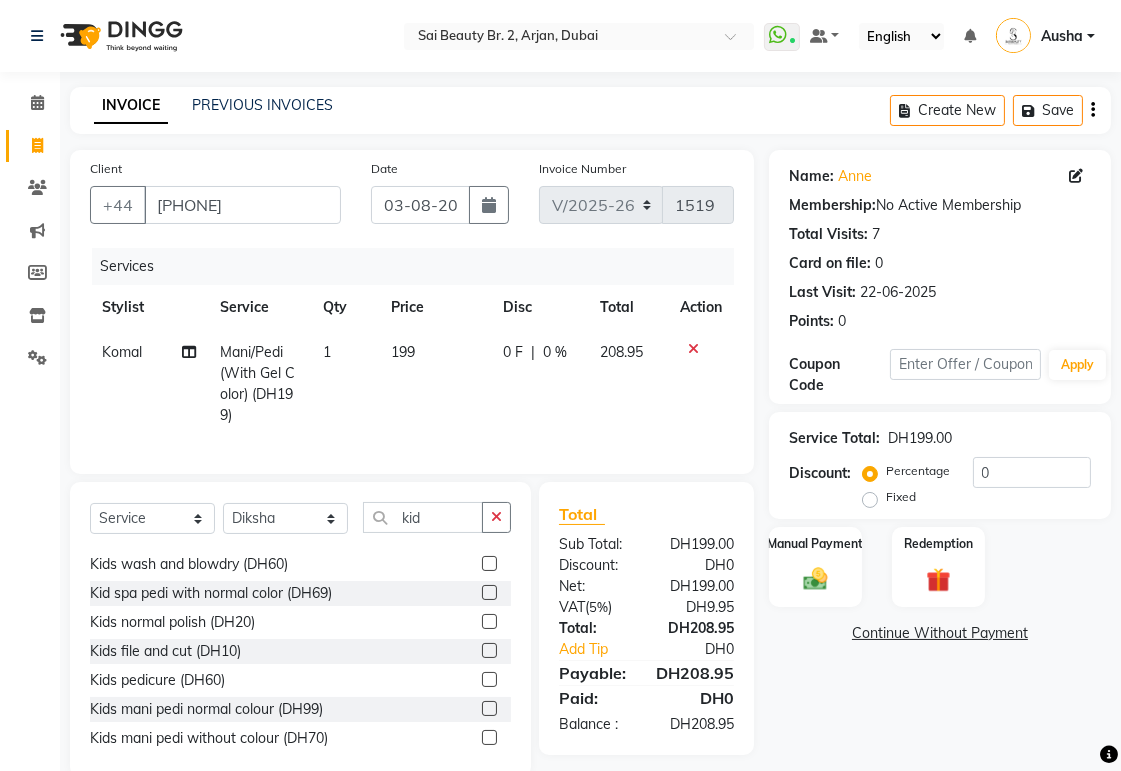 click 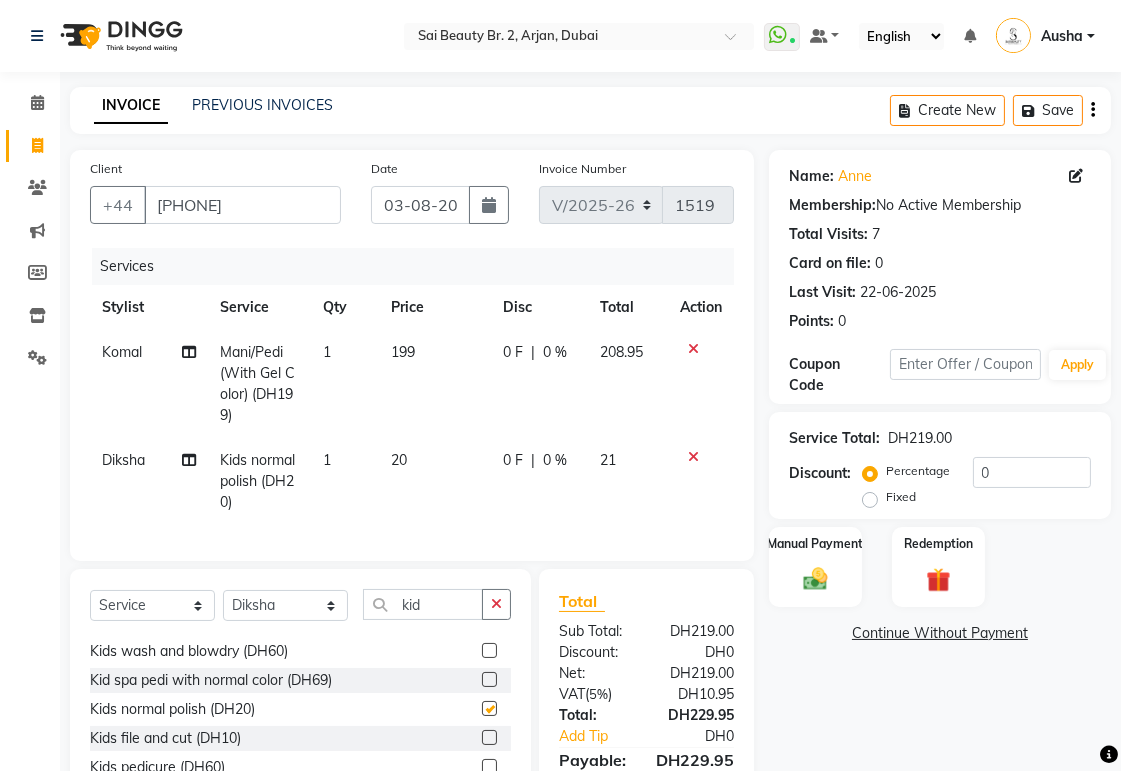 checkbox on "false" 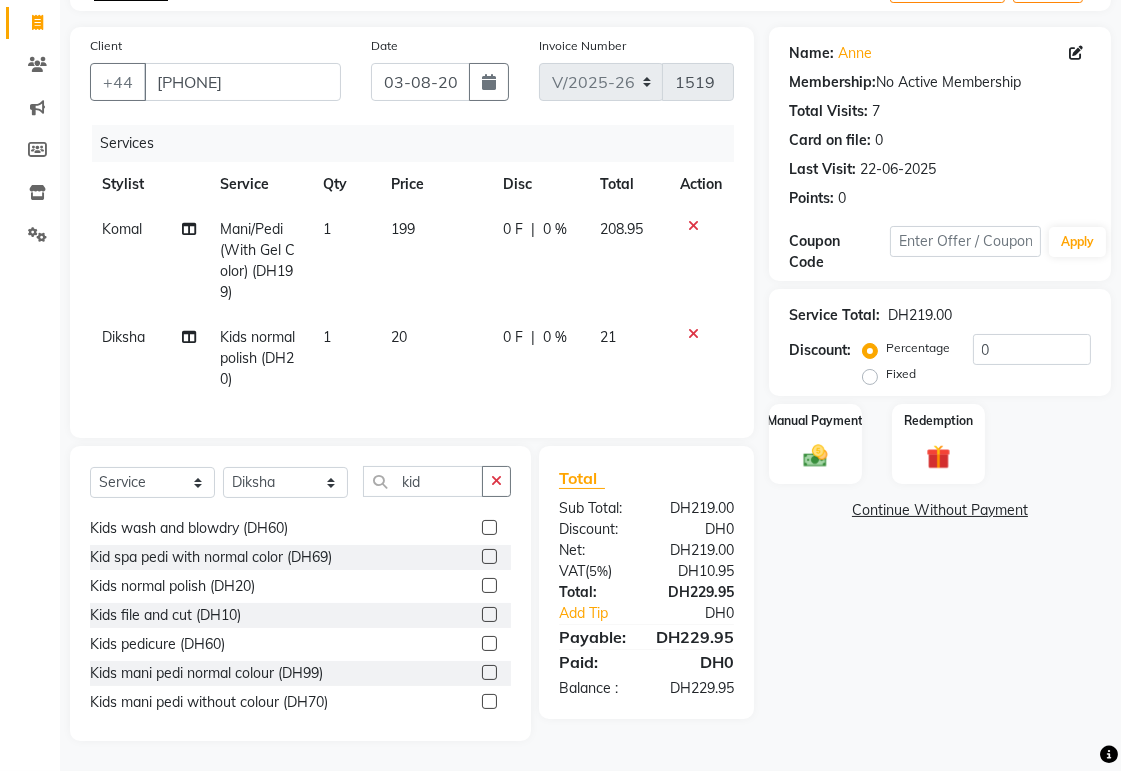click on "1" 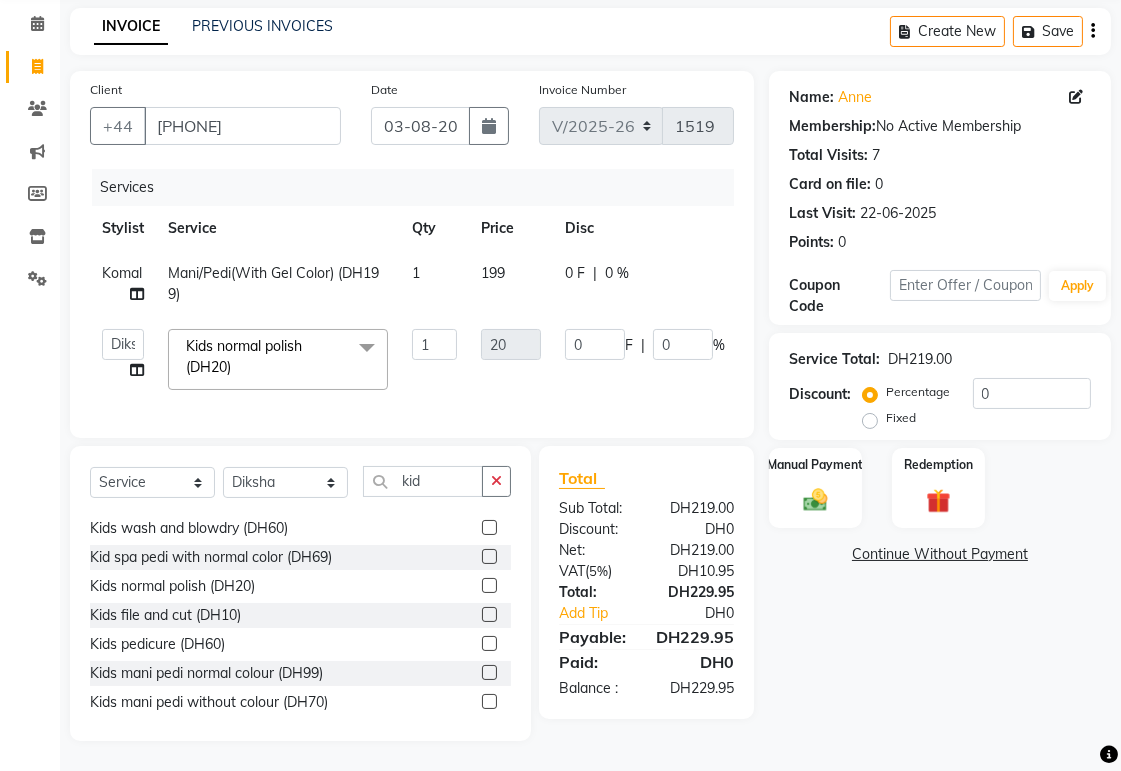 scroll, scrollTop: 95, scrollLeft: 0, axis: vertical 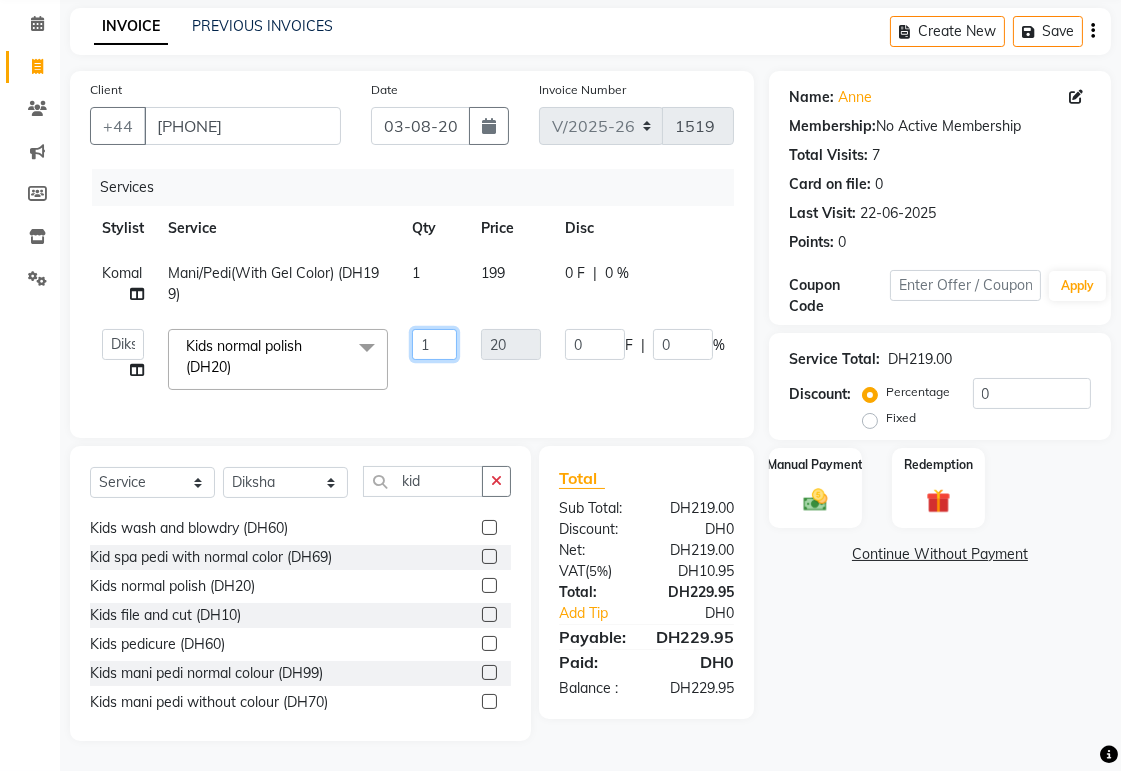 click on "1" 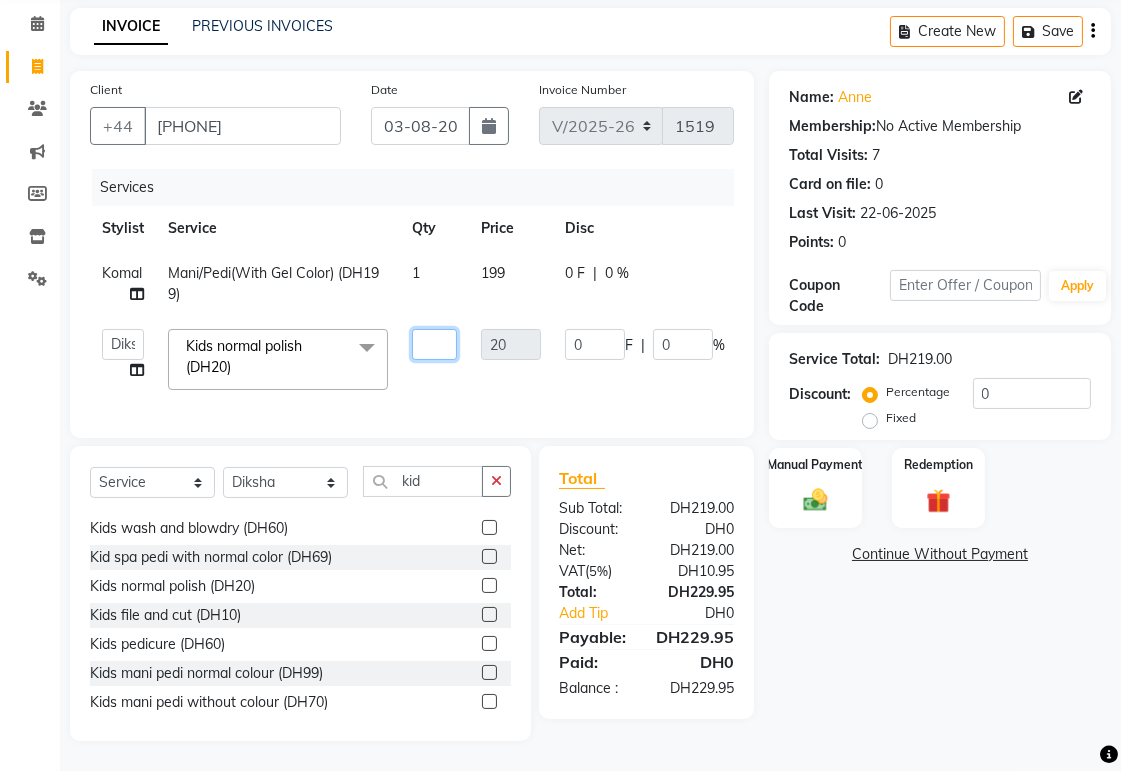type on "2" 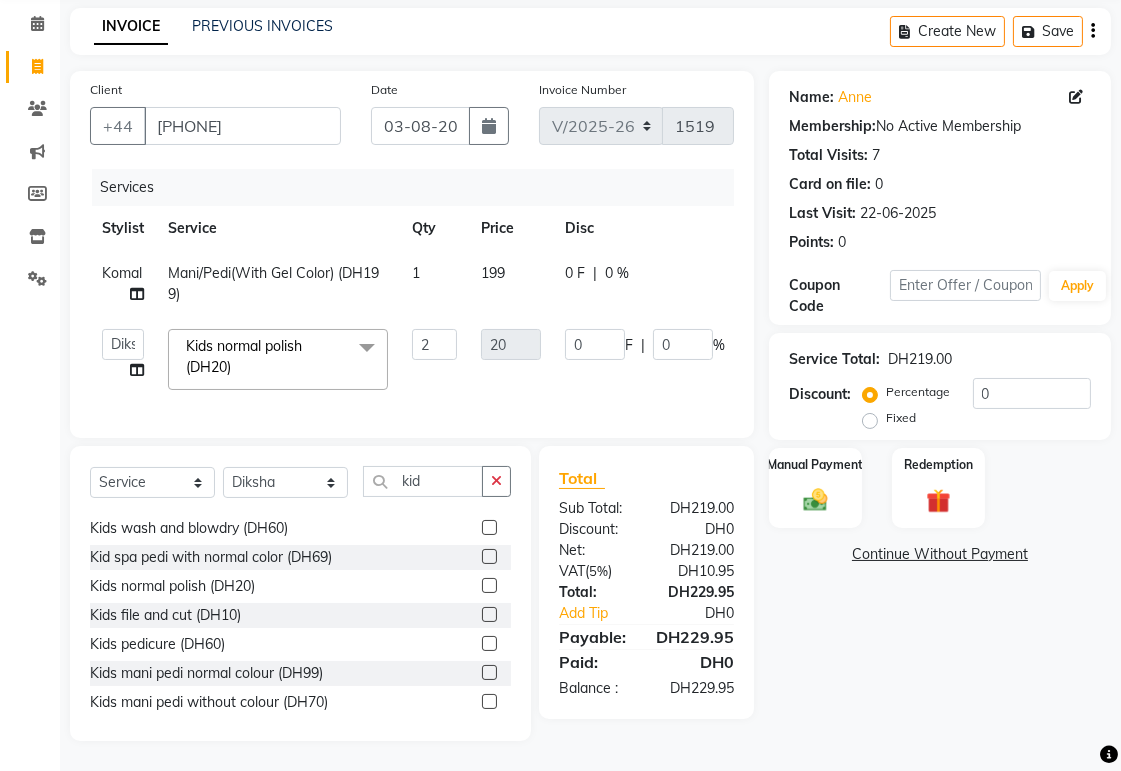 click on "Name: Anne Membership: No Active Membership Total Visits: 7 Card on file: 0 Last Visit: [DATE] Points: 0 Coupon Code Apply Service Total: DH219.00 Discount: Percentage Fixed 0 Manual Payment Redemption Continue Without Payment" 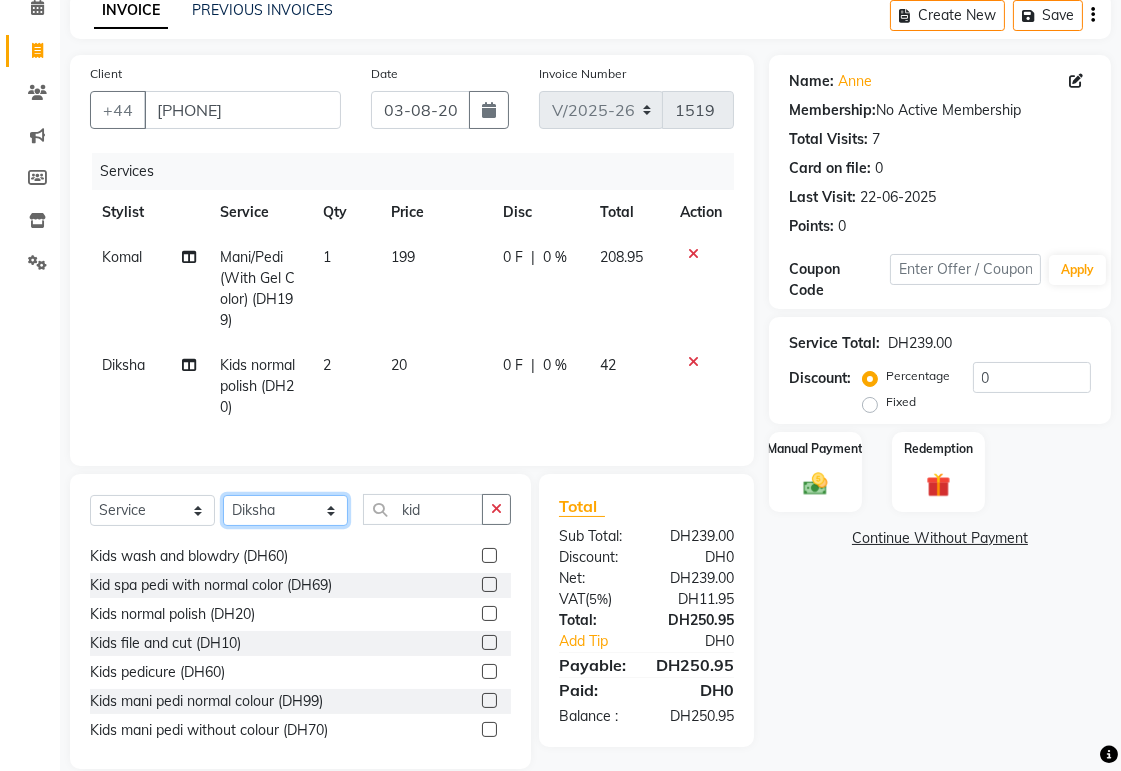 click on "Select Stylist Abid Alora Anu Ashmita Ausha Diksha Gita Komal Maya monzeer Shree sonu Sue Sumi Tannu Yamuna" 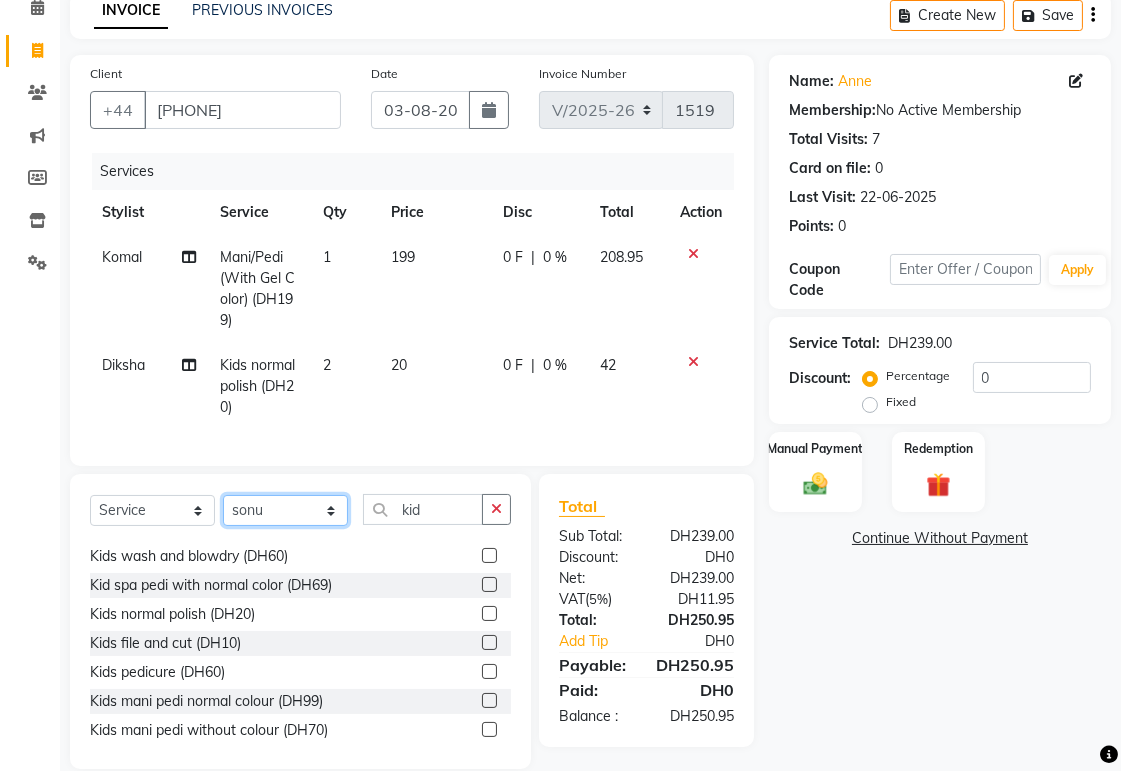 click on "Select Stylist Abid Alora Anu Ashmita Ausha Diksha Gita Komal Maya monzeer Shree sonu Sue Sumi Tannu Yamuna" 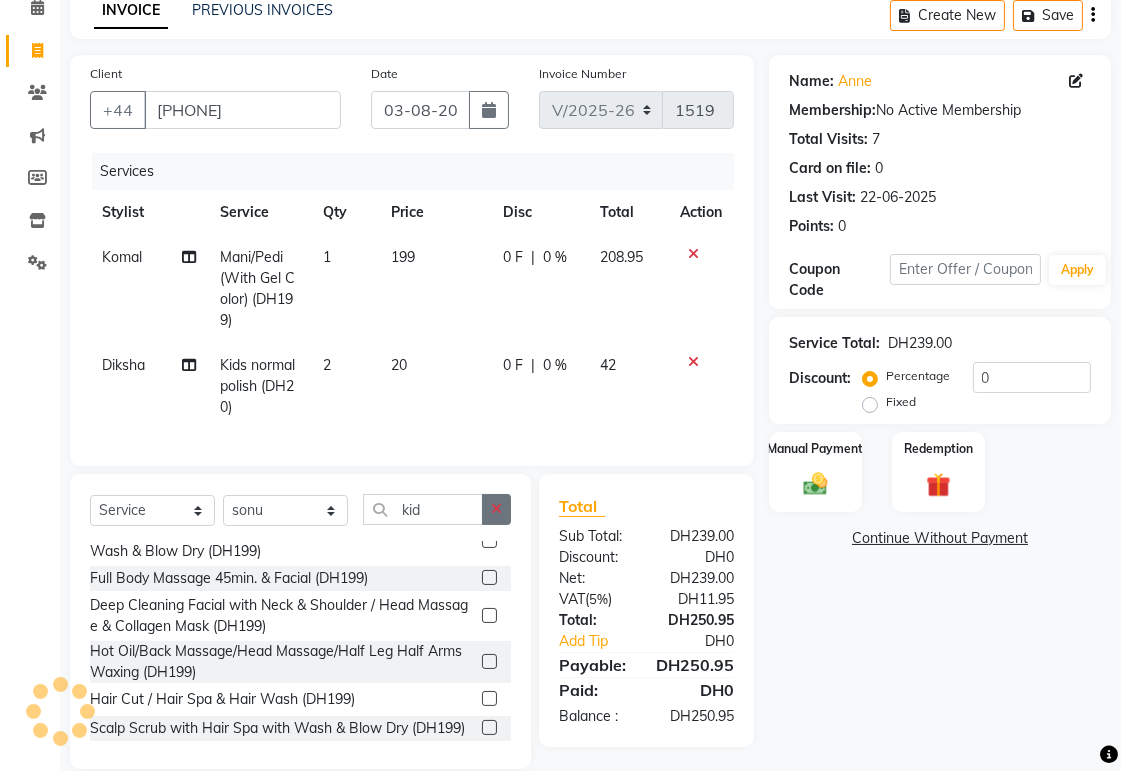 click 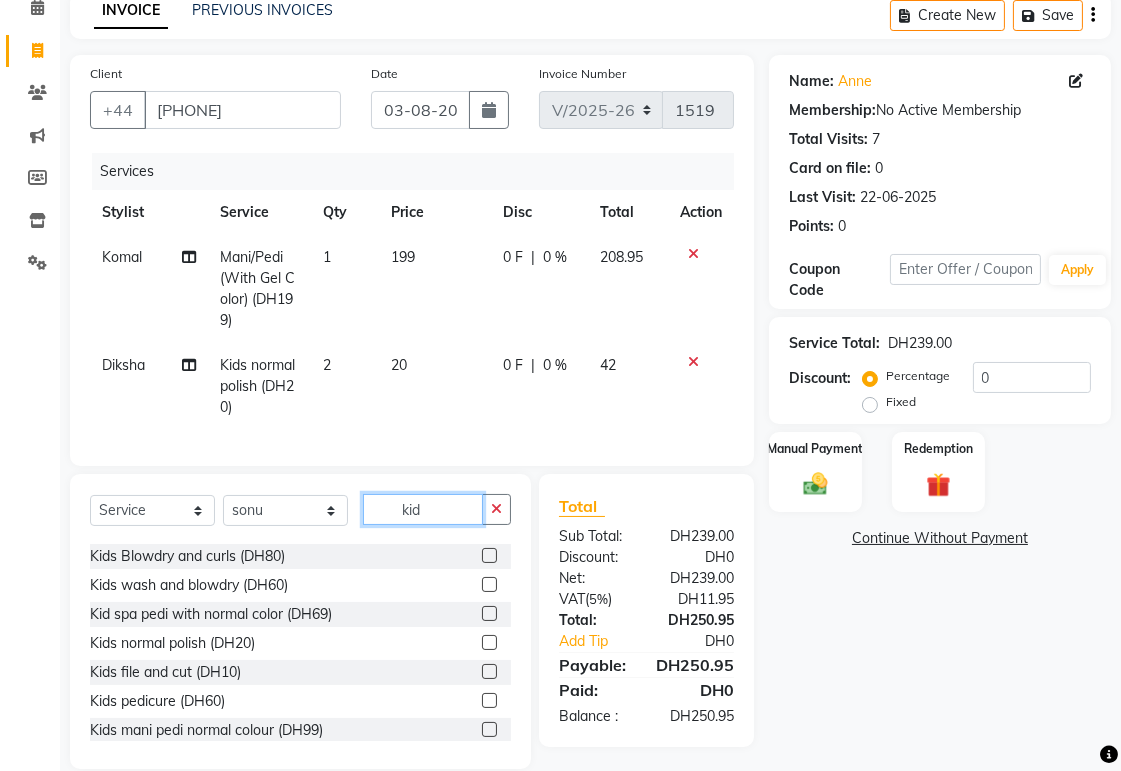scroll, scrollTop: 127, scrollLeft: 0, axis: vertical 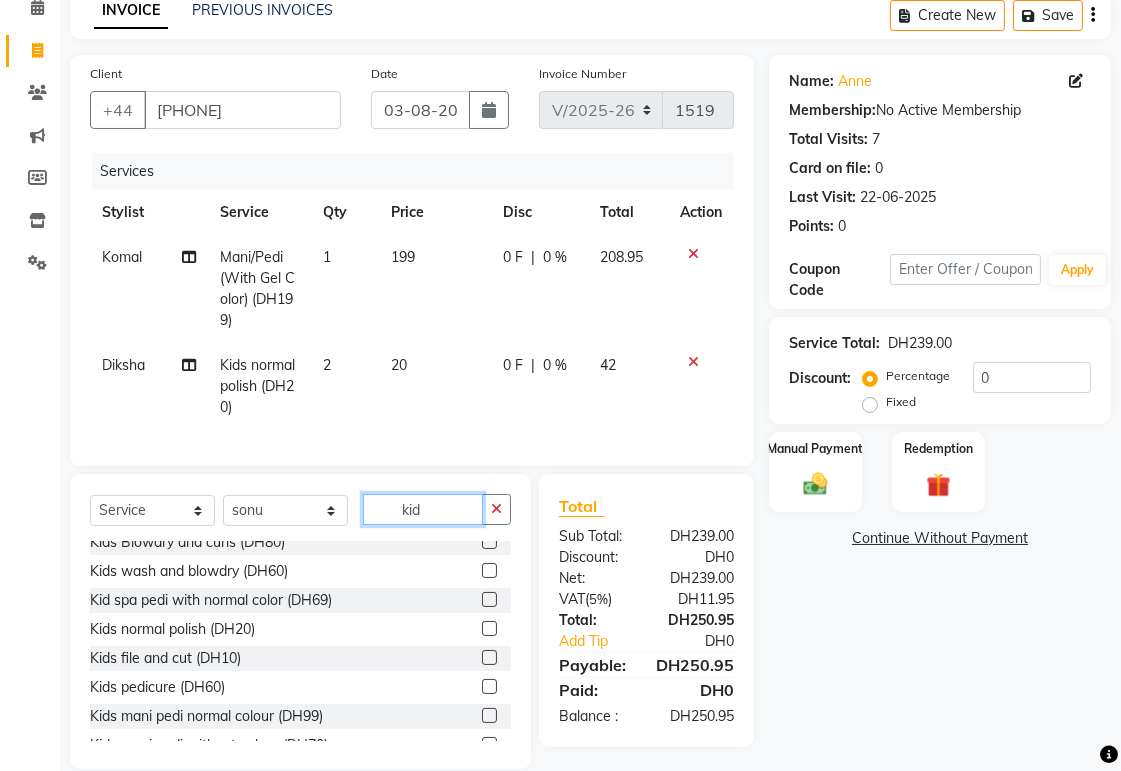 type on "kid" 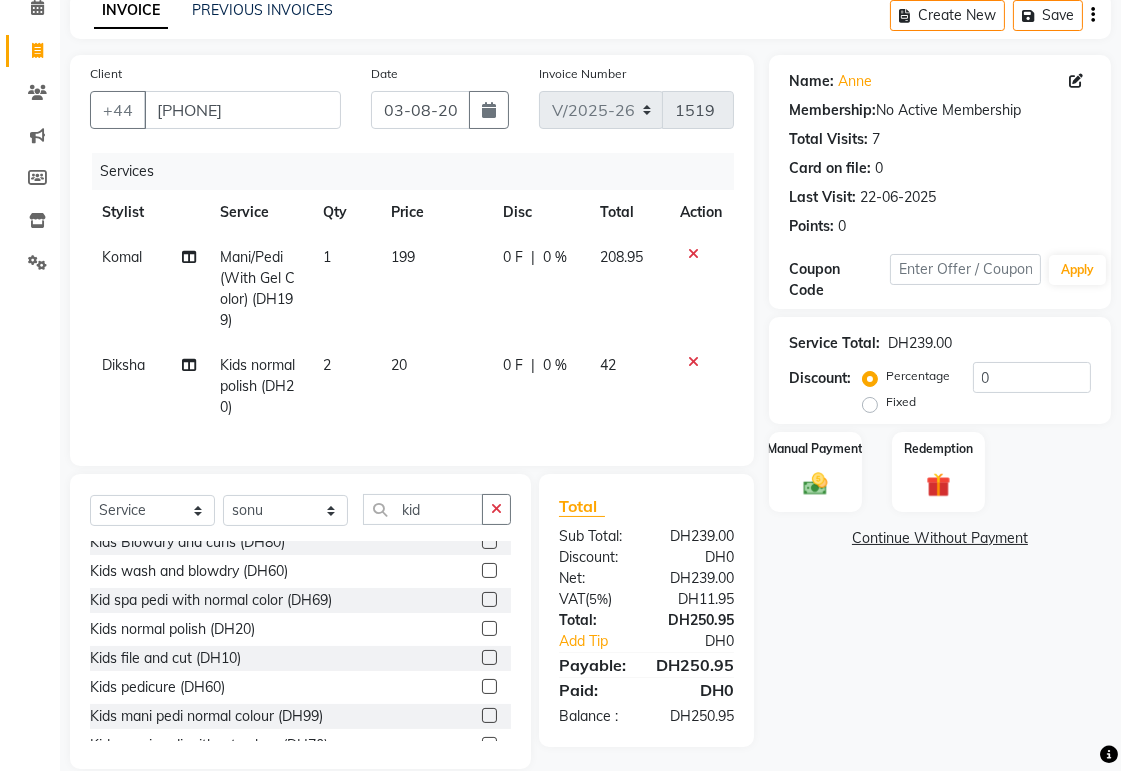 click 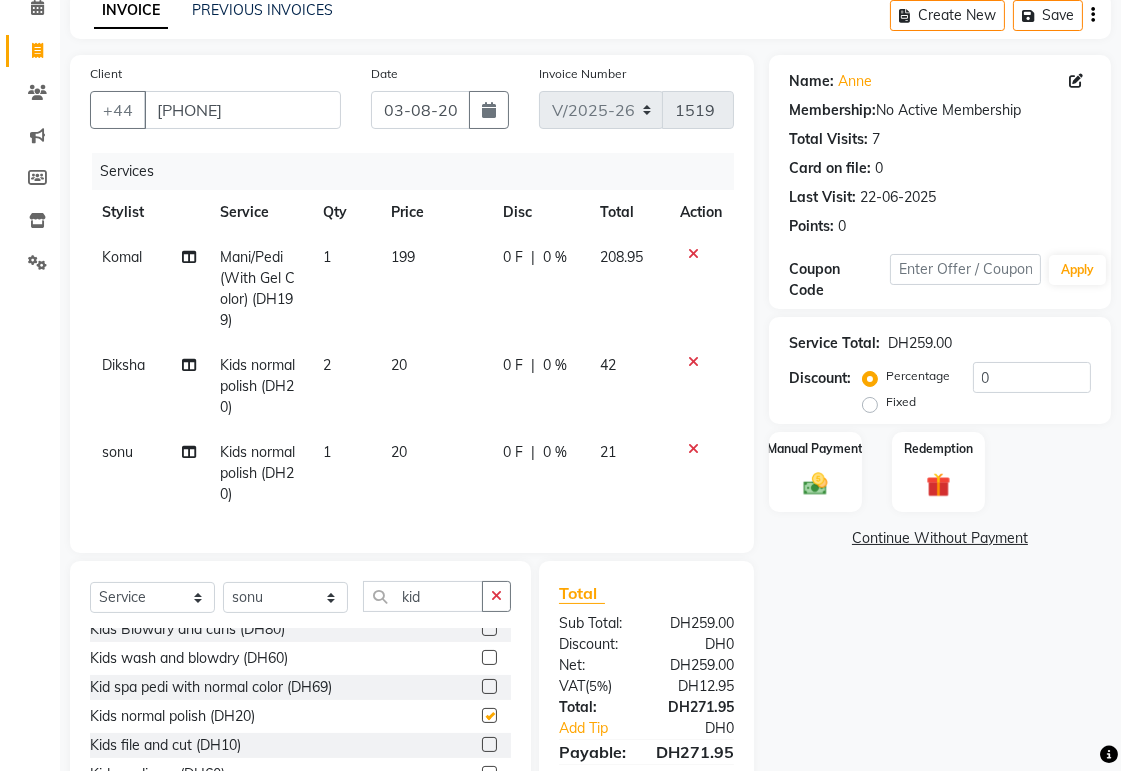 checkbox on "false" 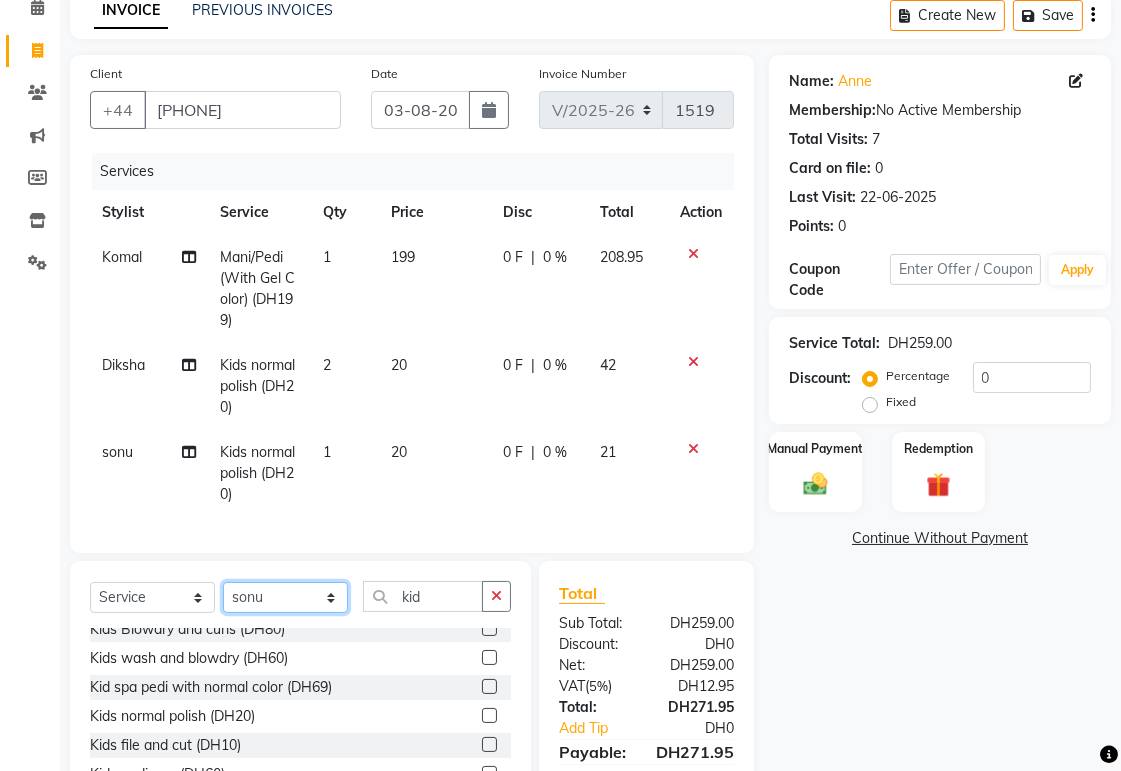 click on "Select Stylist Abid Alora Anu Ashmita Ausha Diksha Gita Komal Maya monzeer Shree sonu Sue Sumi Tannu Yamuna" 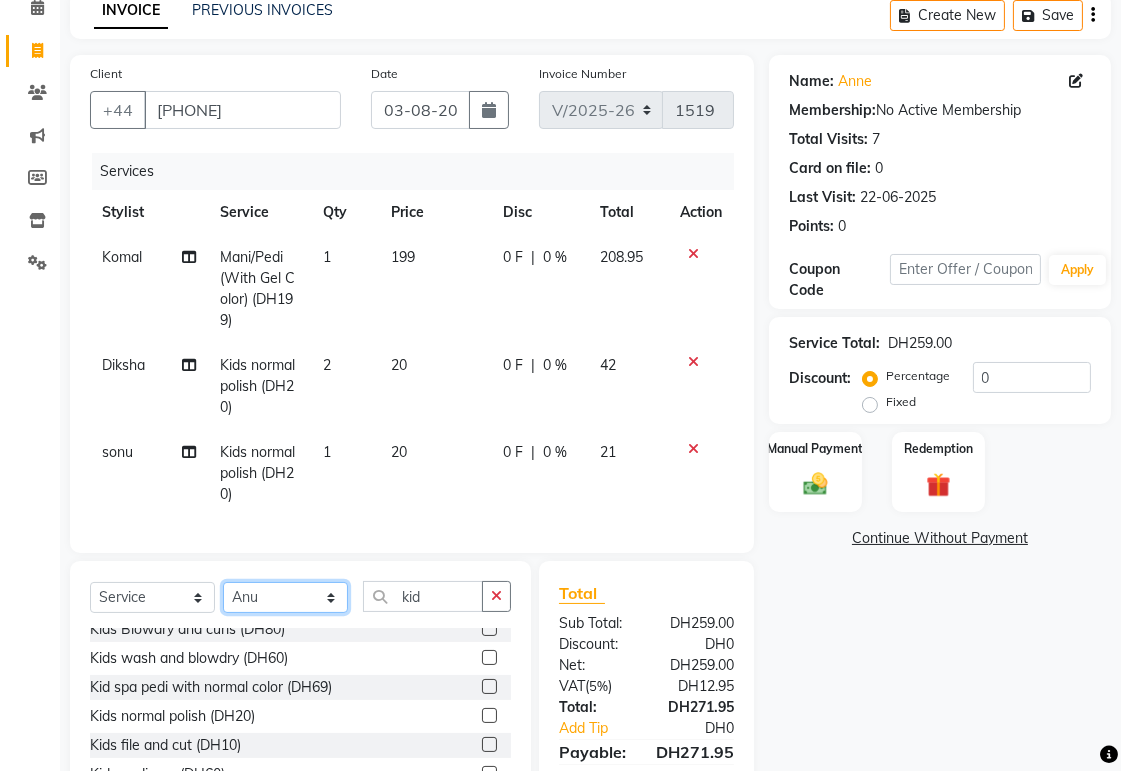 click on "Select Stylist Abid Alora Anu Ashmita Ausha Diksha Gita Komal Maya monzeer Shree sonu Sue Sumi Tannu Yamuna" 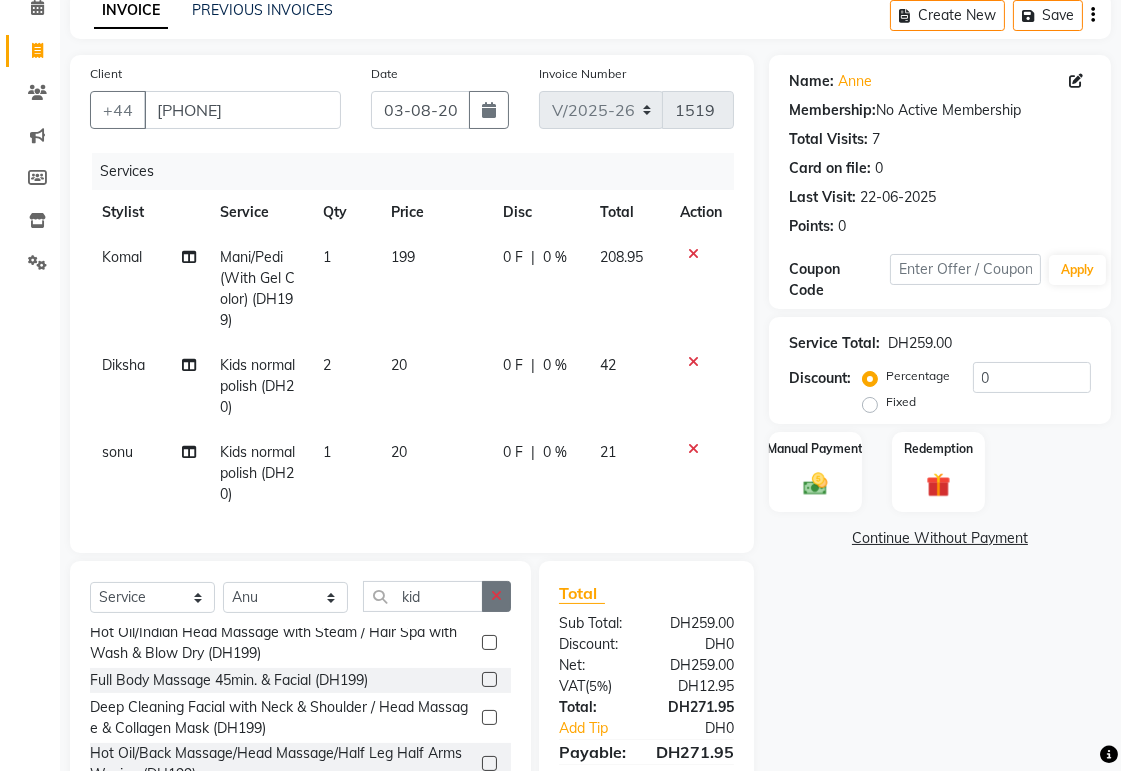 click 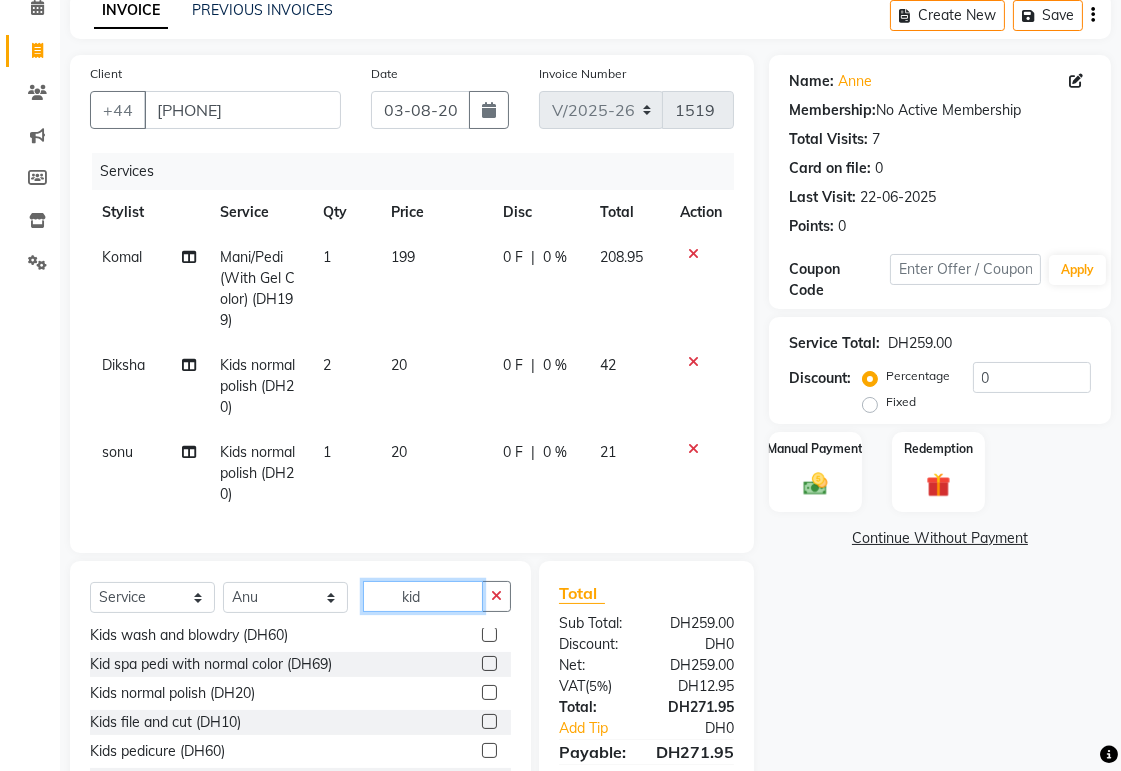 scroll, scrollTop: 147, scrollLeft: 0, axis: vertical 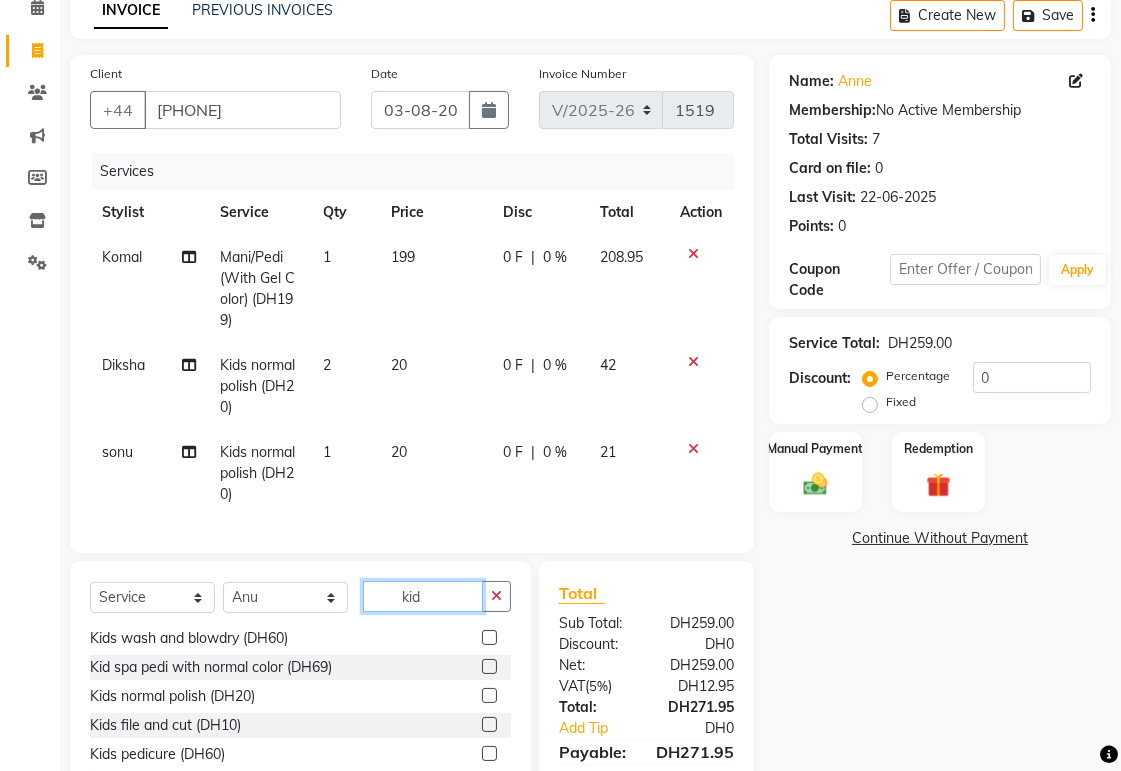 type on "kid" 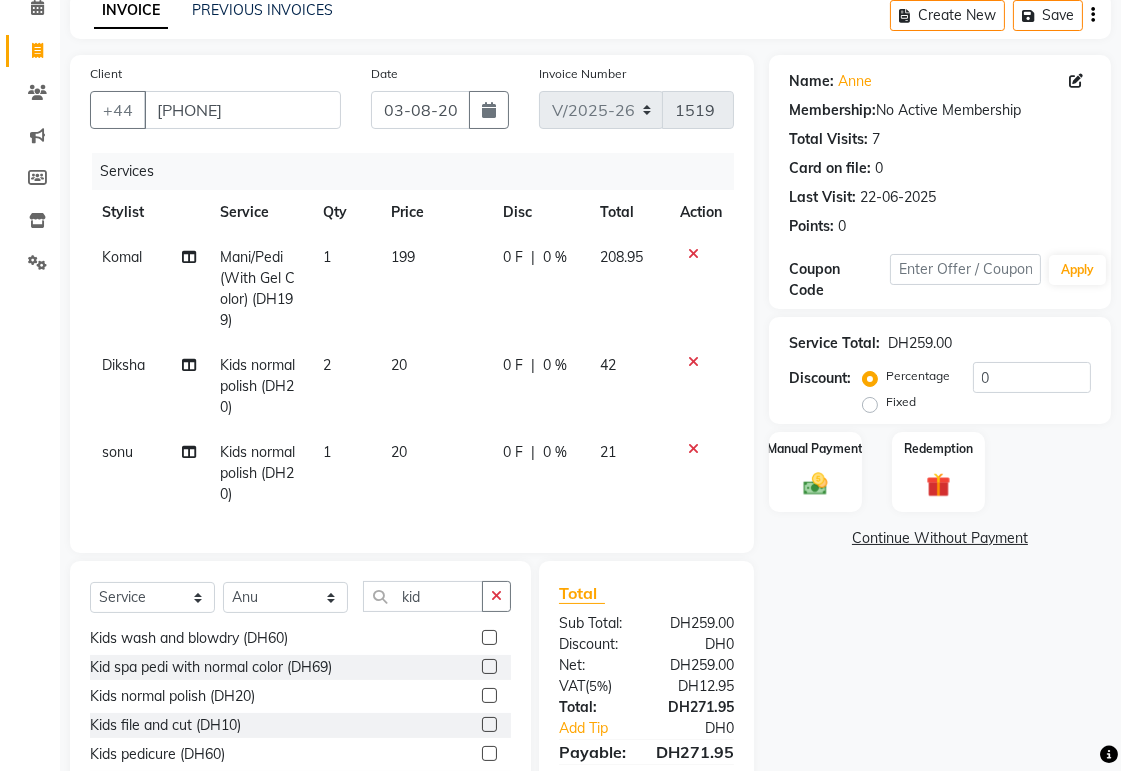 click 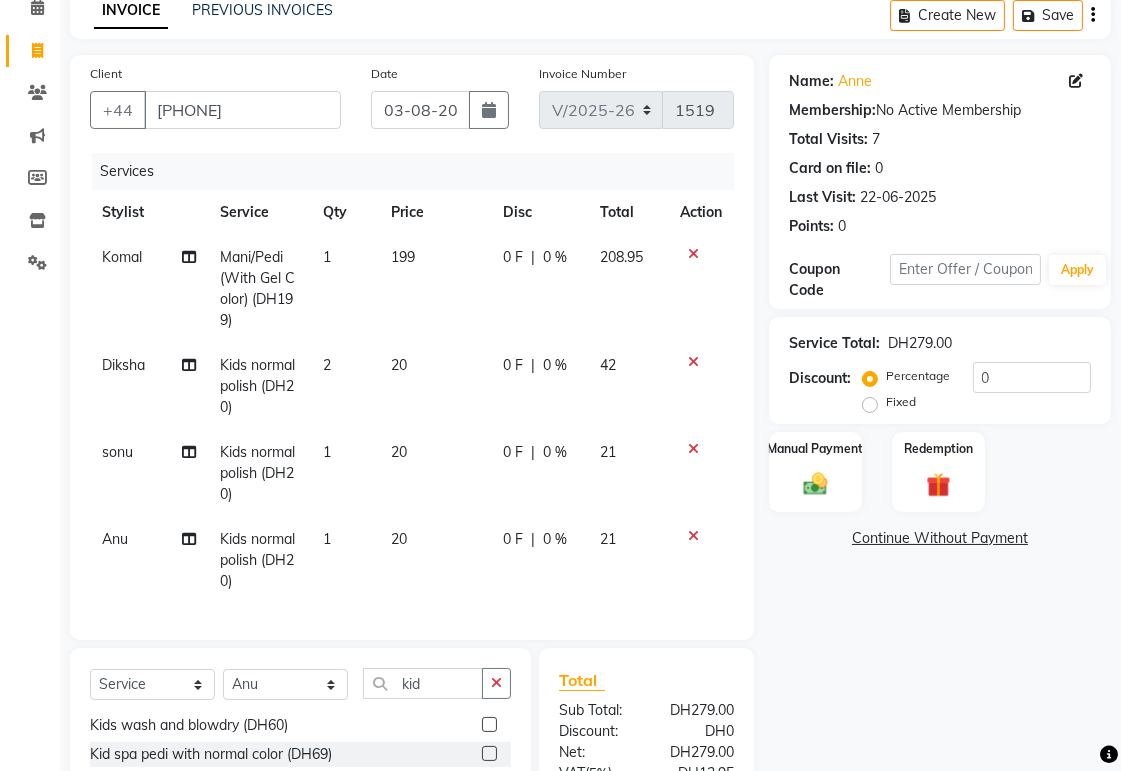 checkbox on "false" 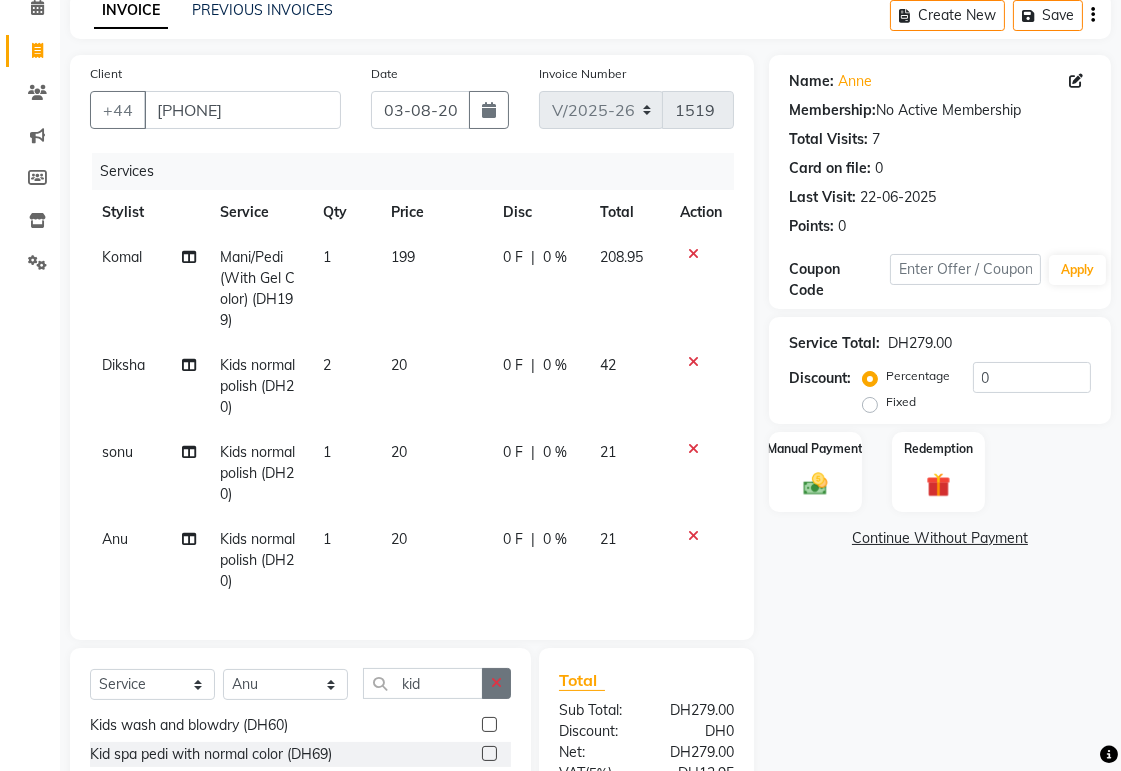 click 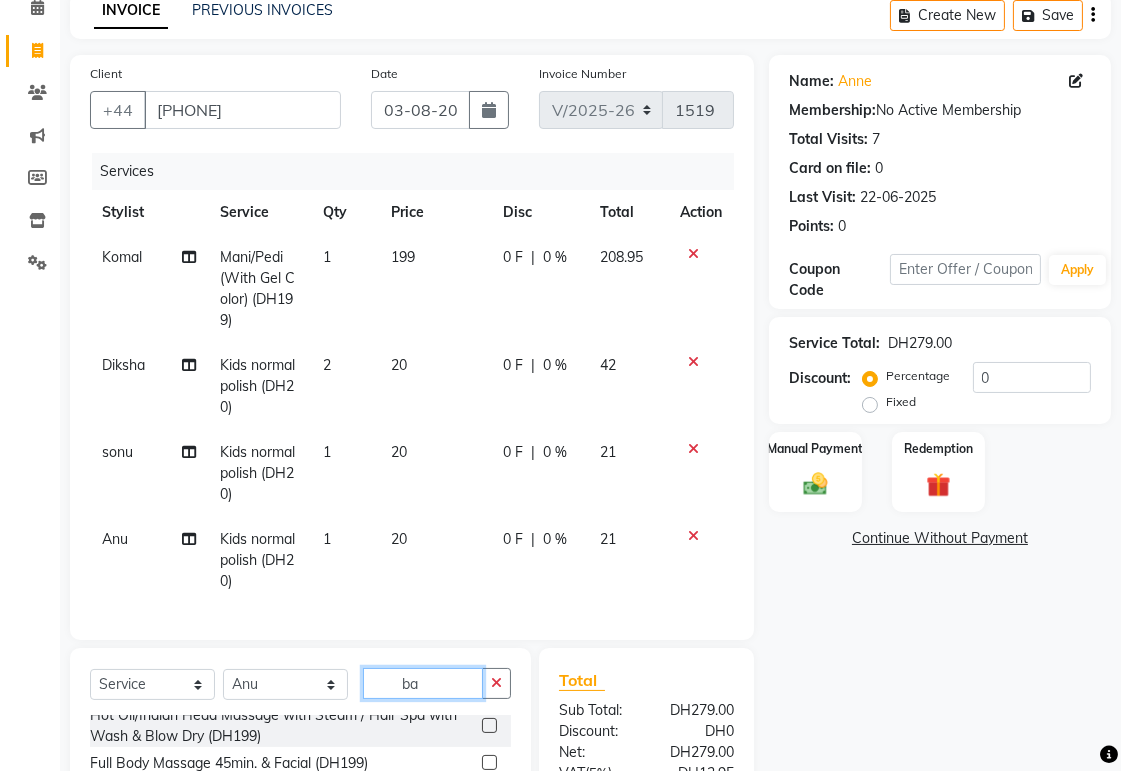 scroll, scrollTop: 0, scrollLeft: 0, axis: both 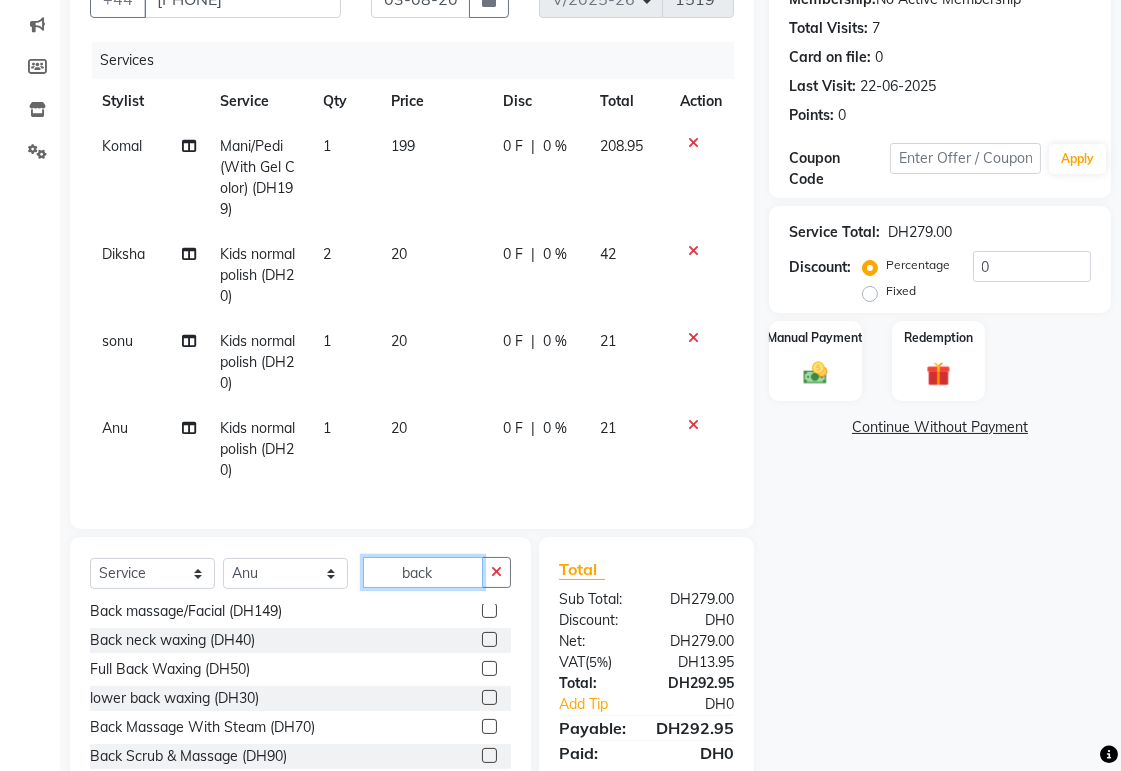 type on "back" 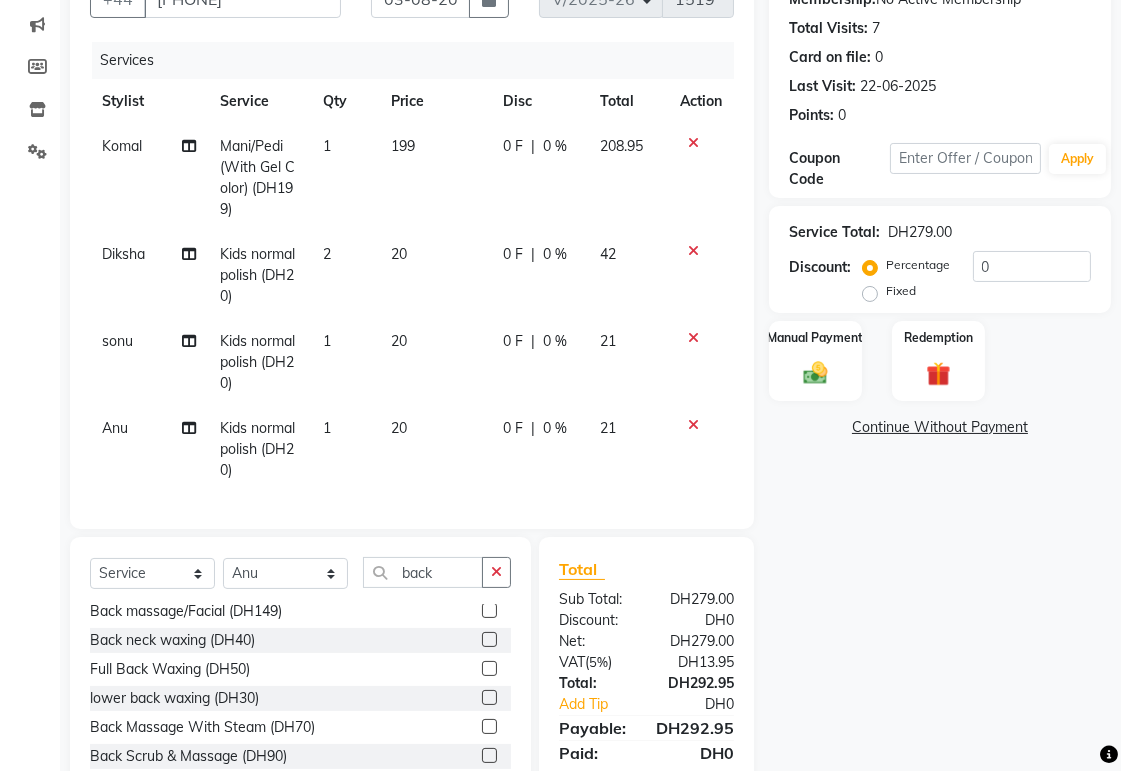click 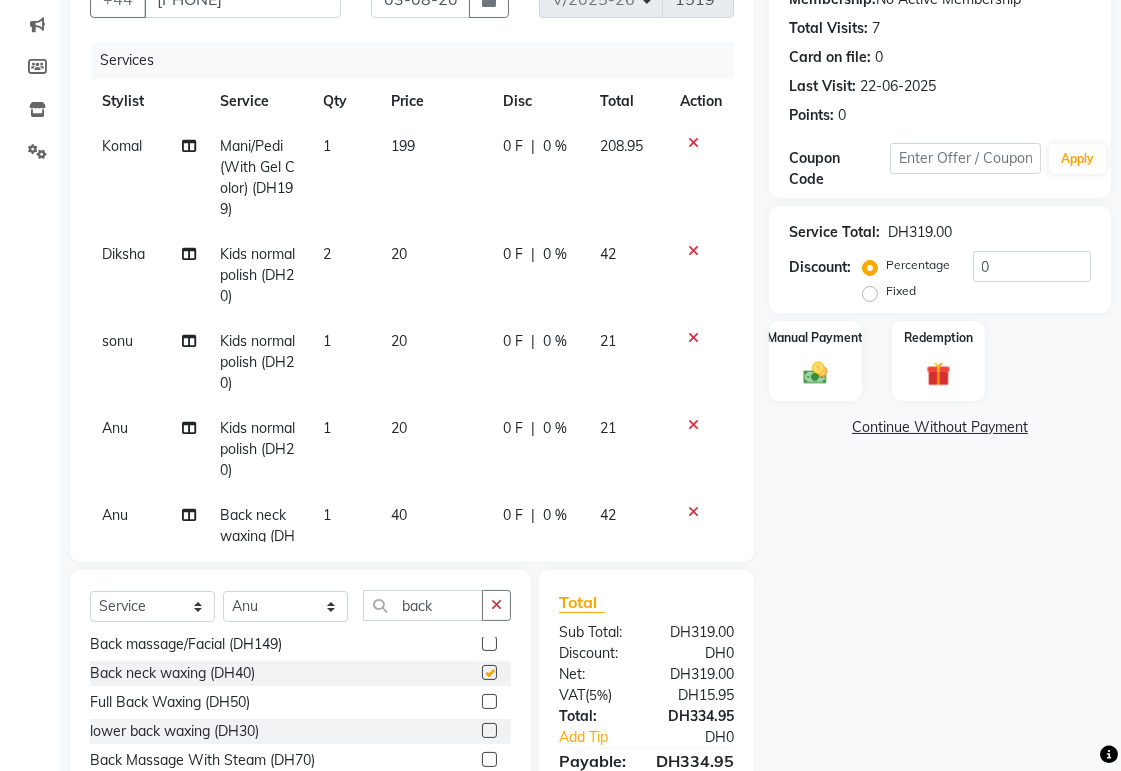 checkbox on "false" 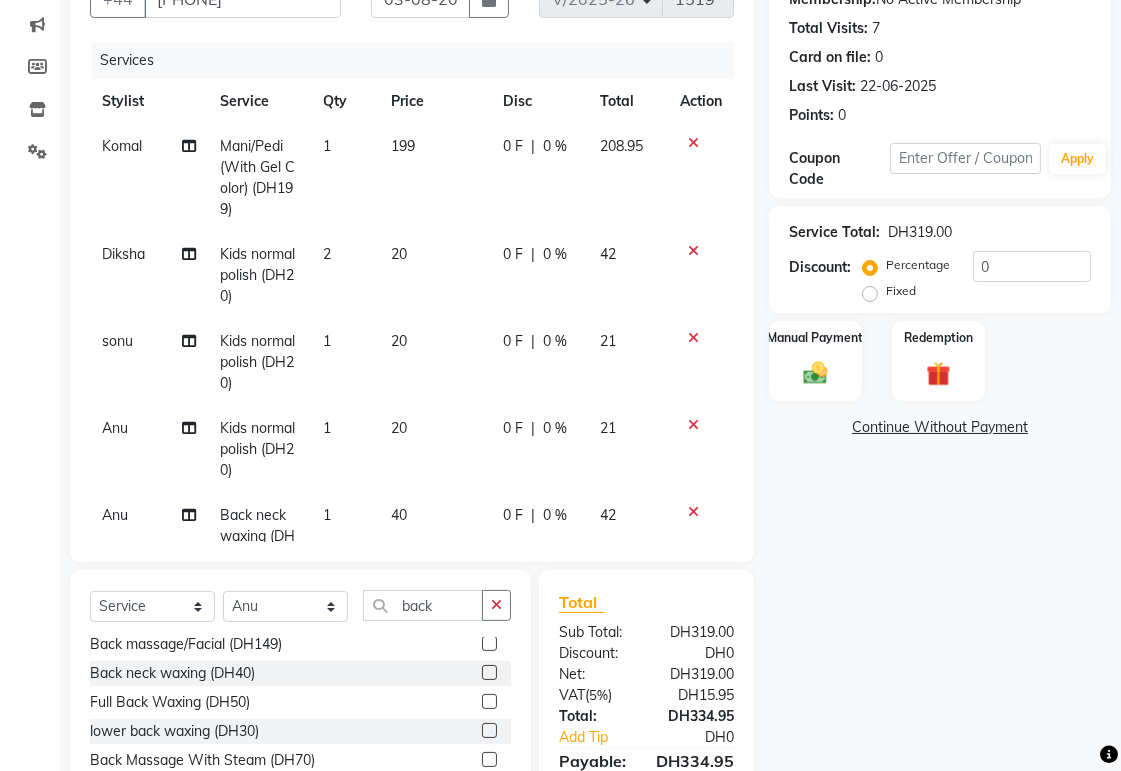 scroll, scrollTop: 70, scrollLeft: 0, axis: vertical 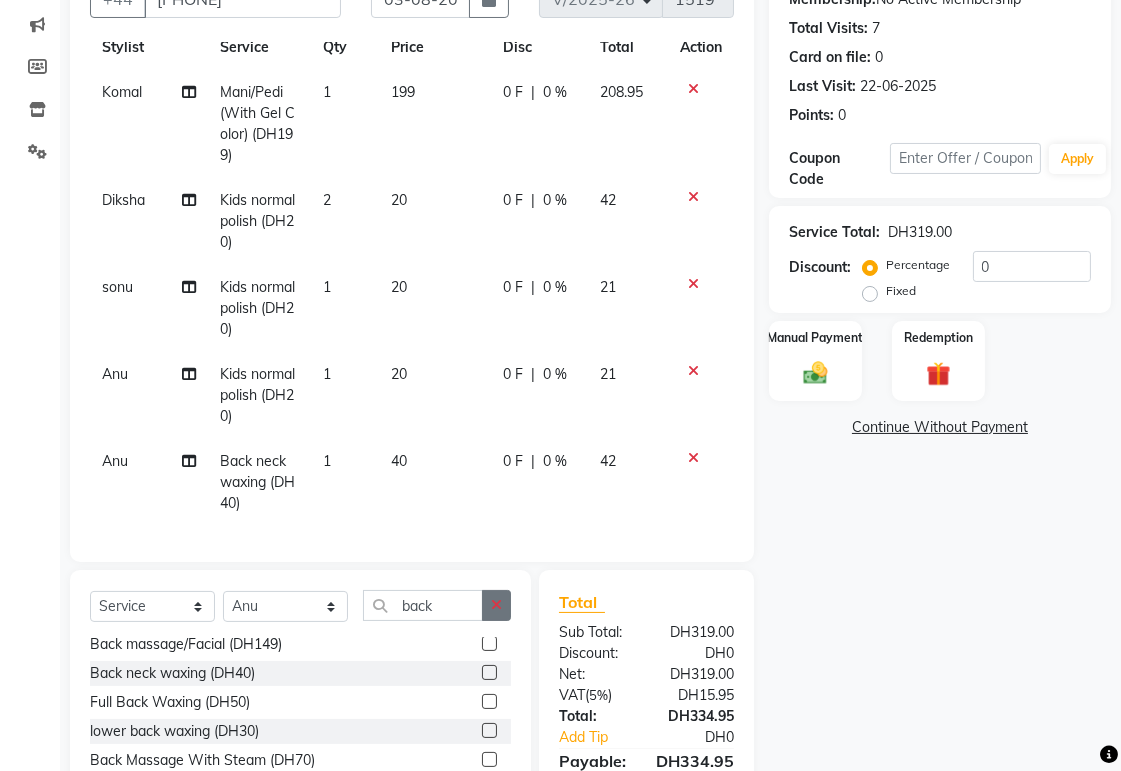 click 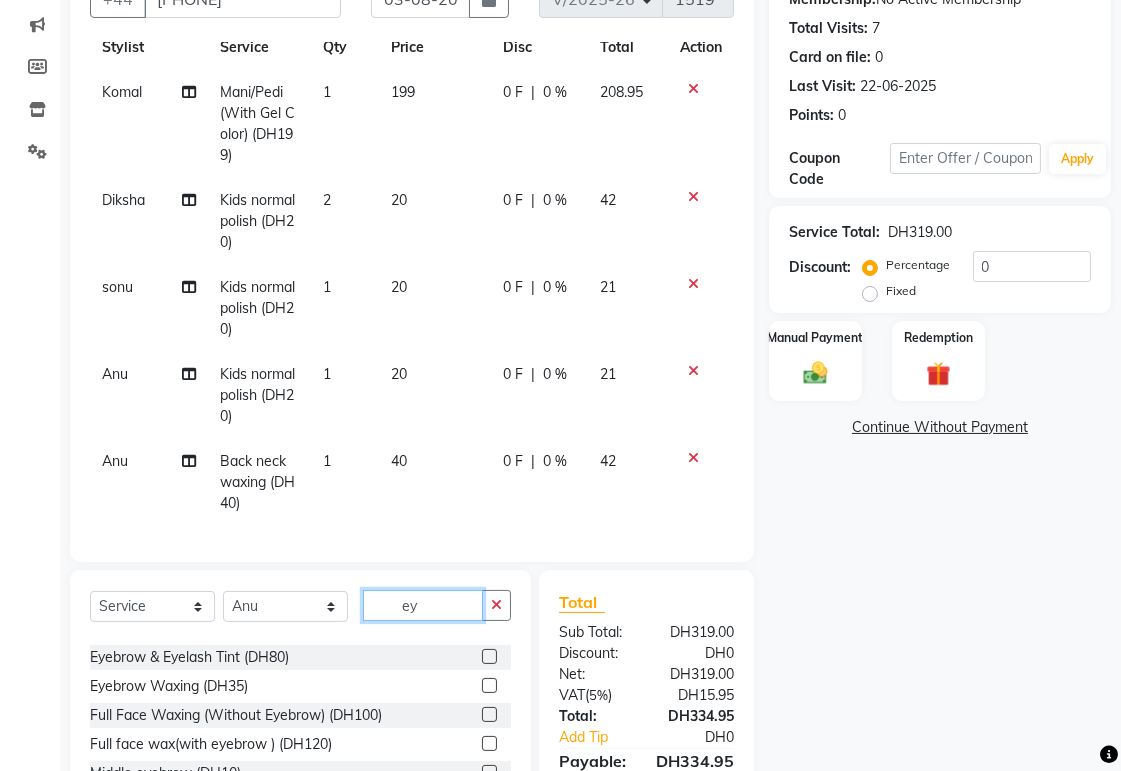 scroll, scrollTop: 178, scrollLeft: 0, axis: vertical 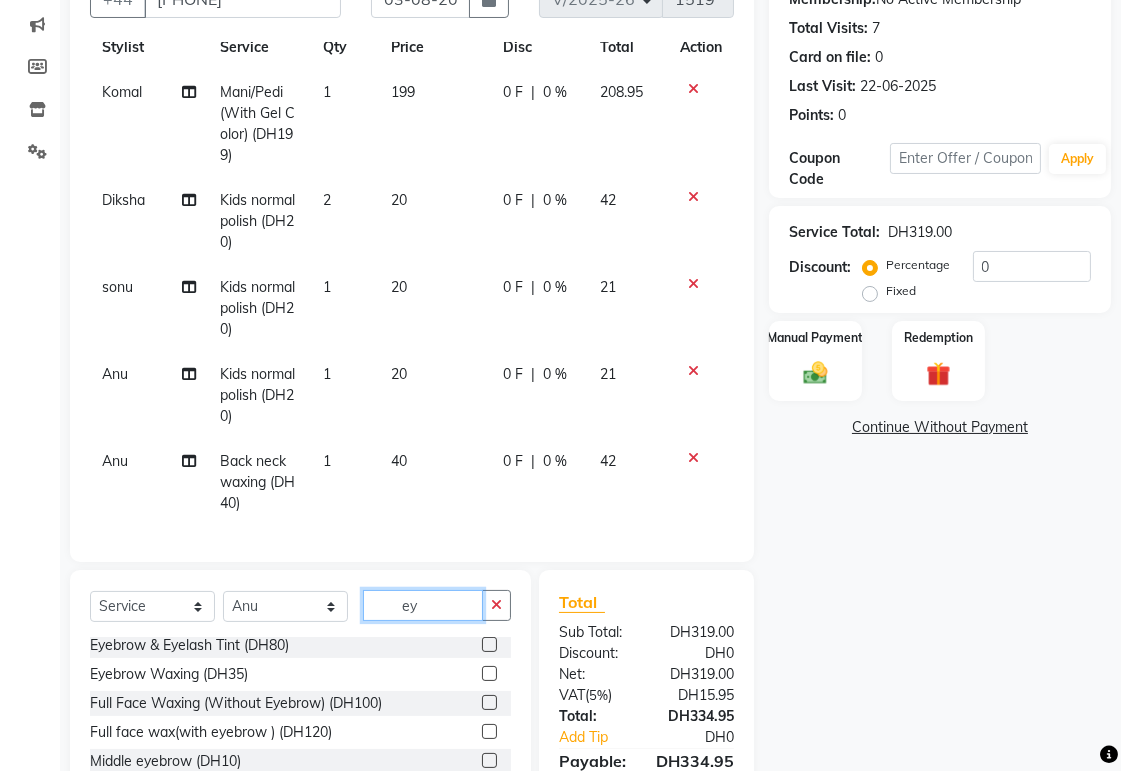 type on "ey" 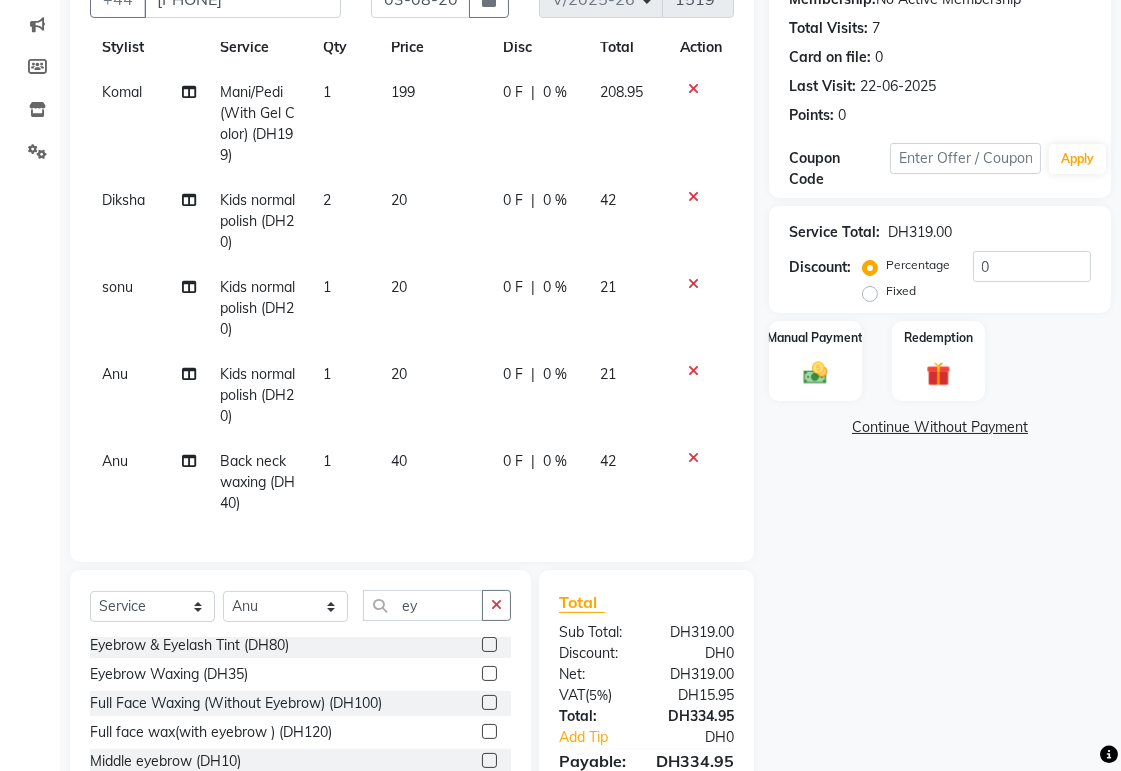 click 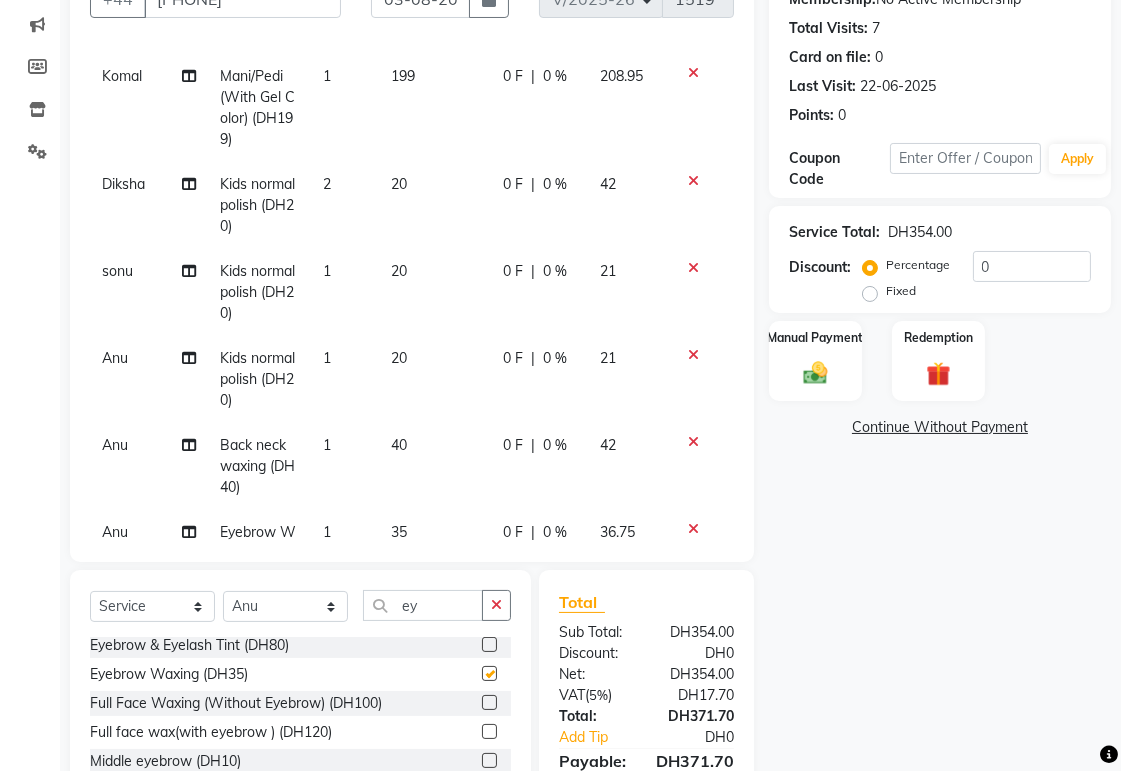 checkbox on "false" 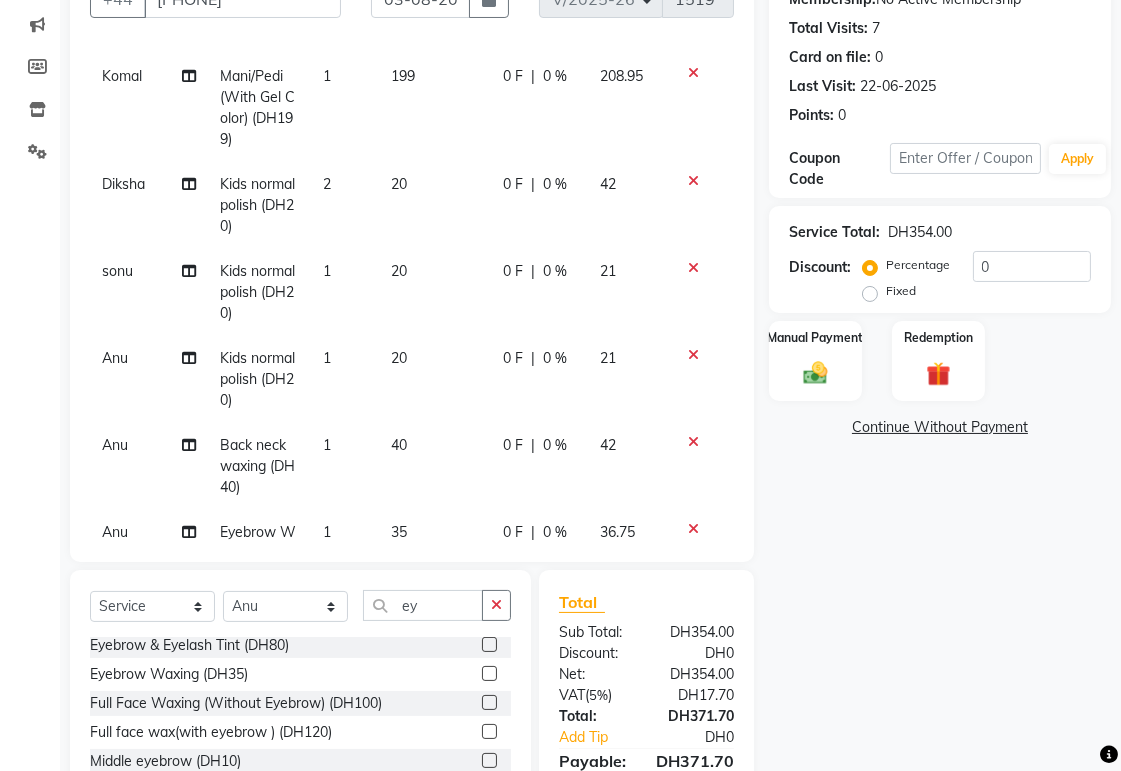 scroll, scrollTop: 157, scrollLeft: 0, axis: vertical 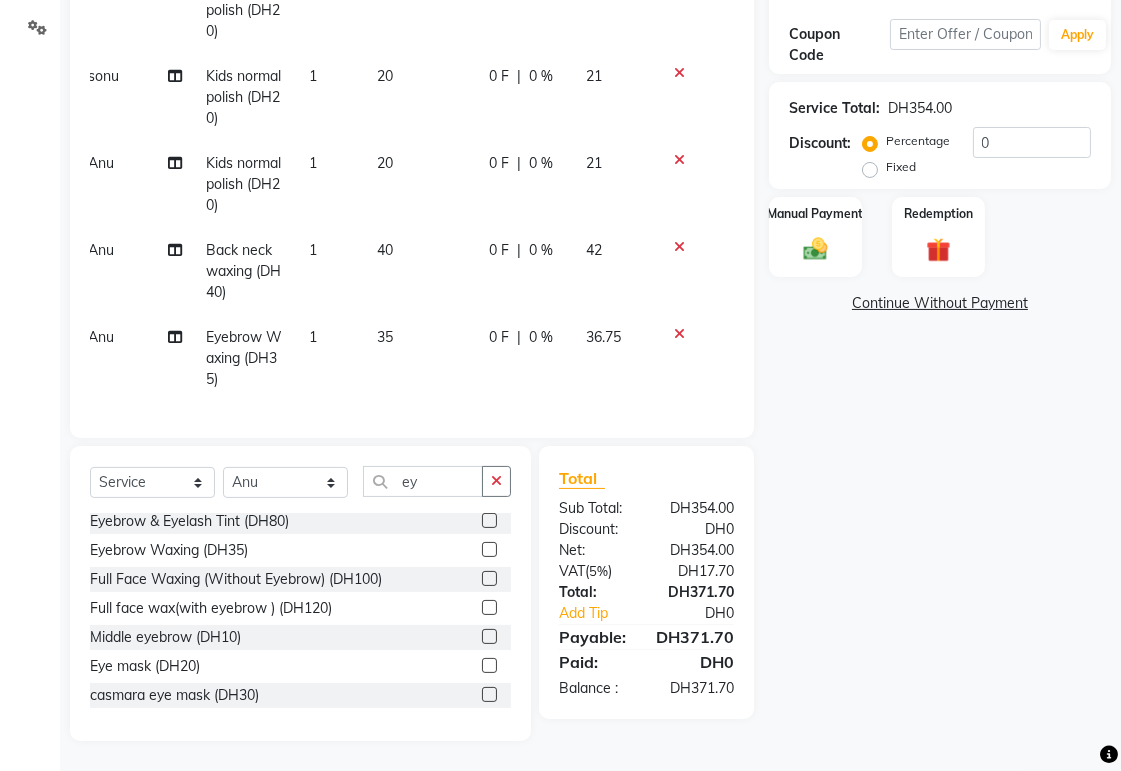 click 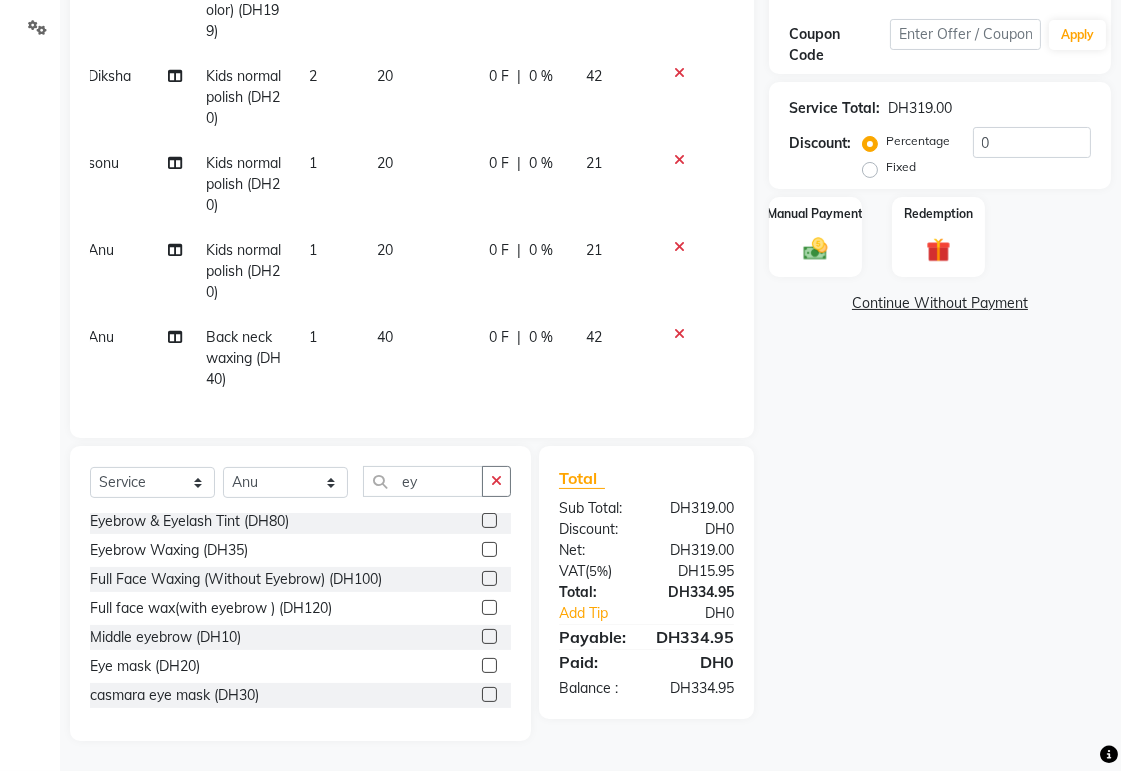 scroll, scrollTop: 70, scrollLeft: 14, axis: both 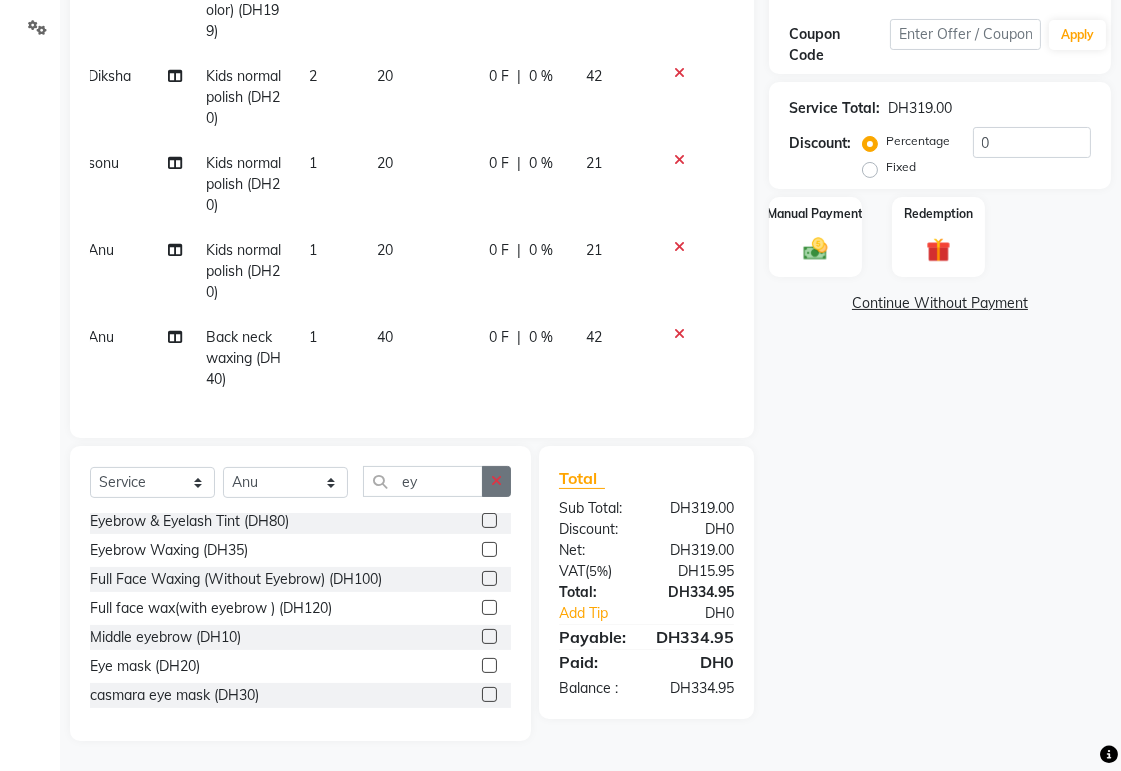 click 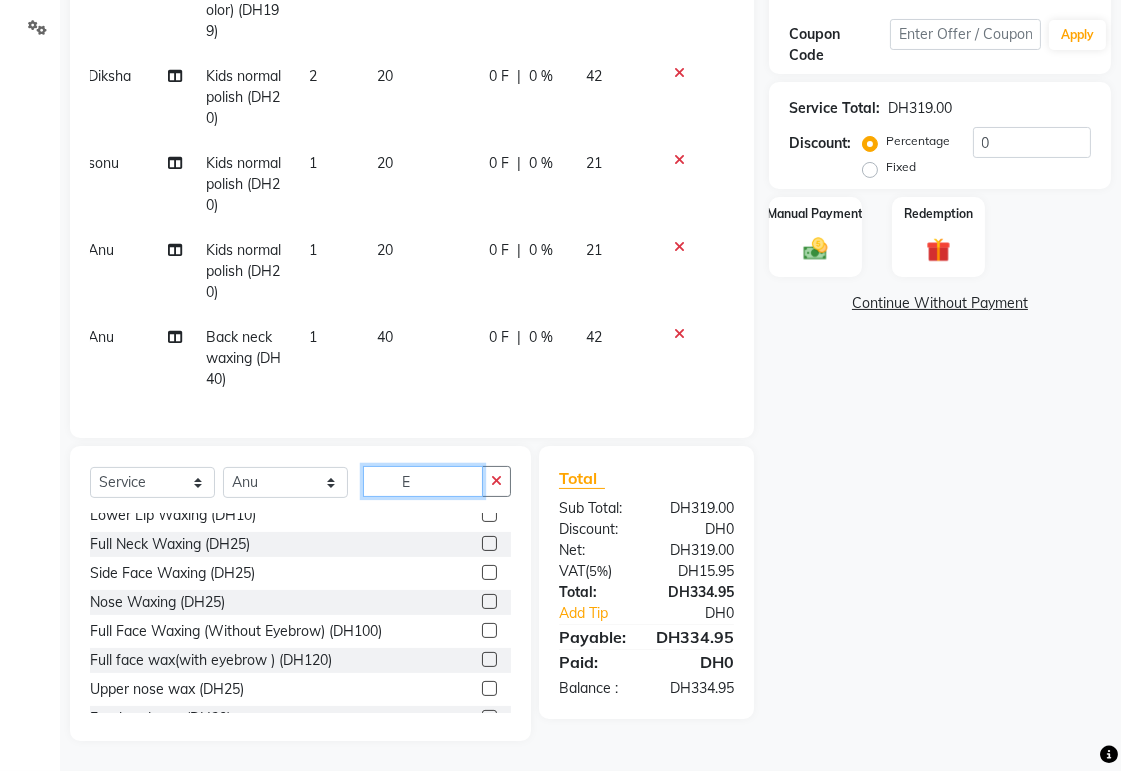 scroll, scrollTop: 744, scrollLeft: 0, axis: vertical 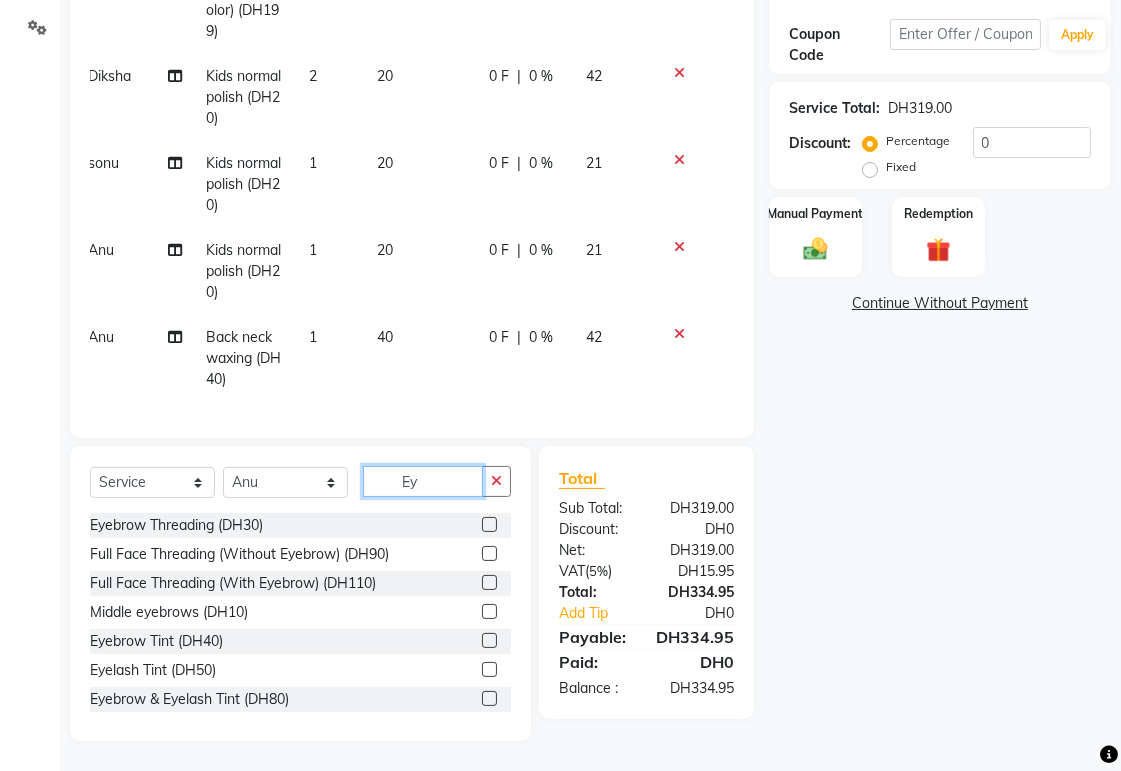 type on "Ey" 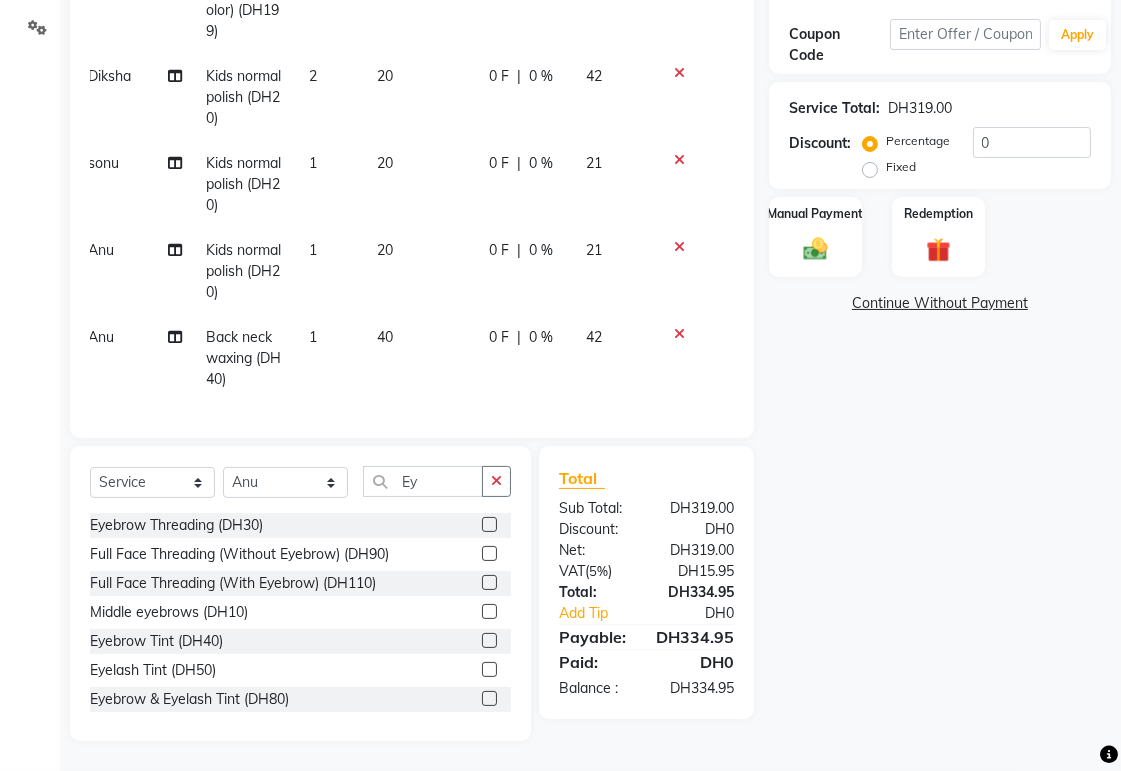 click 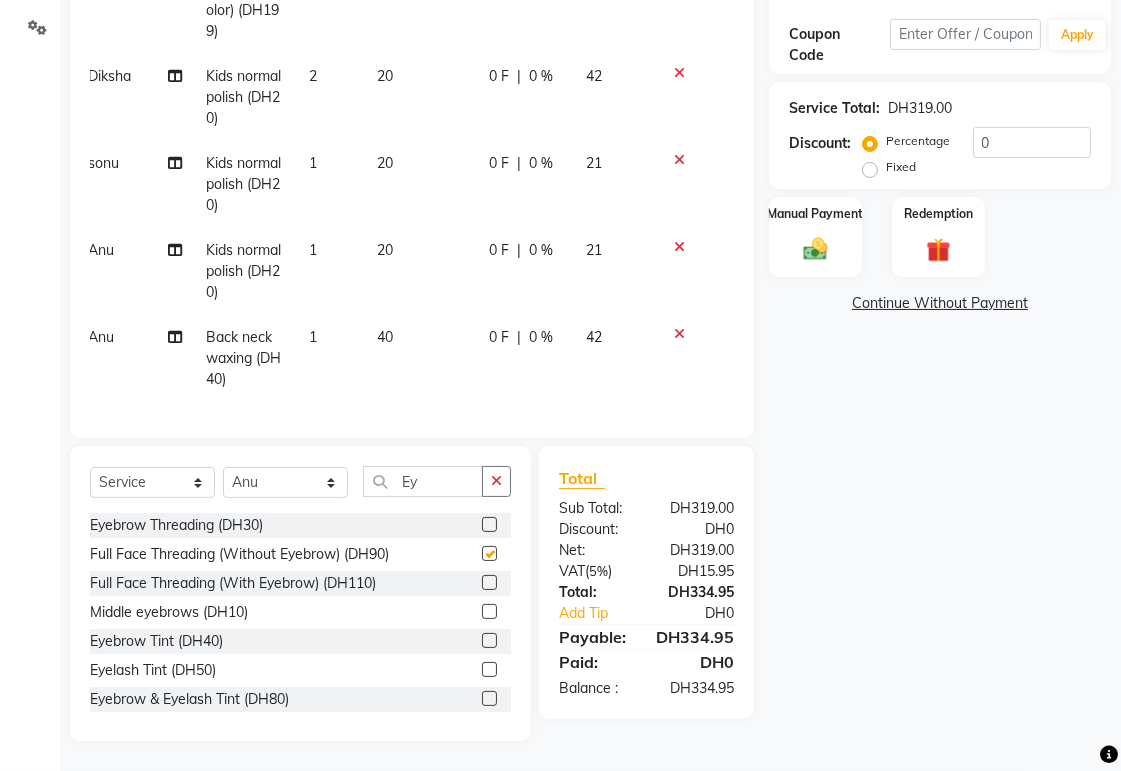 scroll, scrollTop: 157, scrollLeft: 14, axis: both 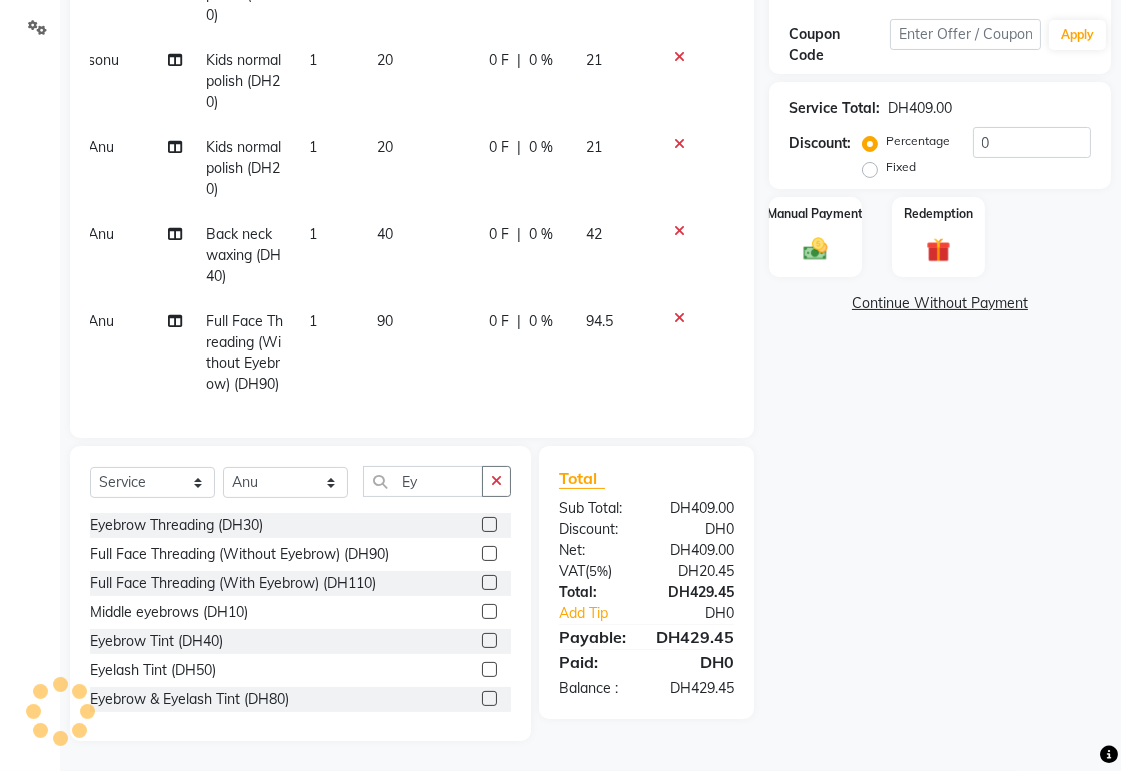 checkbox on "false" 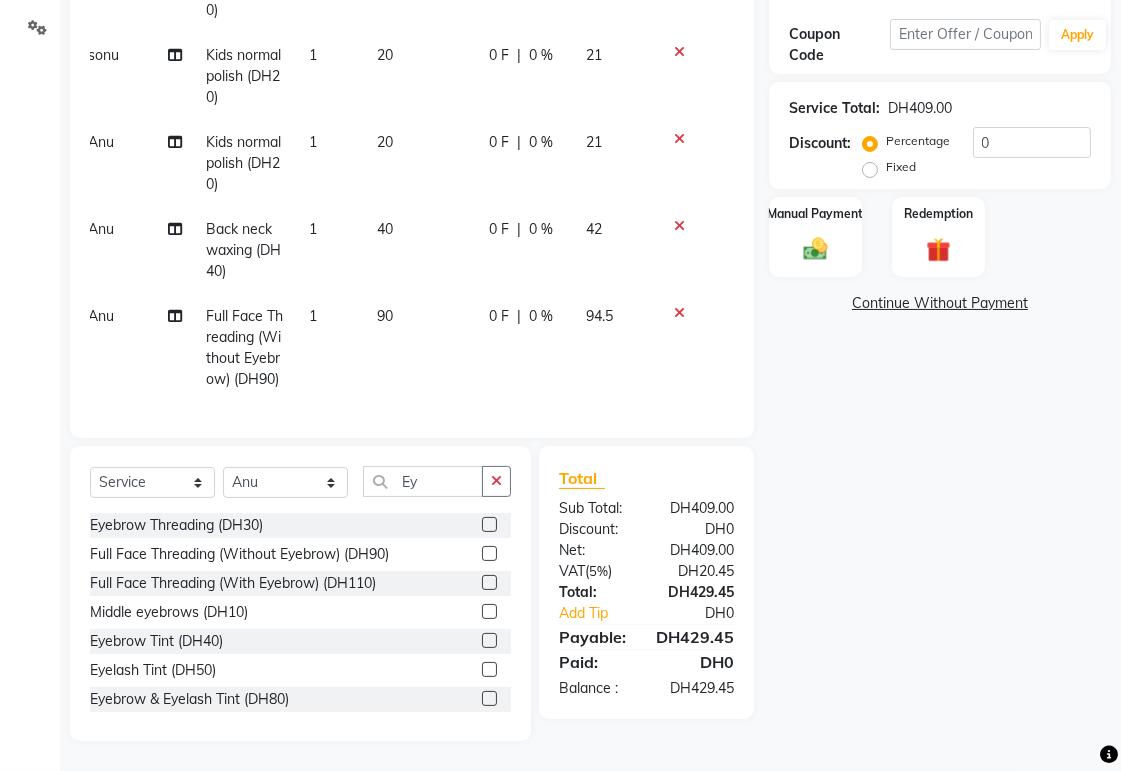 click 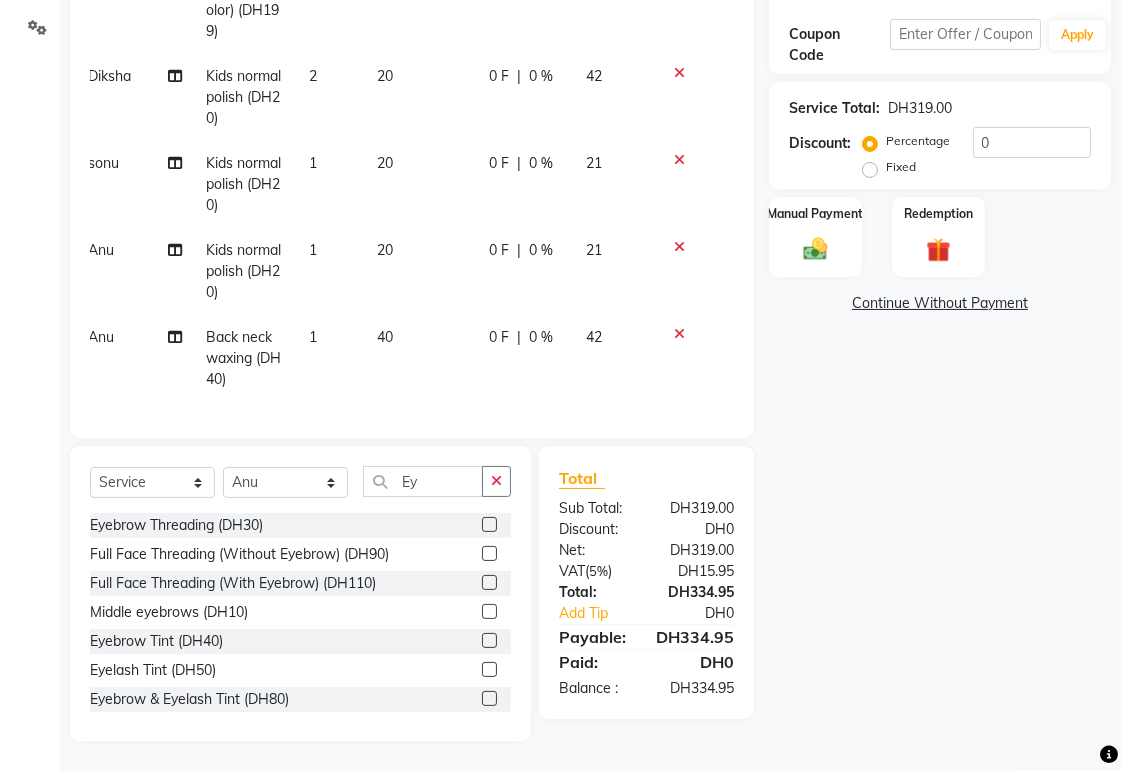 click 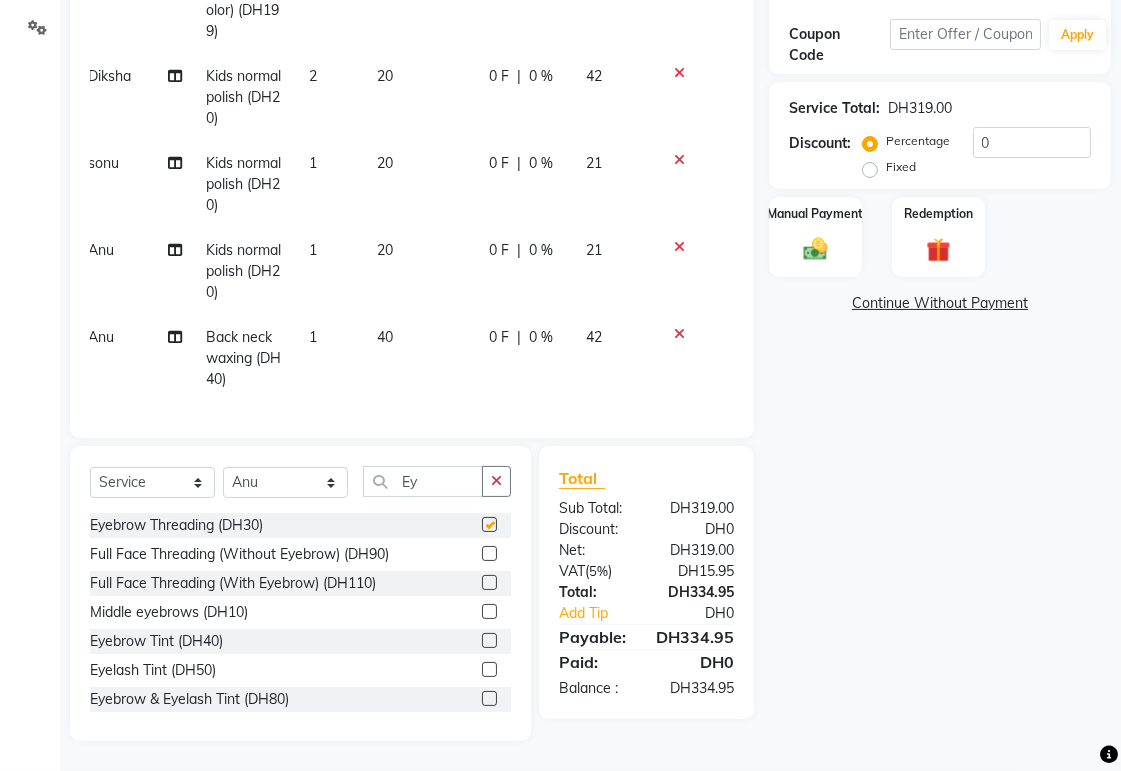 scroll, scrollTop: 157, scrollLeft: 14, axis: both 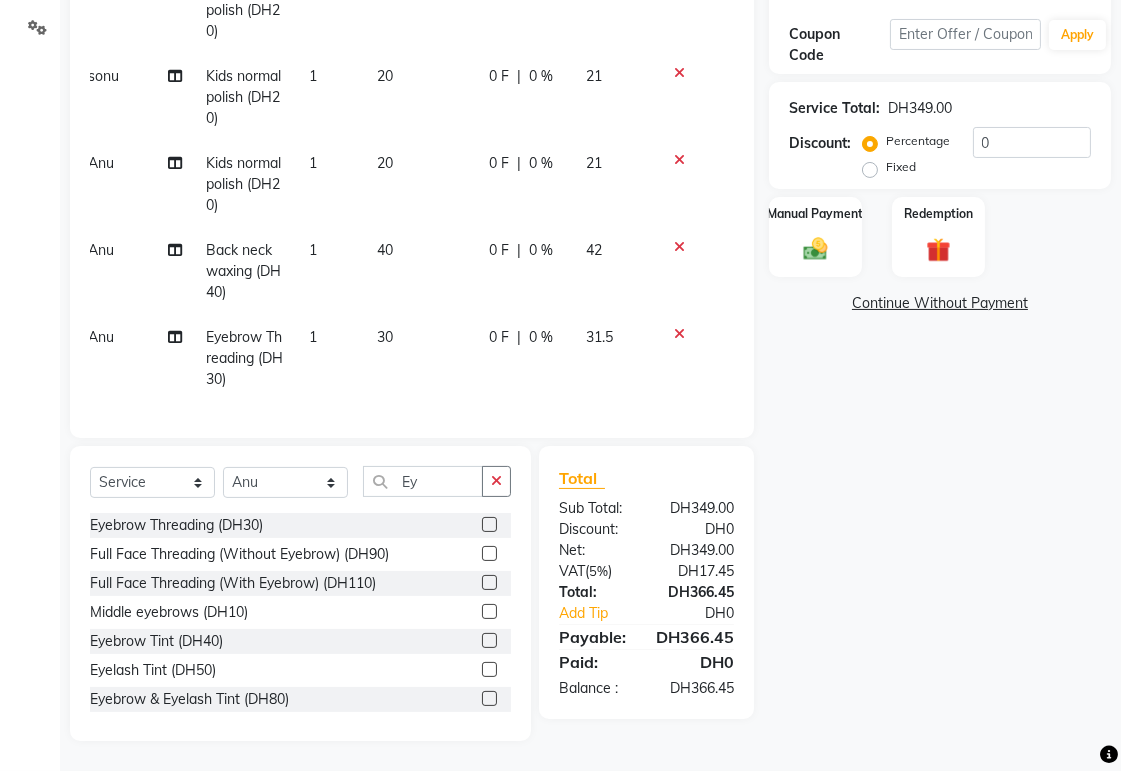 checkbox on "false" 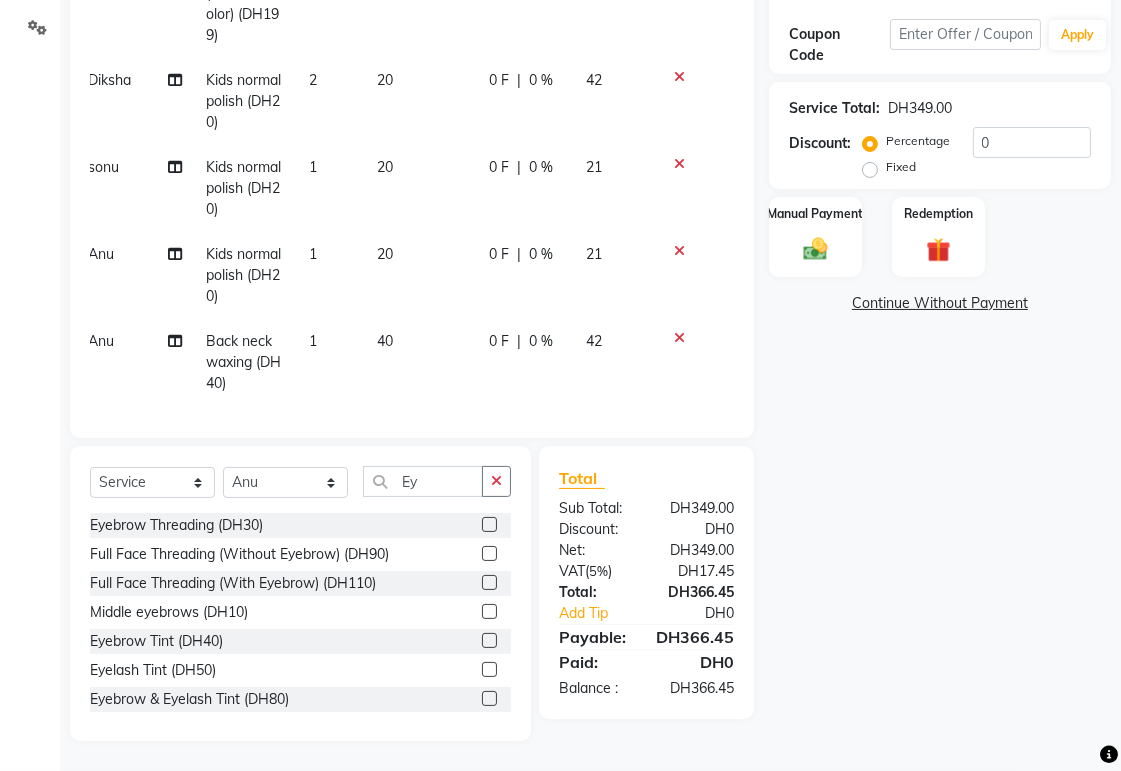 scroll, scrollTop: 0, scrollLeft: 14, axis: horizontal 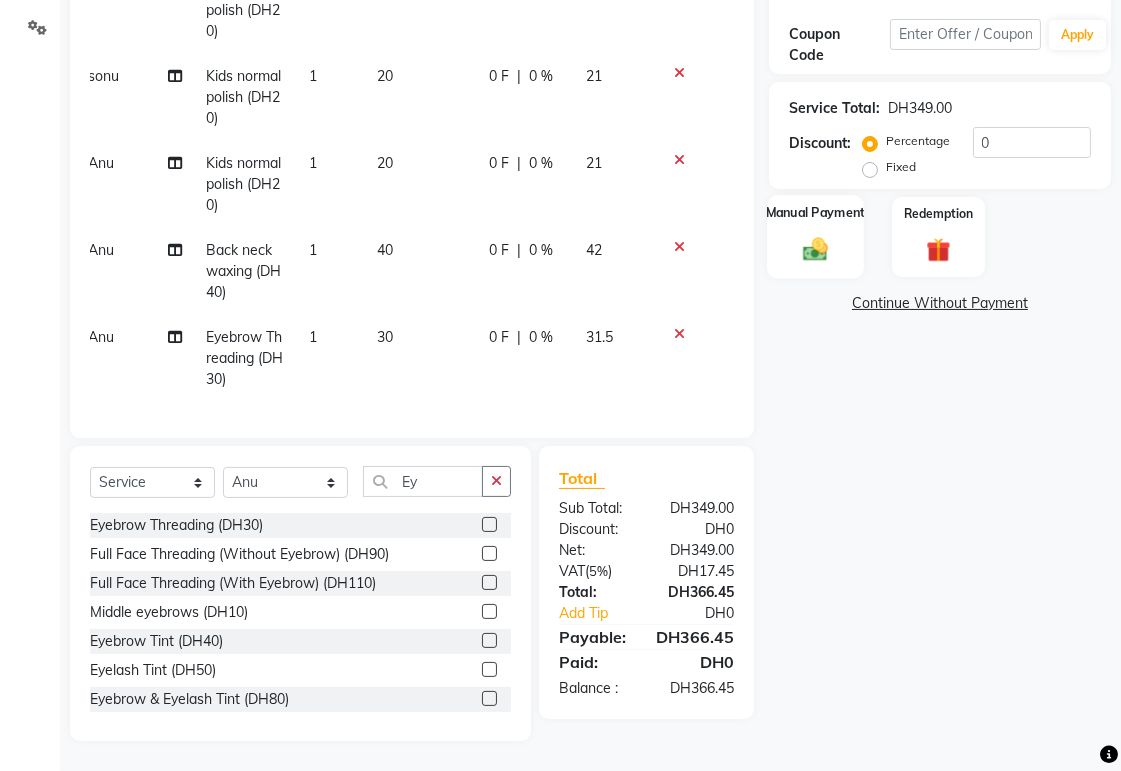click on "Manual Payment" 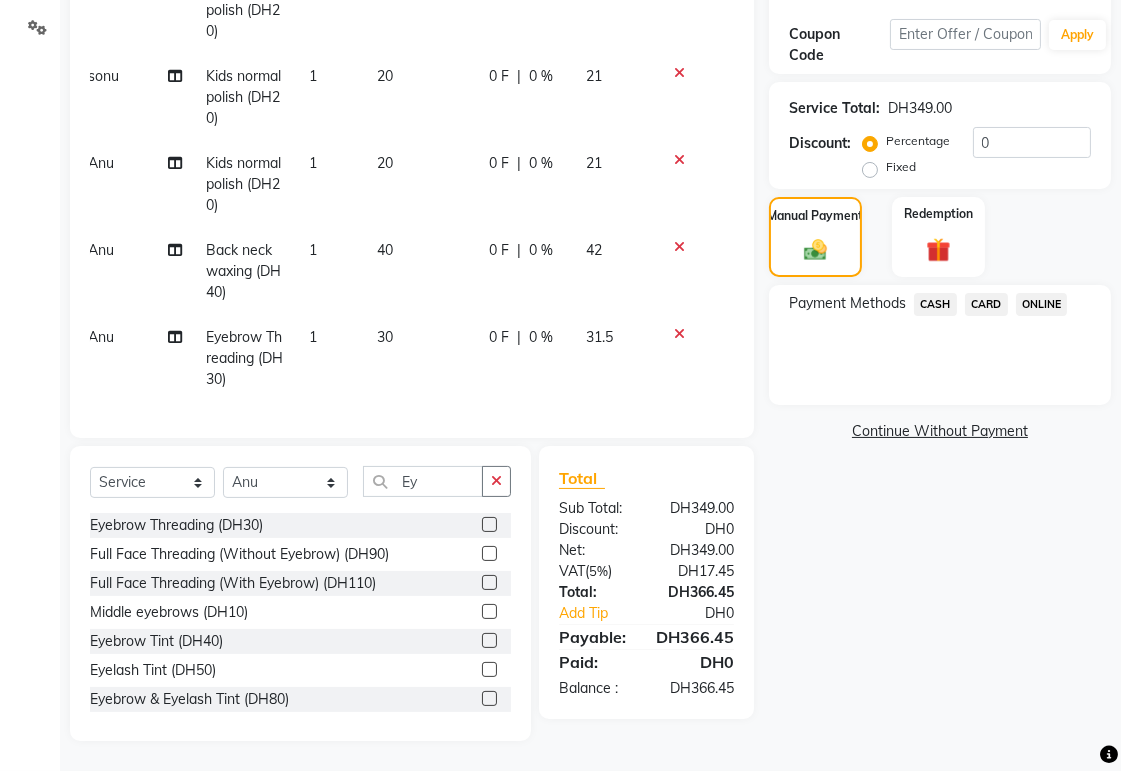 click on "CASH" 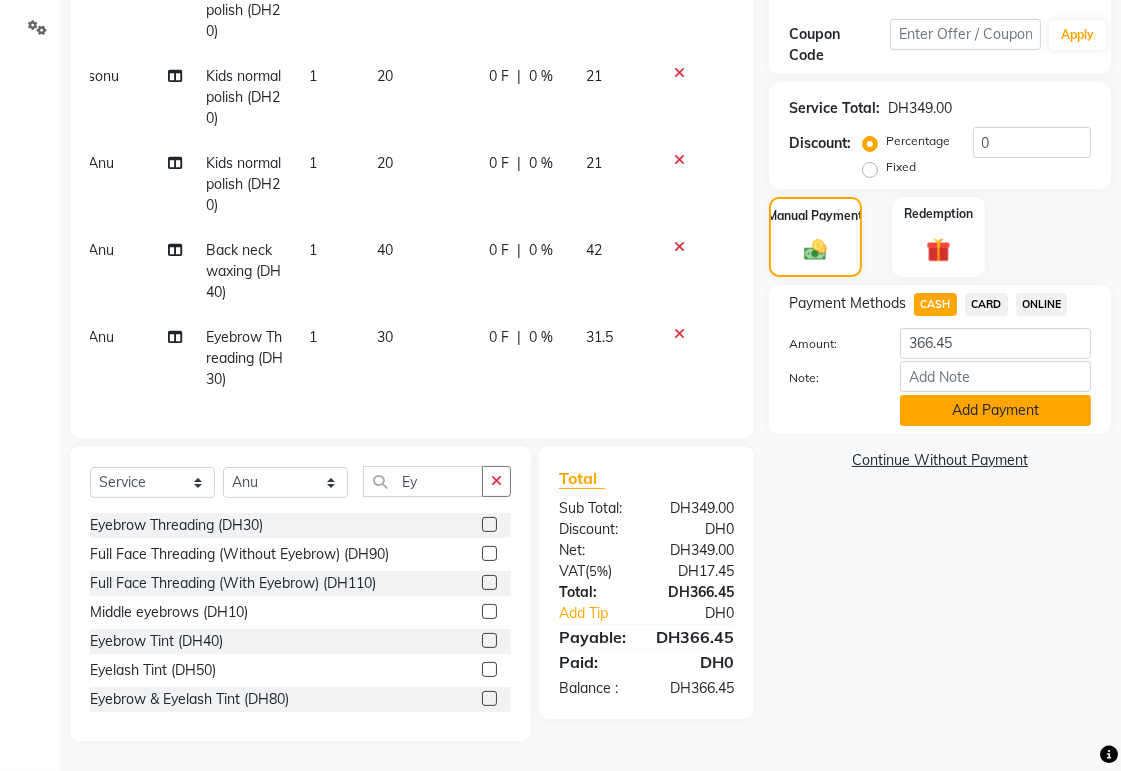 click on "Add Payment" 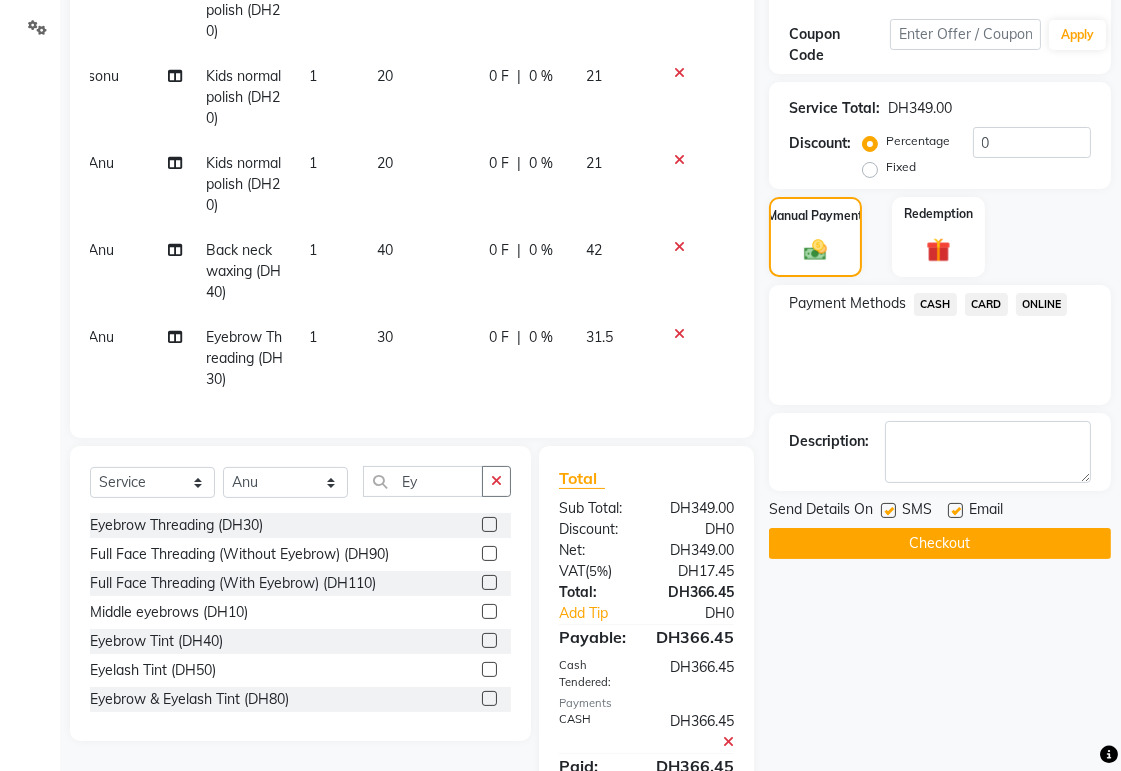 scroll, scrollTop: 412, scrollLeft: 0, axis: vertical 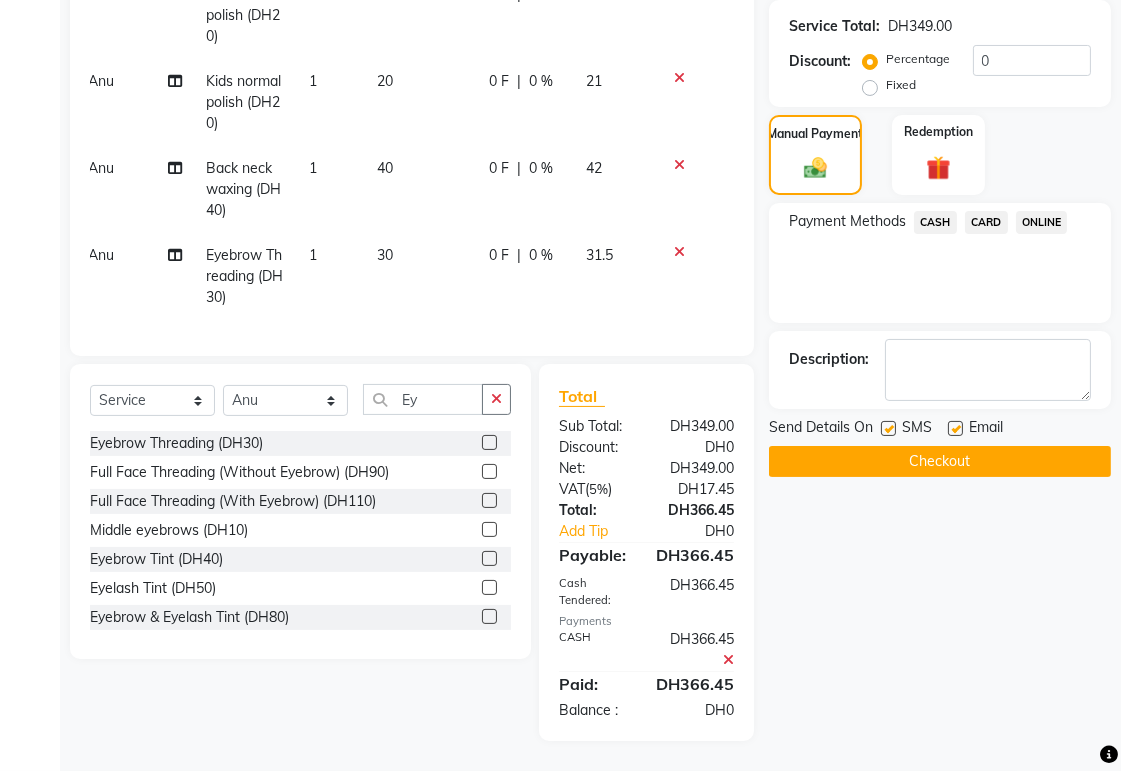 click on "Checkout" 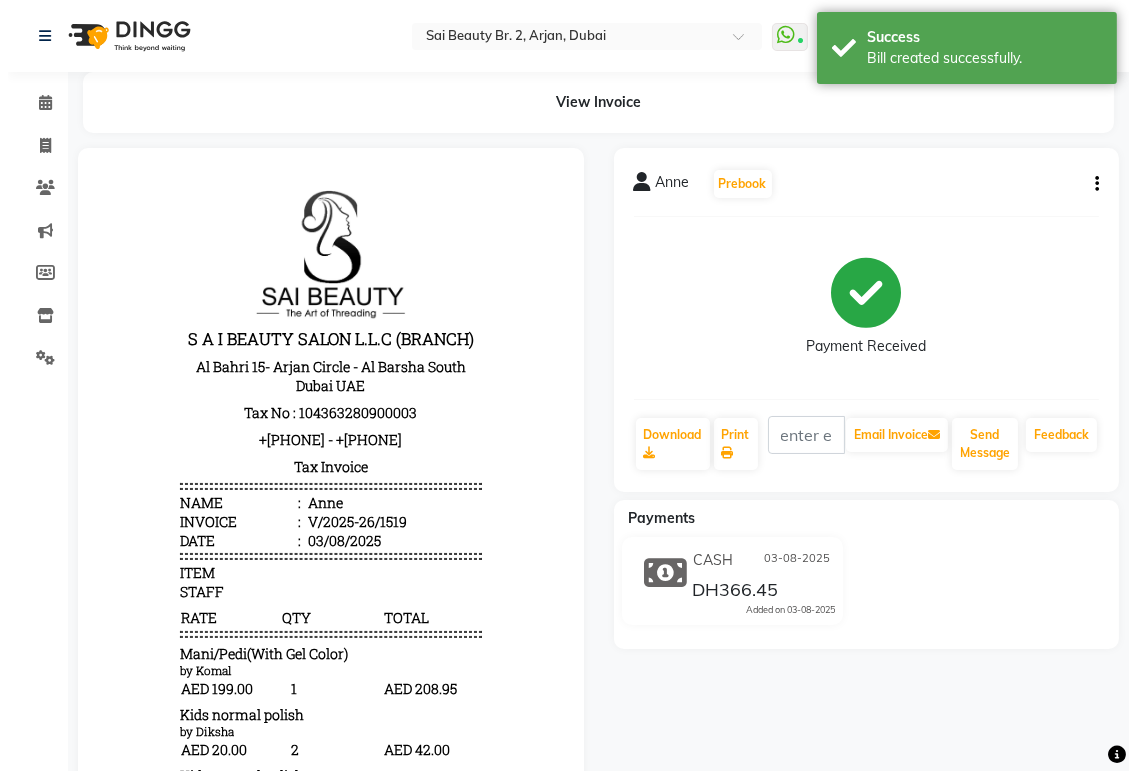 scroll, scrollTop: 0, scrollLeft: 0, axis: both 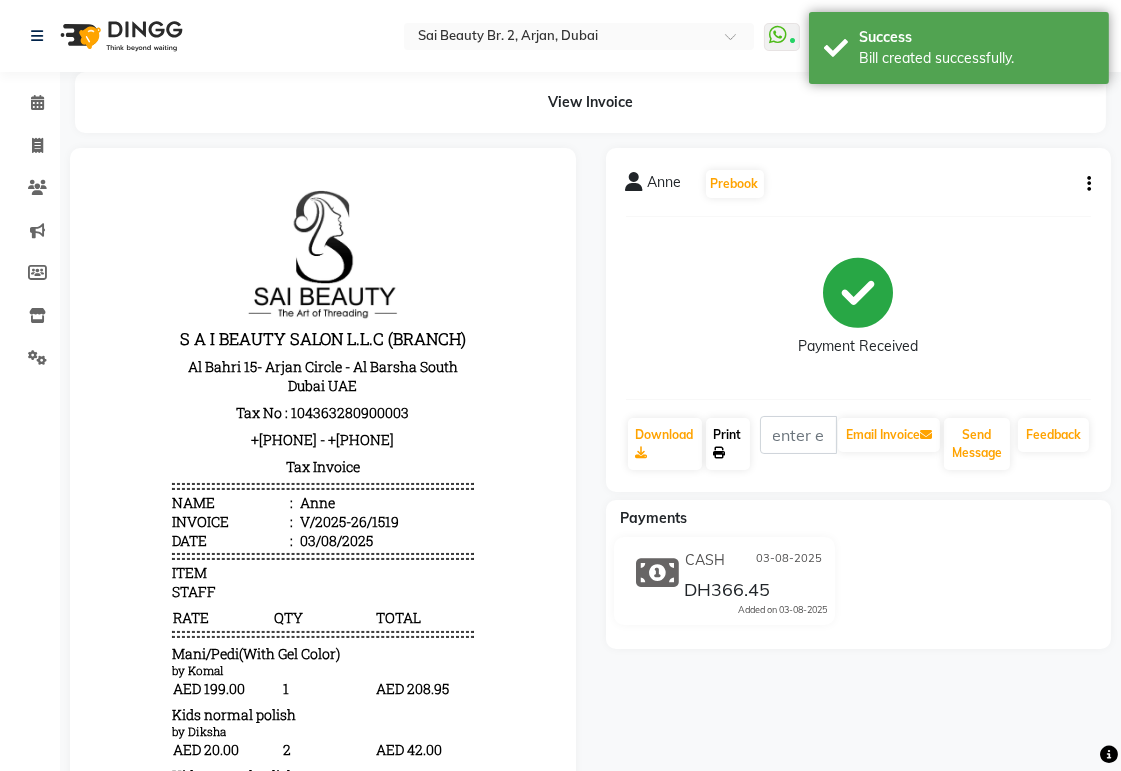 click on "Print" 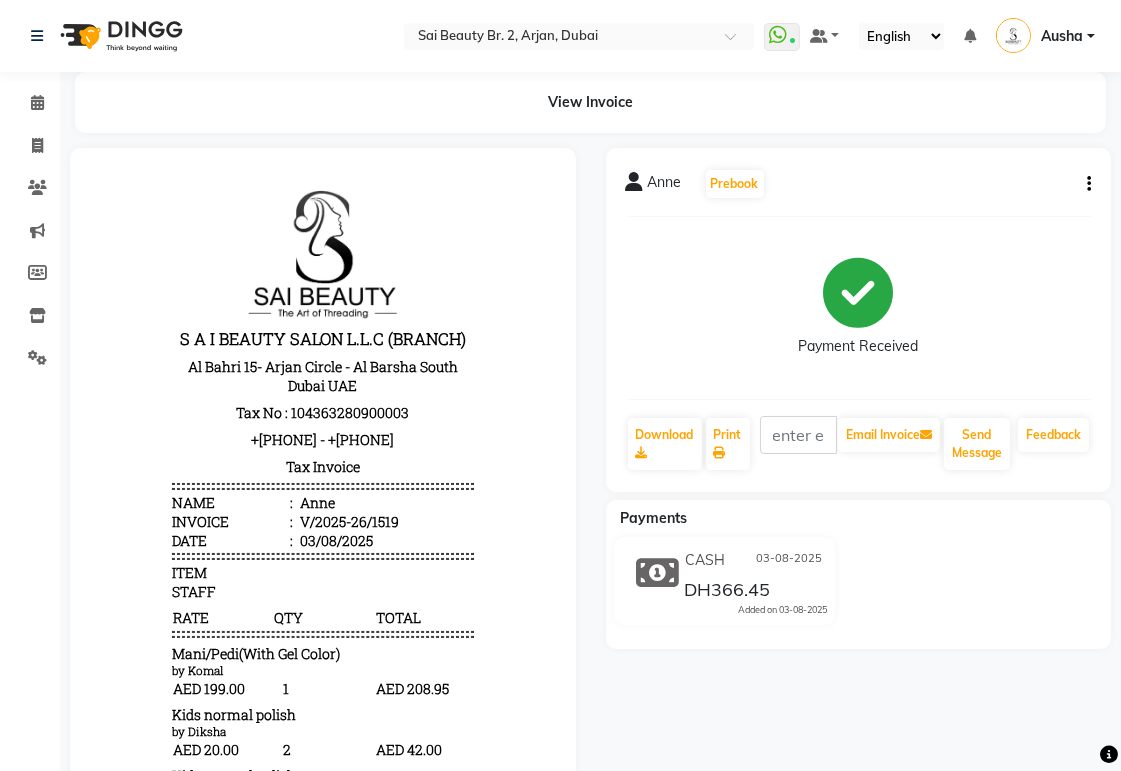 click 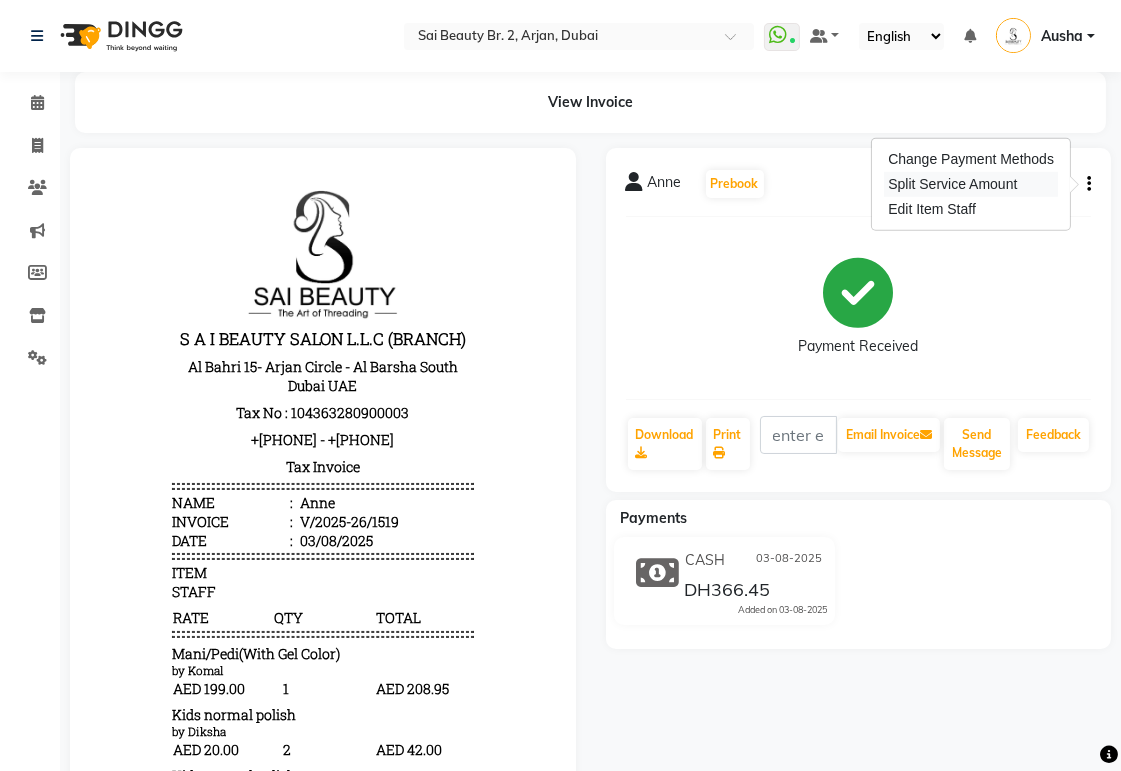 click on "Split Service Amount" at bounding box center [971, 184] 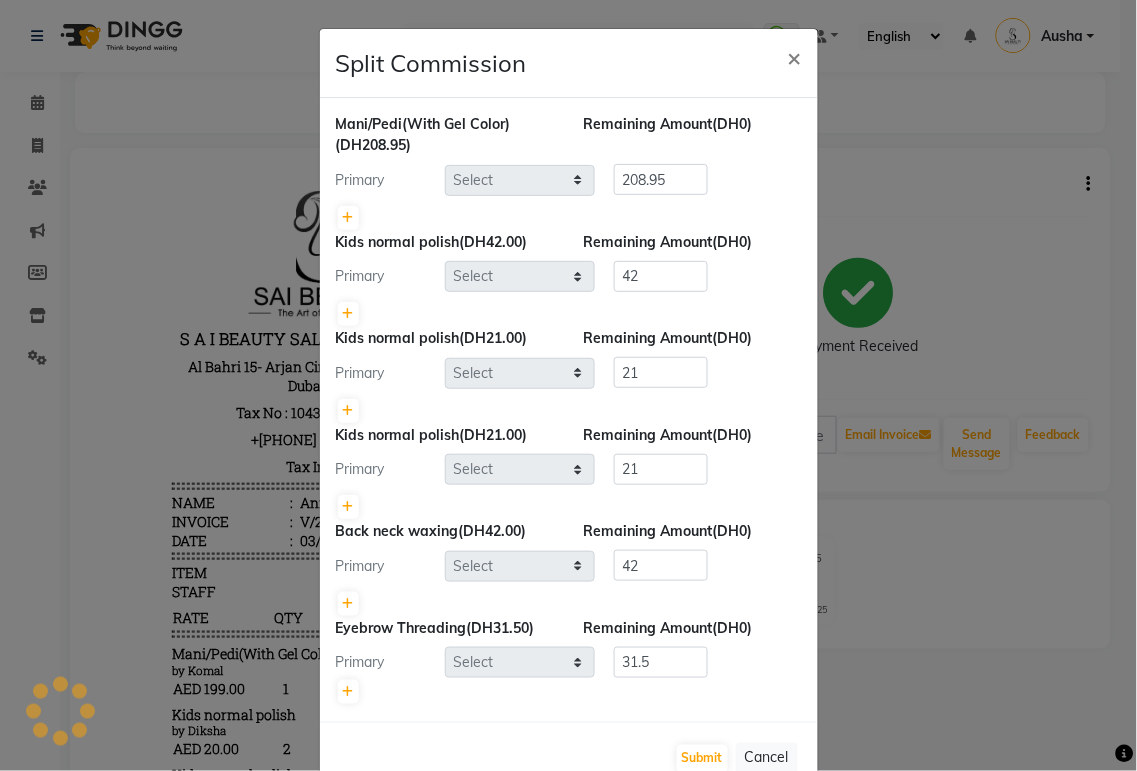 select on "59424" 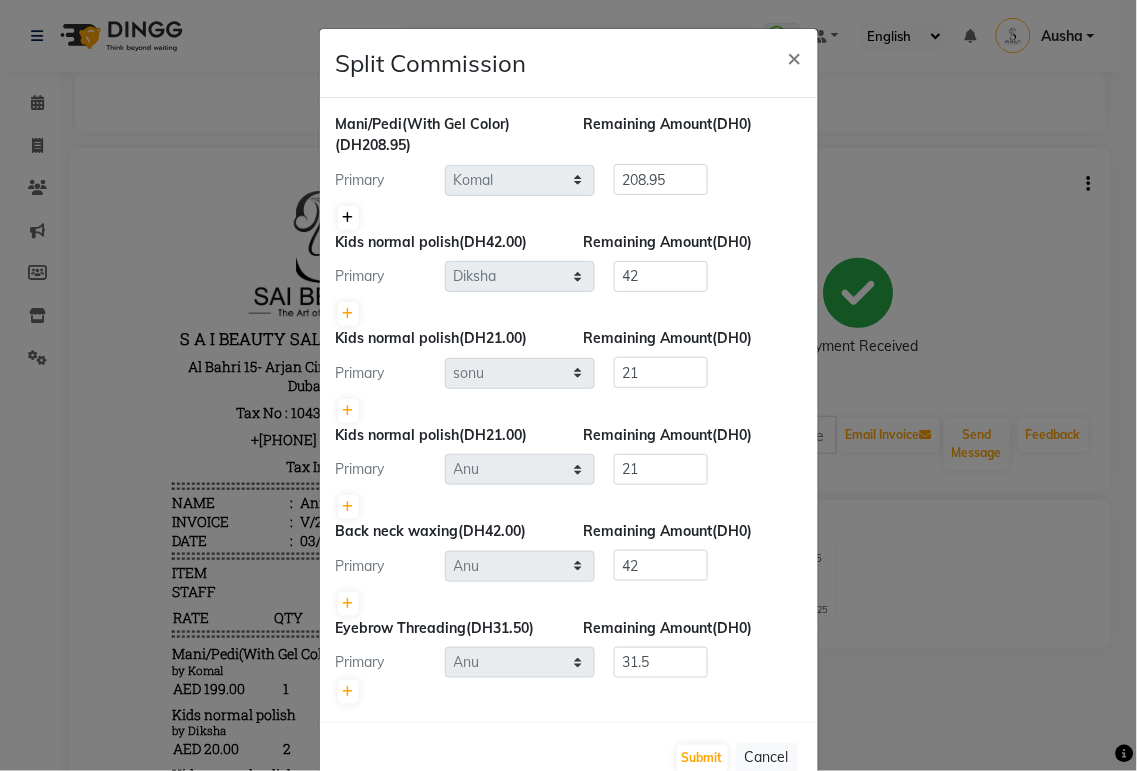 click 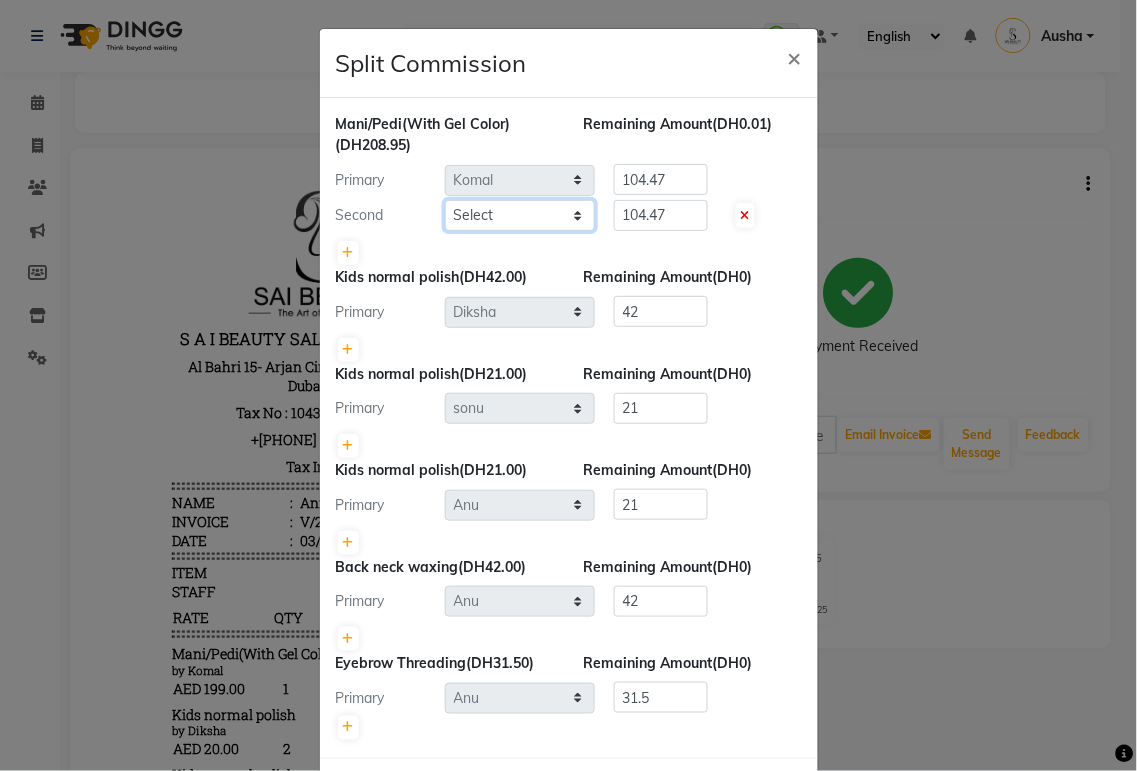 click on "Select  Abid   Alora   Anu   Ashmita   Ausha   Diksha   Gita   Komal   Maya   monzeer   Shree   sonu   Sue   Sumi   Tannu   Yamuna" 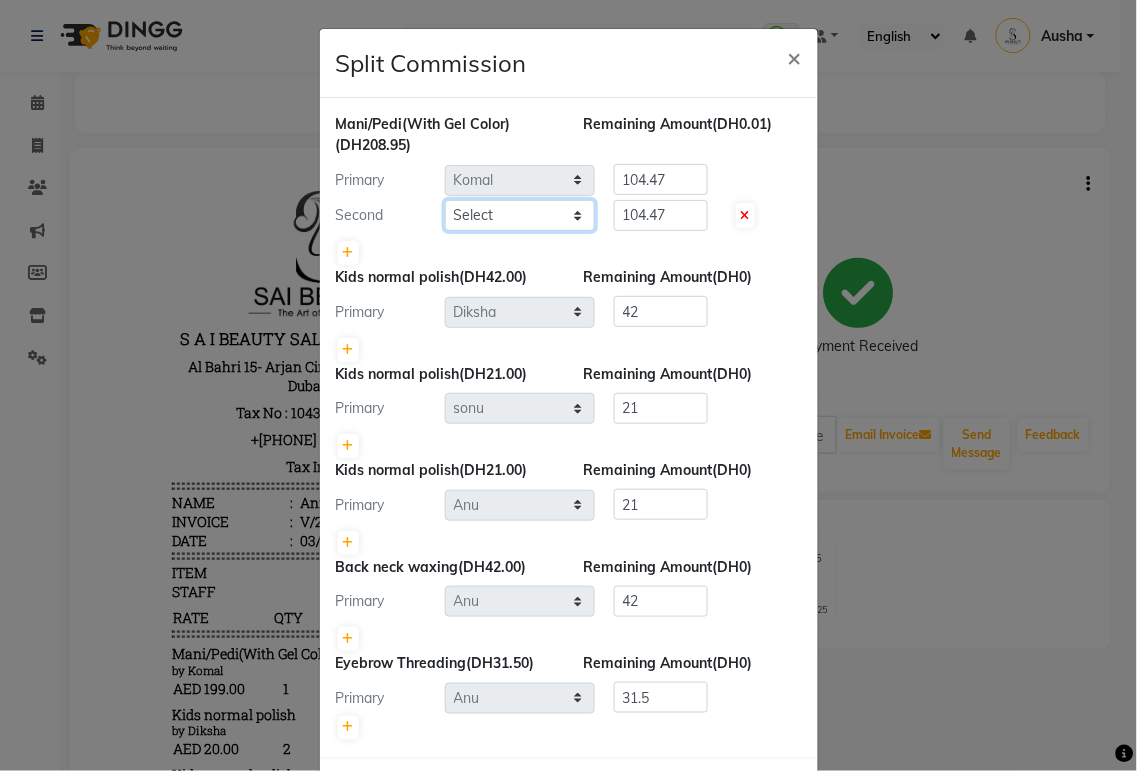 select on "59367" 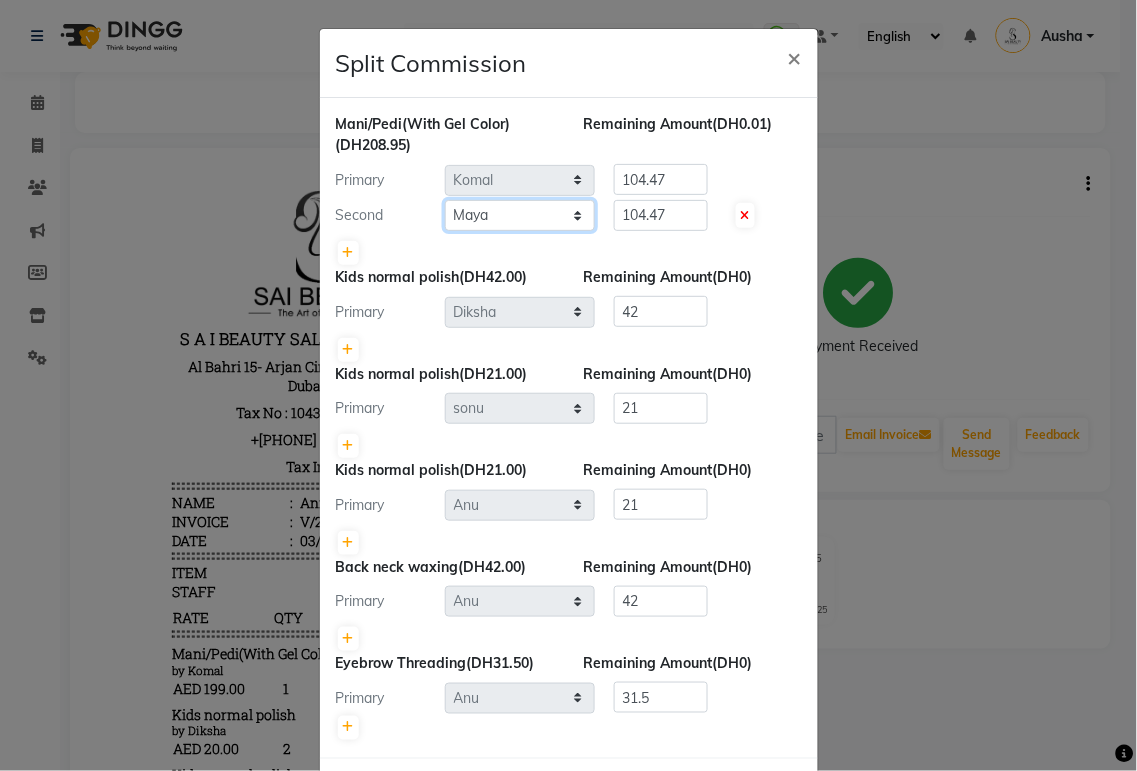 click on "Select  Abid   Alora   Anu   Ashmita   Ausha   Diksha   Gita   Komal   Maya   monzeer   Shree   sonu   Sue   Sumi   Tannu   Yamuna" 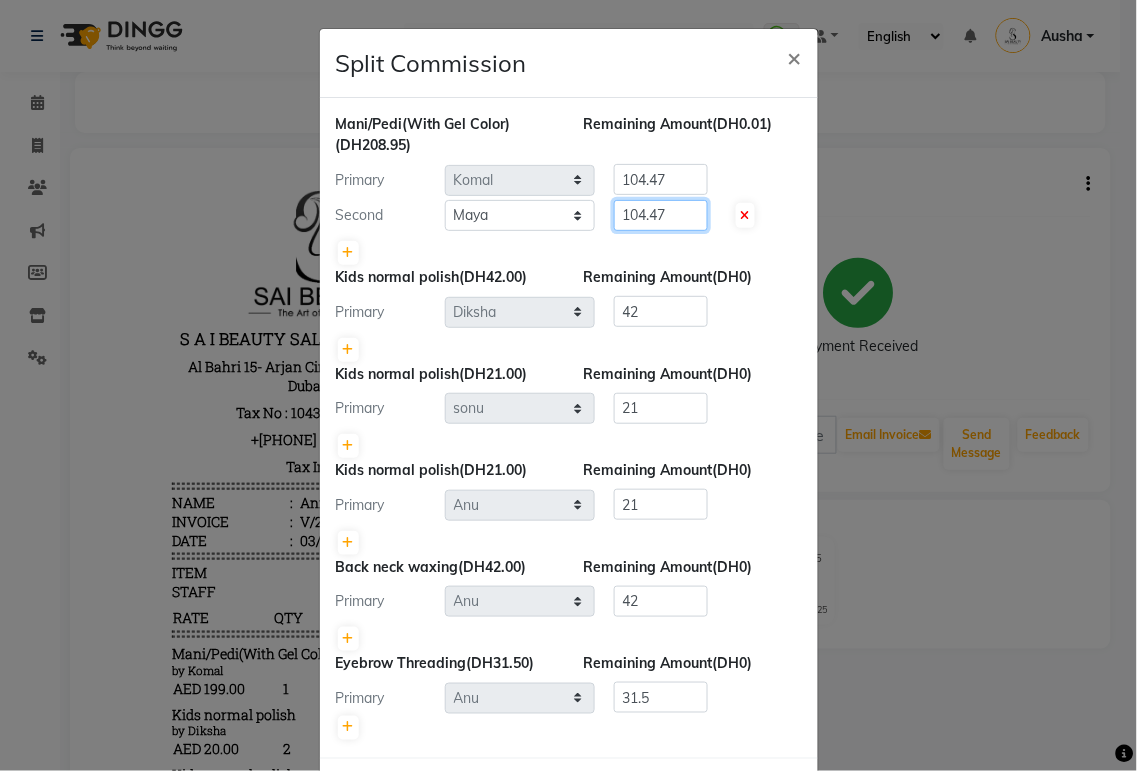 click on "104.47" 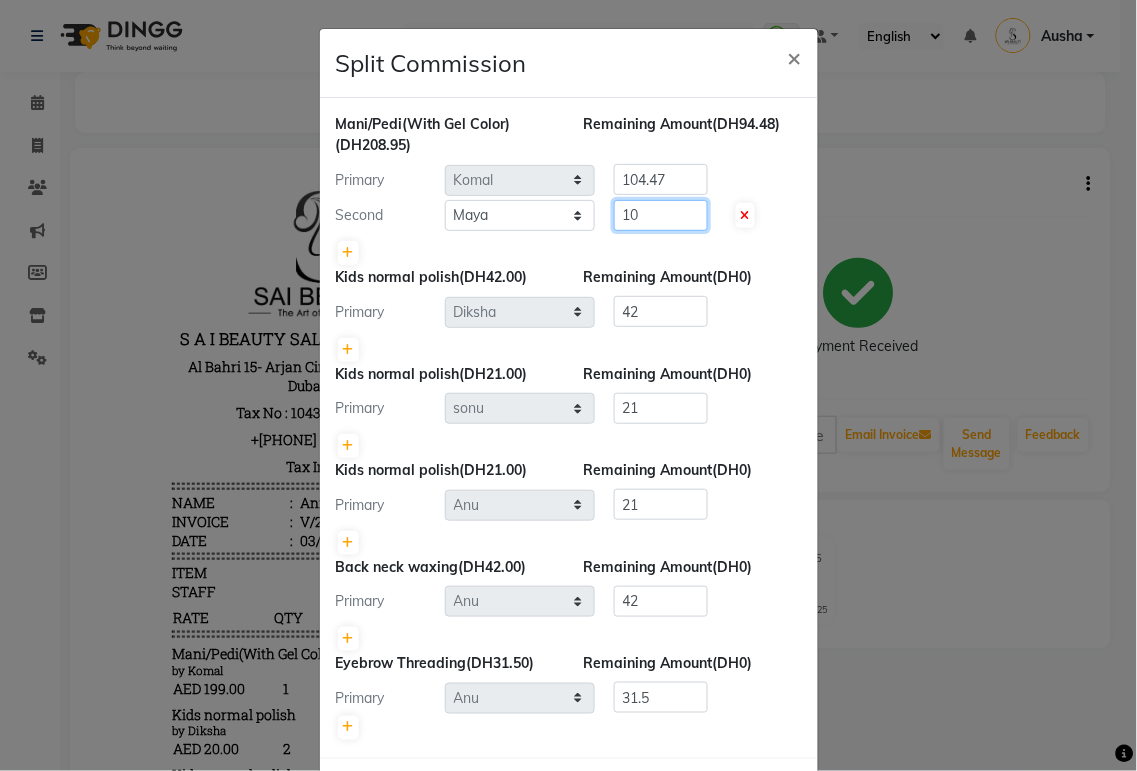 type on "1" 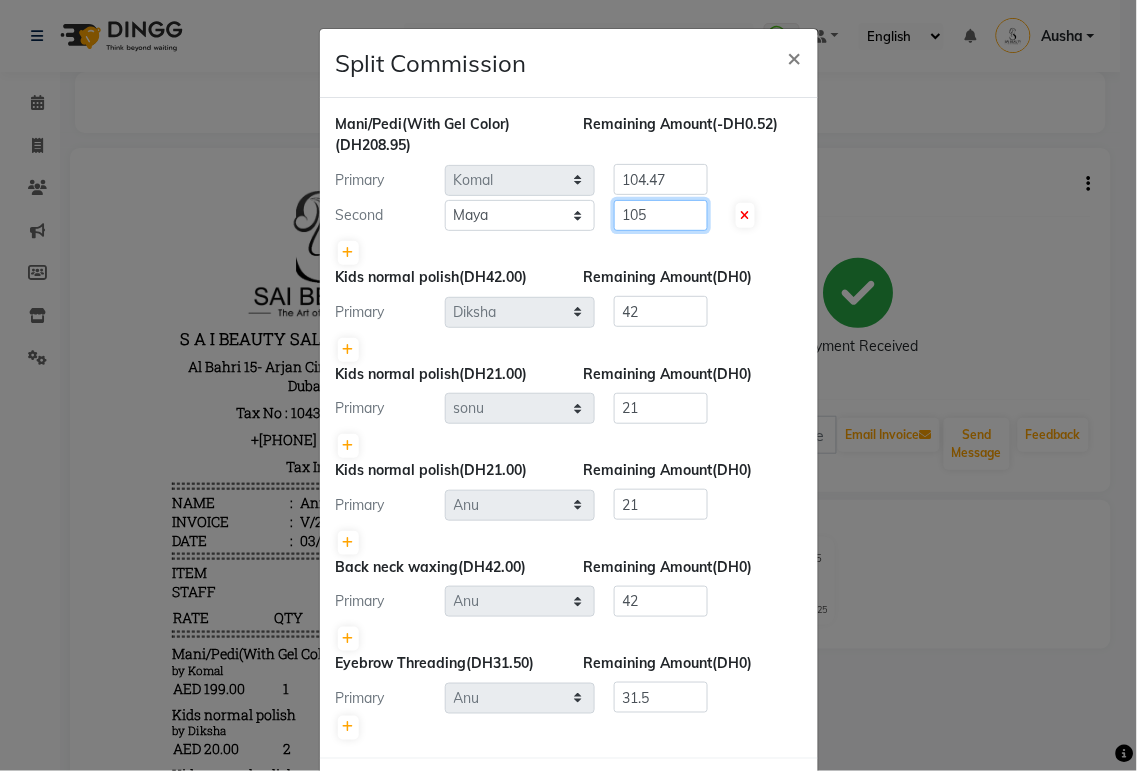 type on "105" 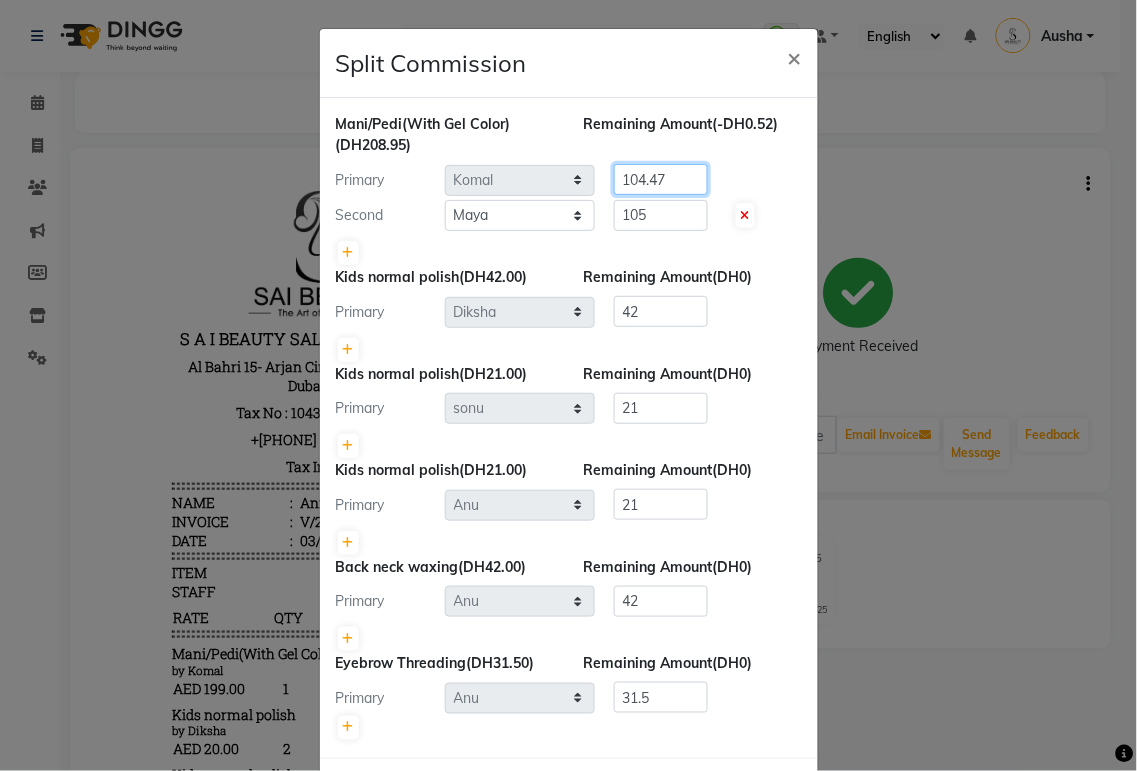 click on "104.47" 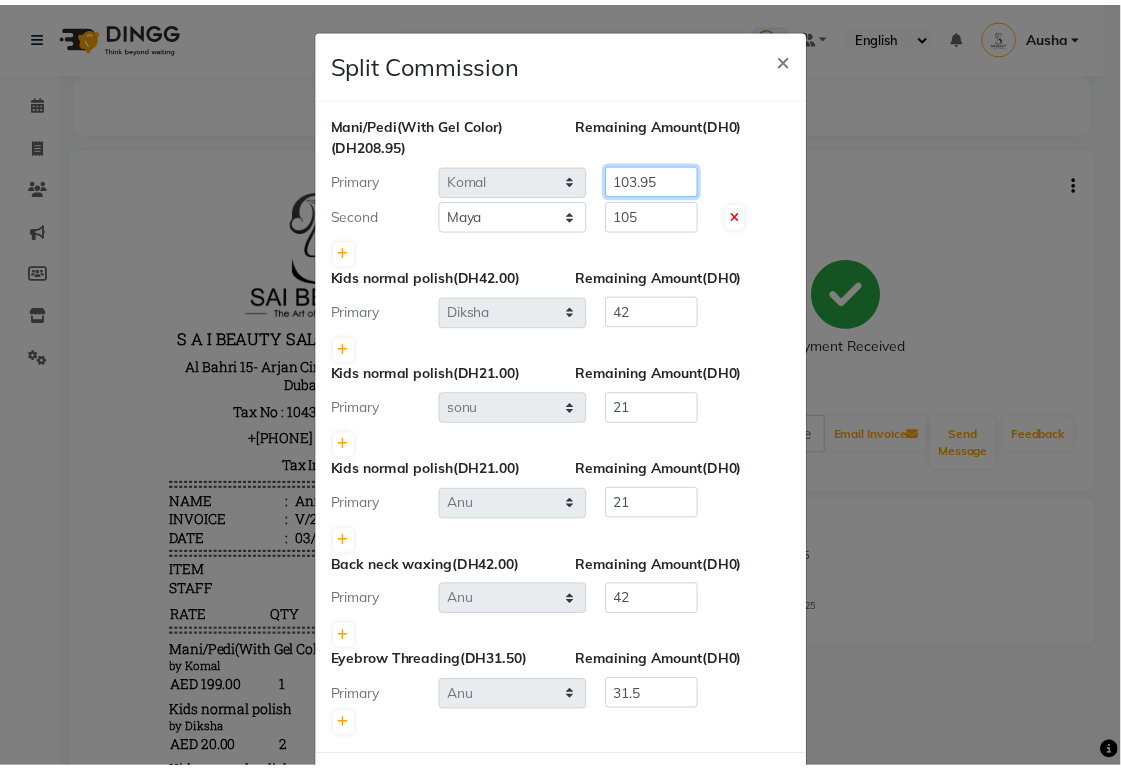 scroll, scrollTop: 86, scrollLeft: 0, axis: vertical 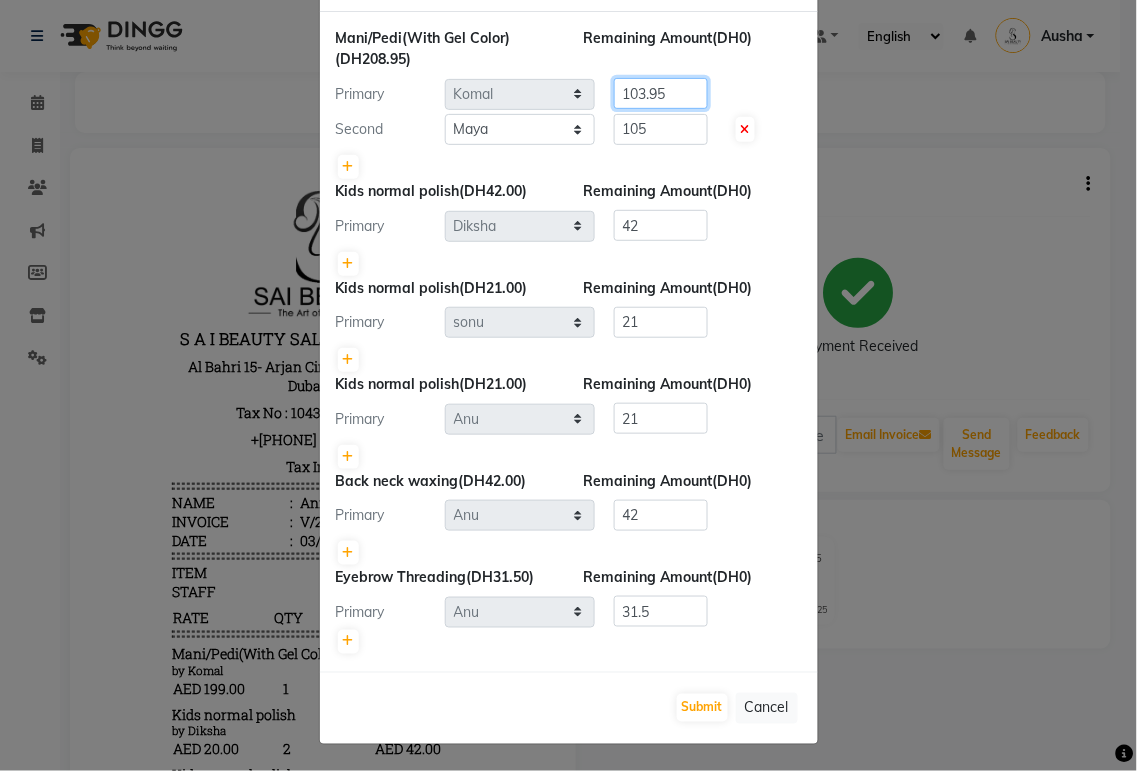 type on "103.95" 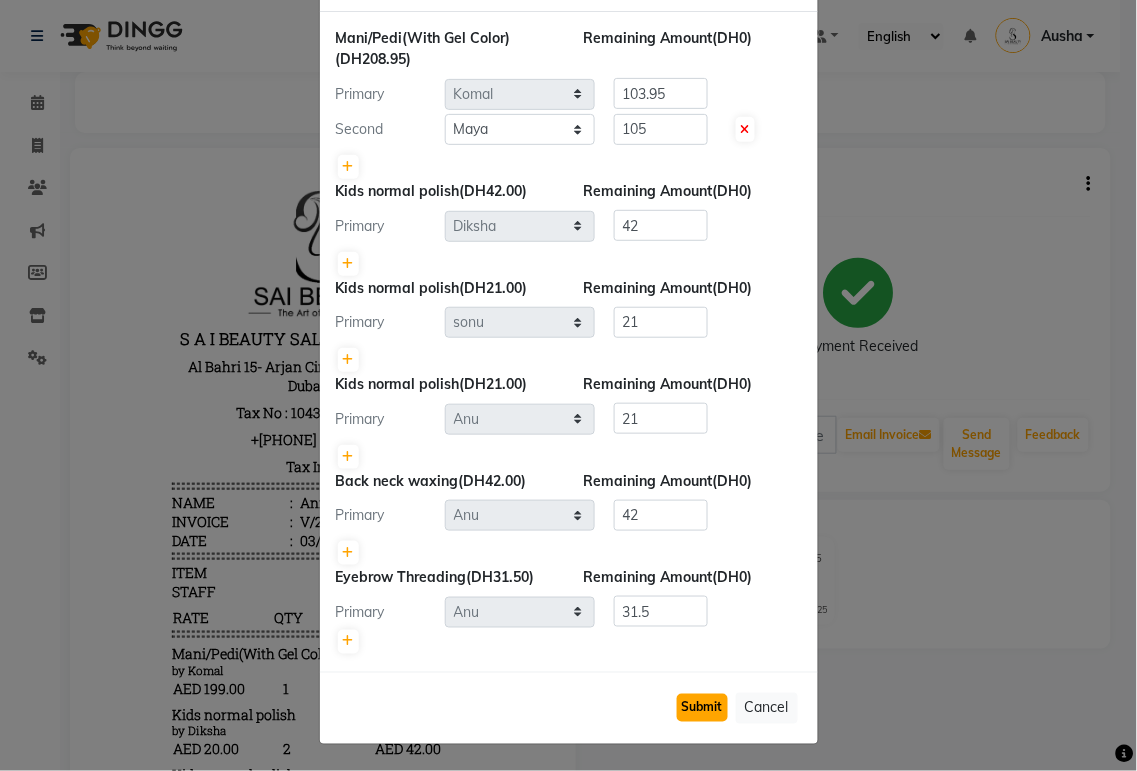 click on "Submit" 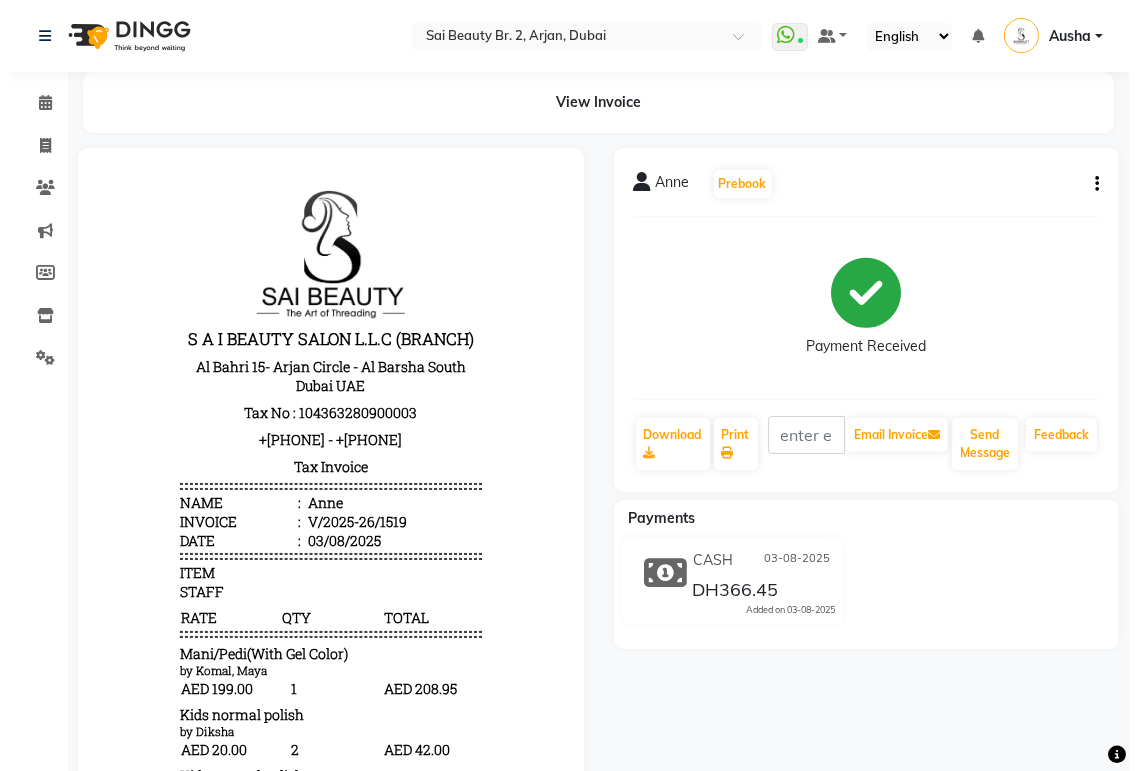 scroll, scrollTop: 15, scrollLeft: 0, axis: vertical 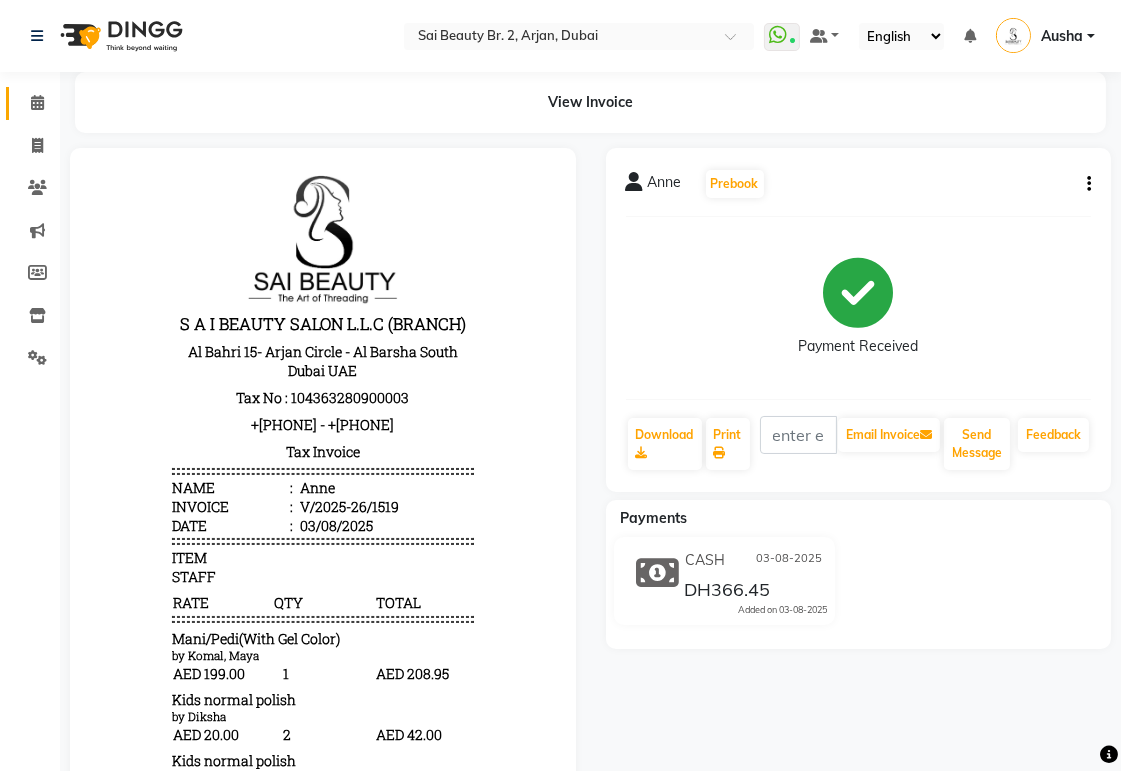 click 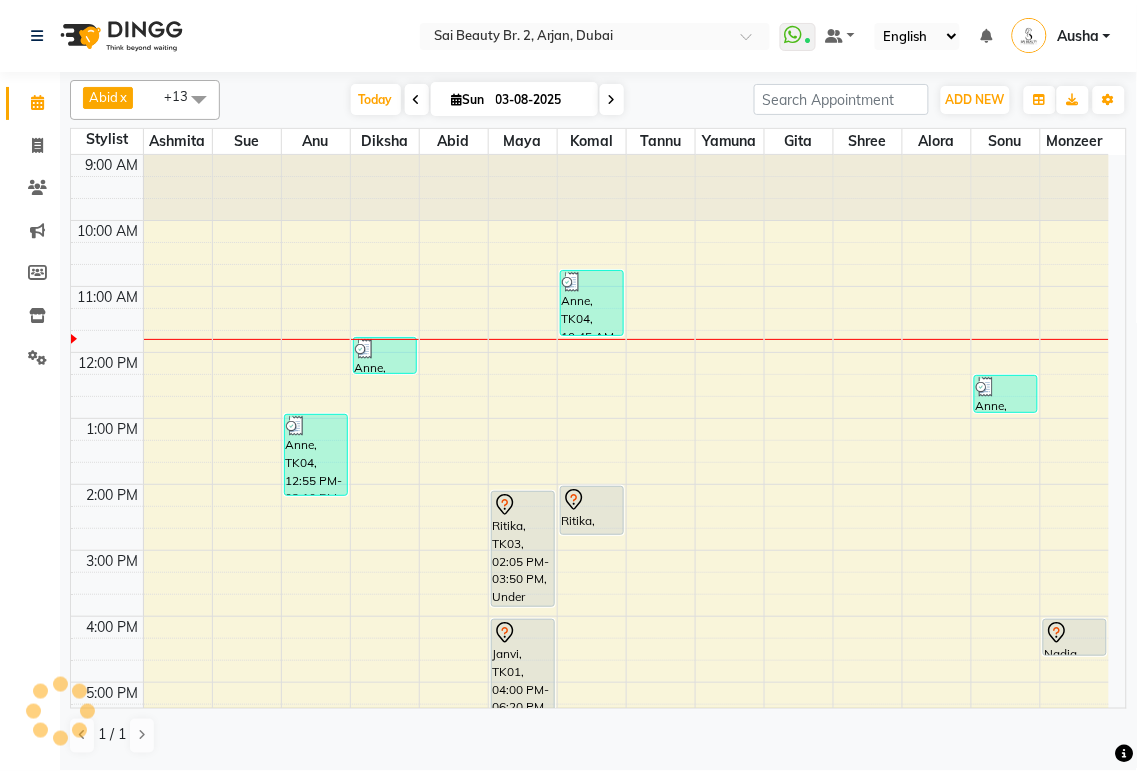 scroll, scrollTop: 0, scrollLeft: 0, axis: both 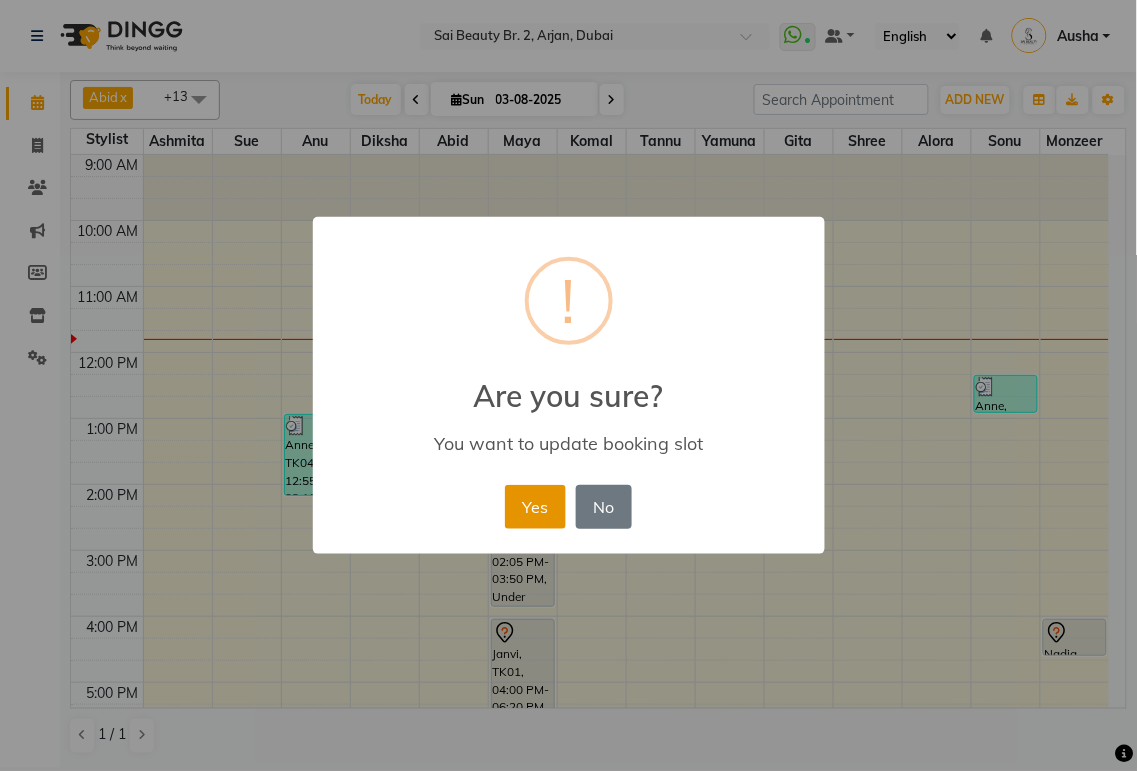 click on "Yes" at bounding box center (535, 507) 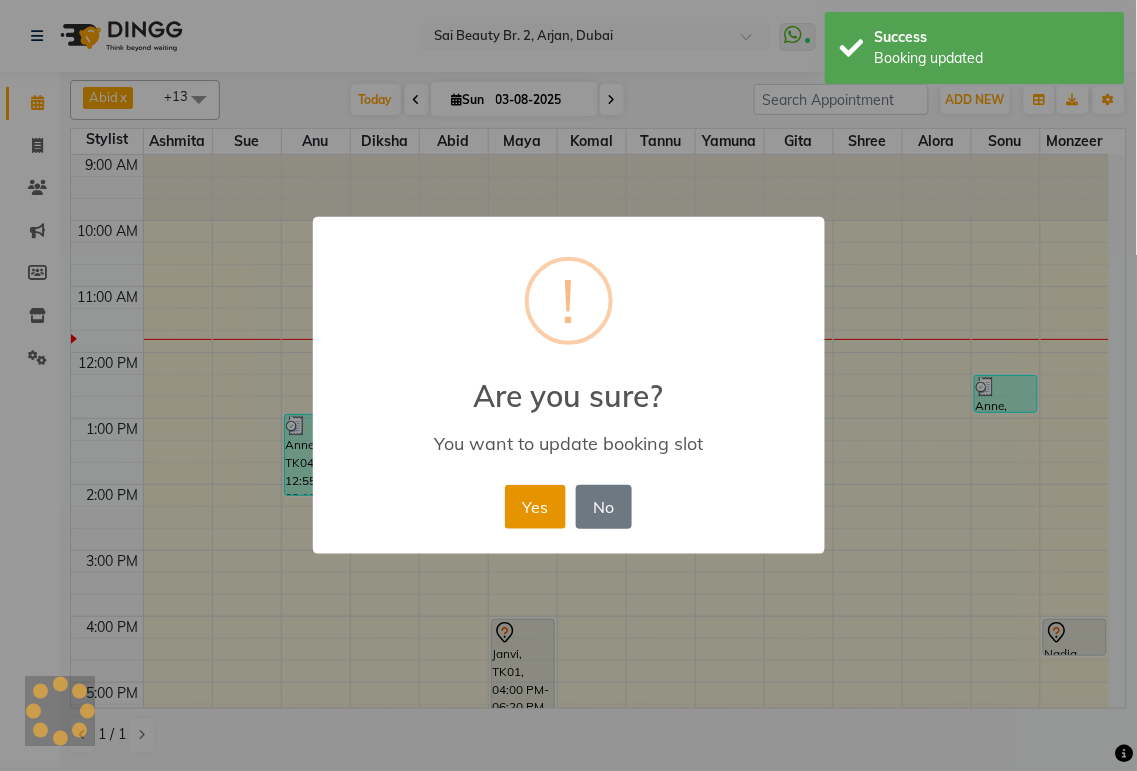 click on "Yes" at bounding box center [535, 507] 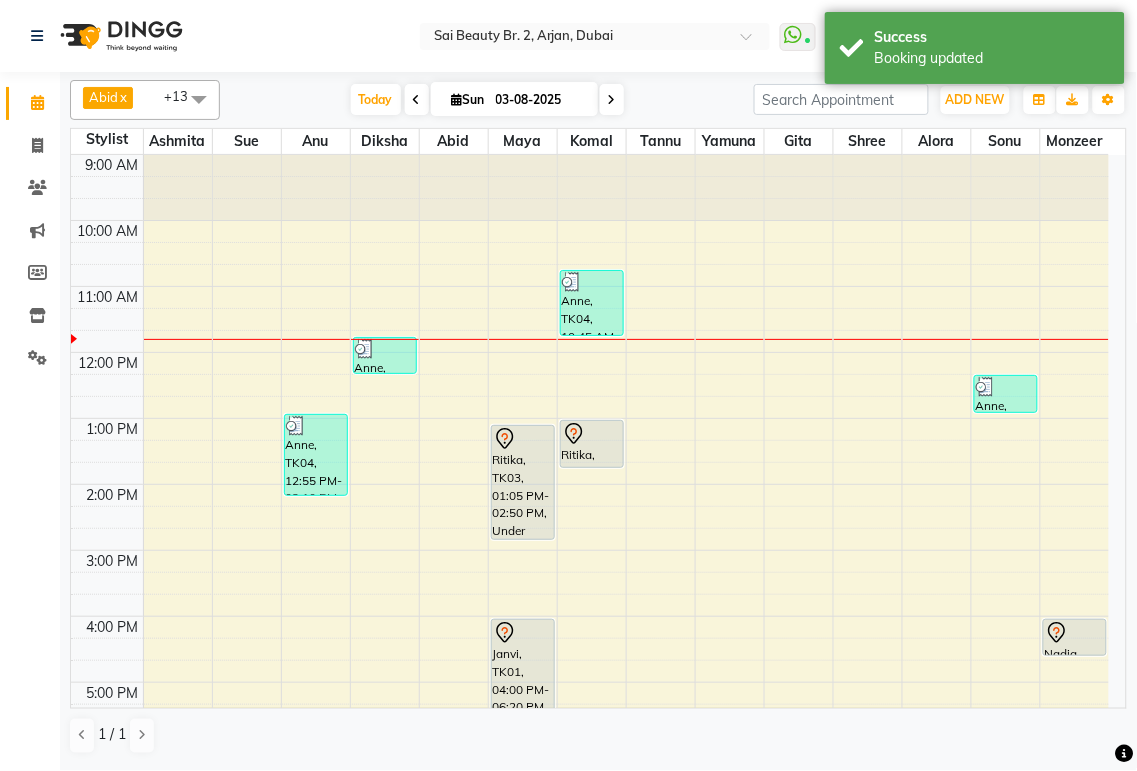click 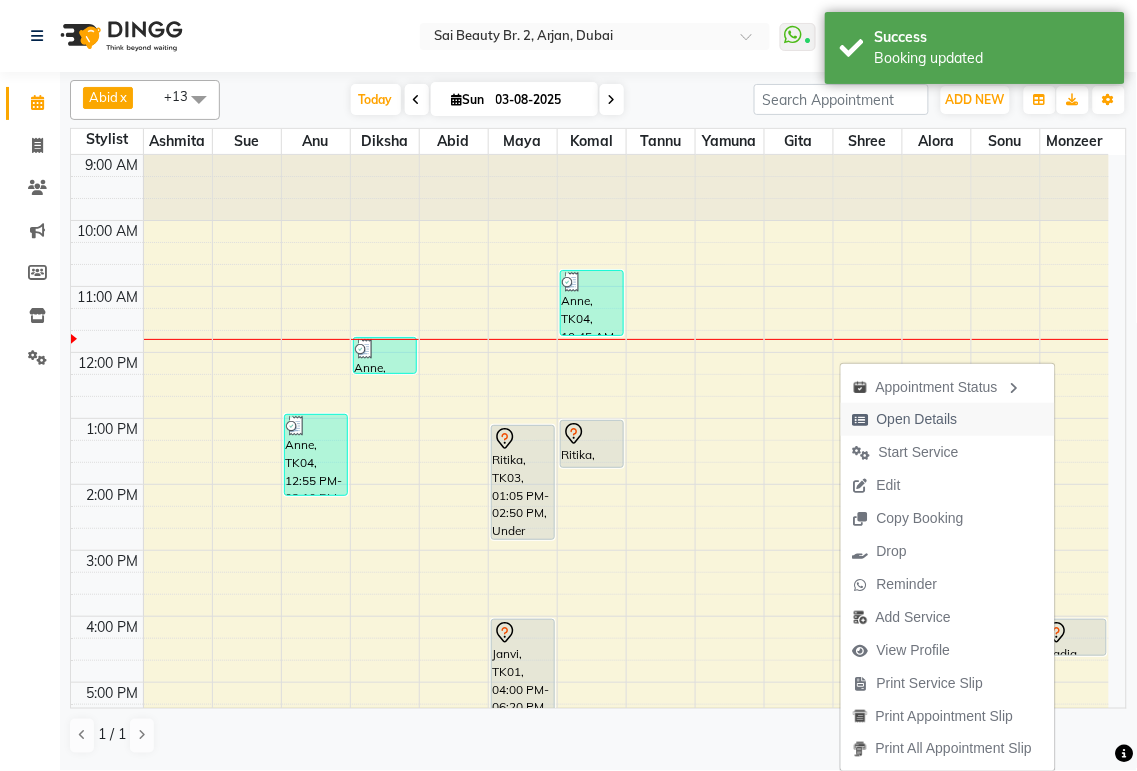 click on "Open Details" at bounding box center (917, 419) 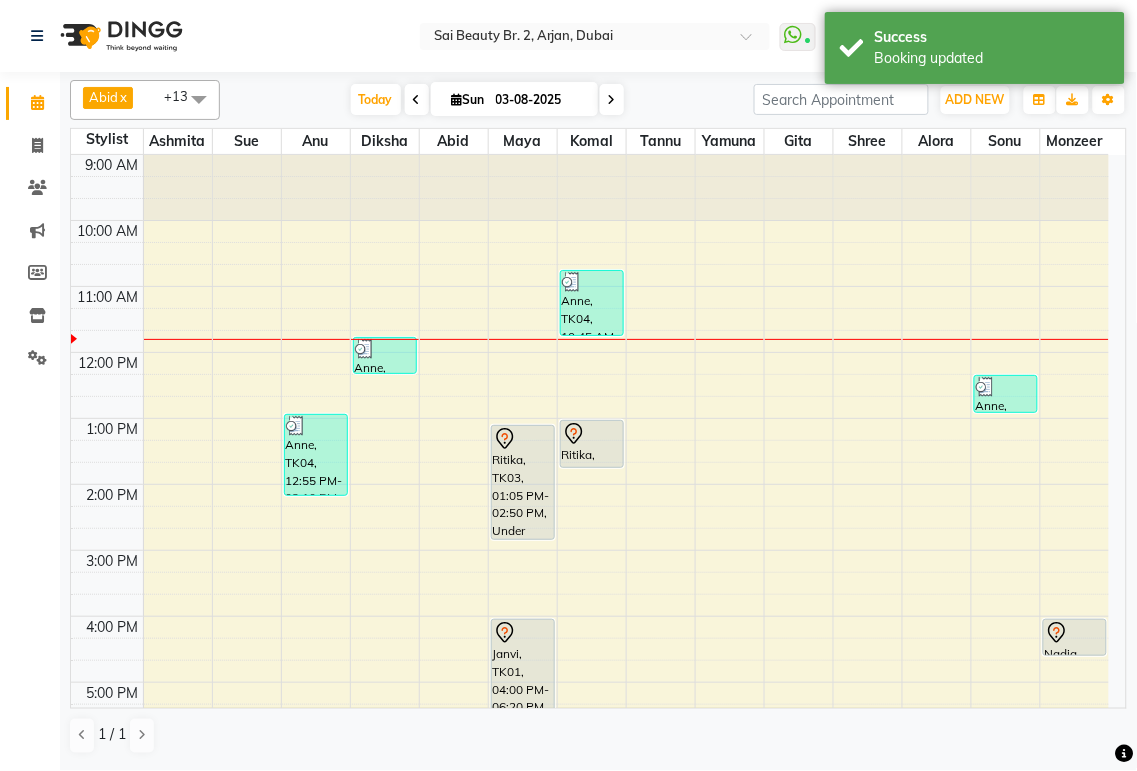 click on "Janvi, TK01, 04:00 PM-06:20 PM, Under Arms Waxing,Full Arms Waxing,Half Legs Waxing (Bottom),Full Bikini Waxing" at bounding box center [523, 695] 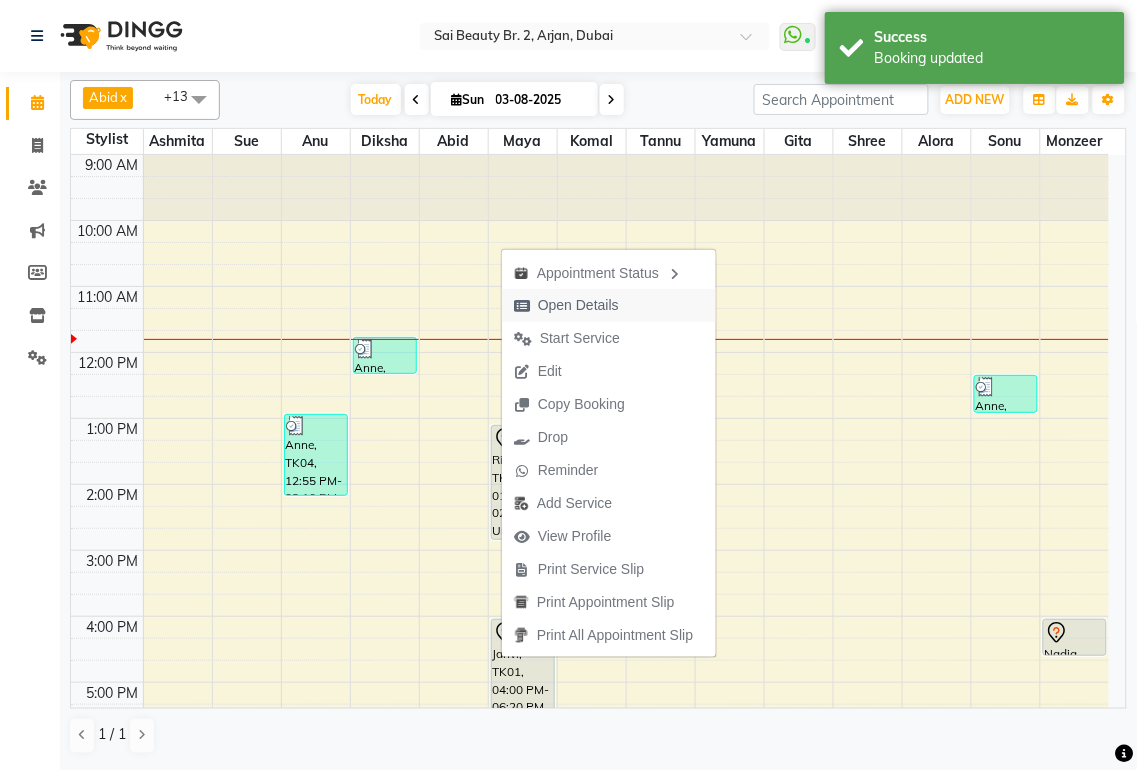 click on "Open Details" at bounding box center [578, 305] 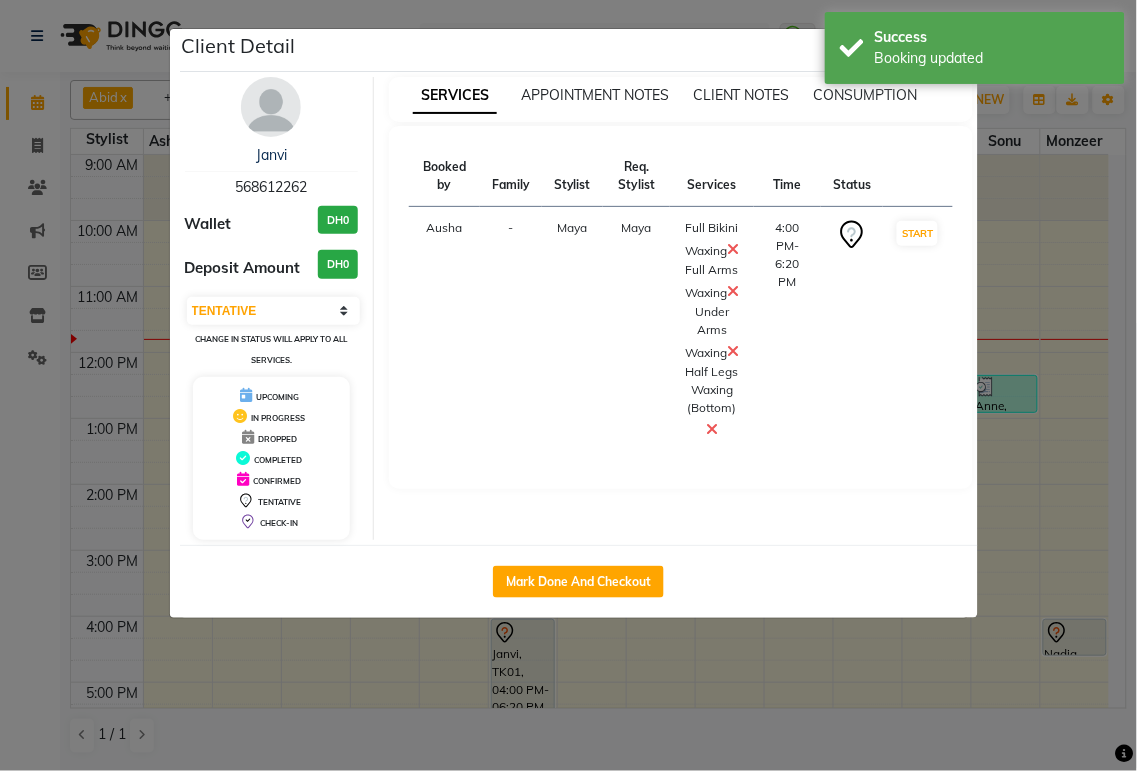 click on "Client Detail Janvi [PHONE] Wallet DH0 Deposit Amount DH0 Select IN SERVICE CONFIRMED TENTATIVE CHECK IN MARK DONE DROPPED UPCOMING Change in status will apply to all services. UPCOMING IN PROGRESS DROPPED COMPLETED CONFIRMED TENTATIVE CHECK-IN SERVICES APPOINTMENT NOTES CLIENT NOTES CONSUMPTION Booked by Family Stylist Req. Stylist Services Time Status Ausha - Maya Maya Full Bikini Waxing Full Arms Waxing Under Arms Waxing Half Legs Waxing (Bottom) 4:00 PM-6:20 PM START Mark Done And Checkout" 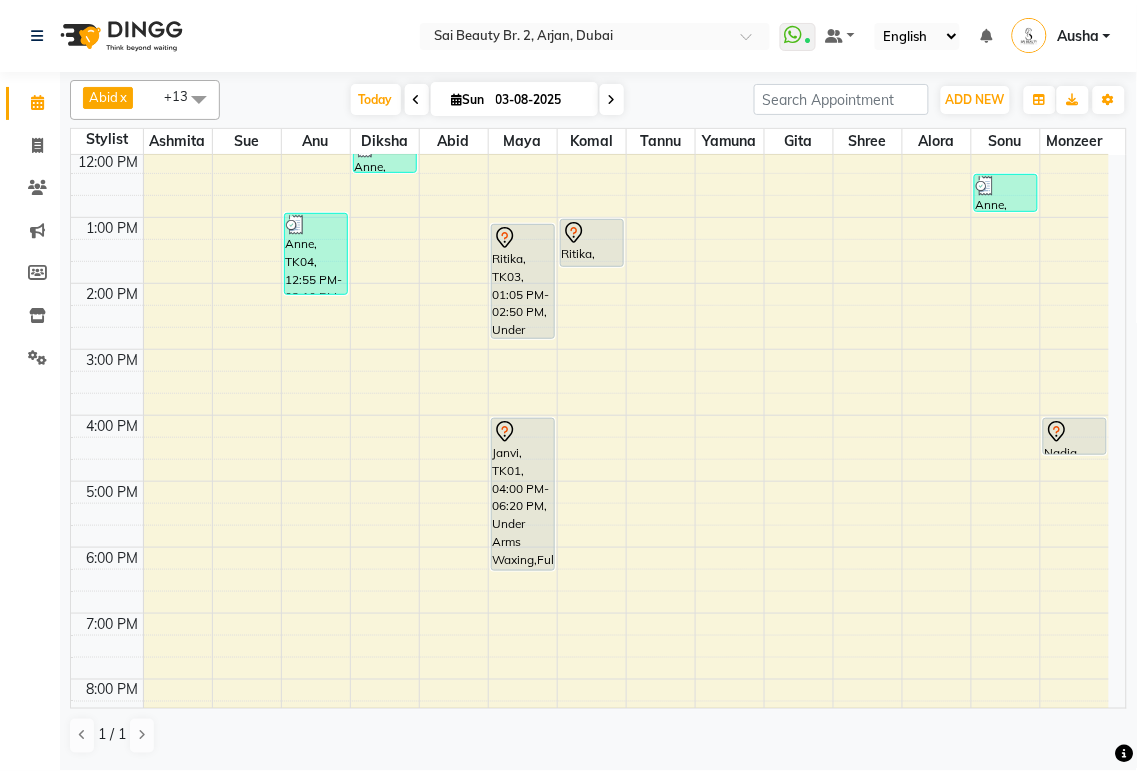 scroll, scrollTop: 76, scrollLeft: 0, axis: vertical 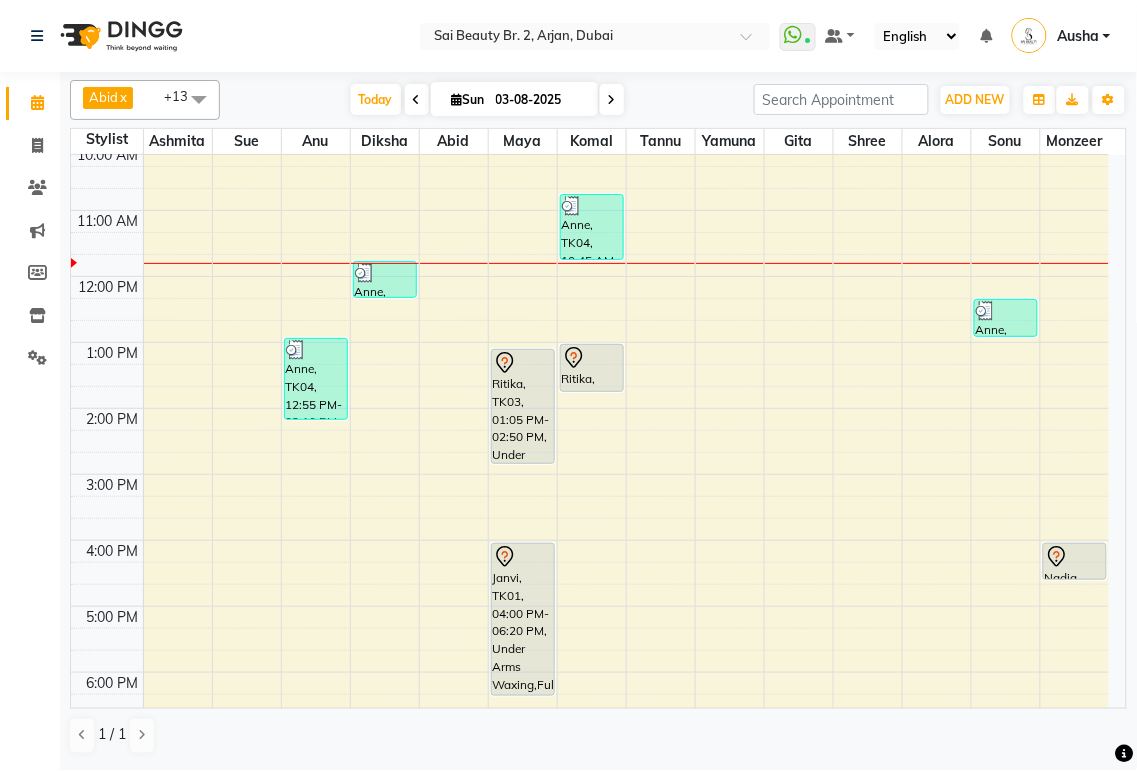 click on "Janvi, TK01, 04:00 PM-06:20 PM, Under Arms Waxing,Full Arms Waxing,Half Legs Waxing (Bottom),Full Bikini Waxing" at bounding box center [523, 619] 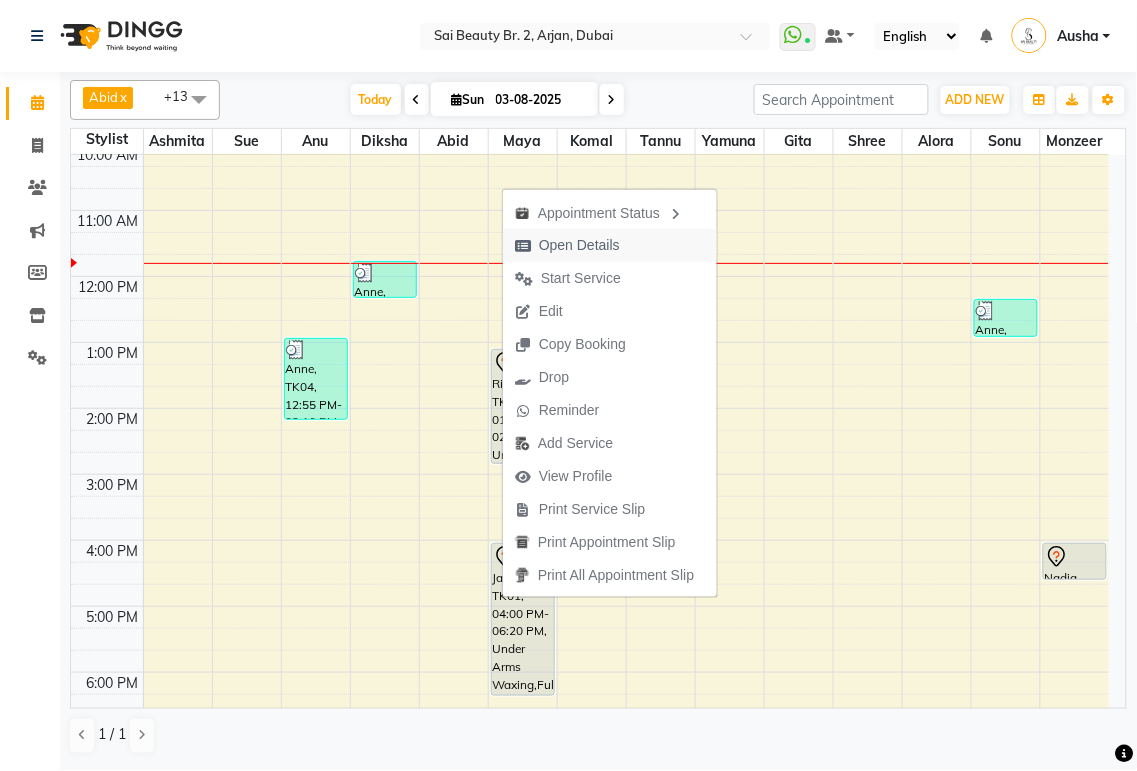 click on "Open Details" at bounding box center (567, 245) 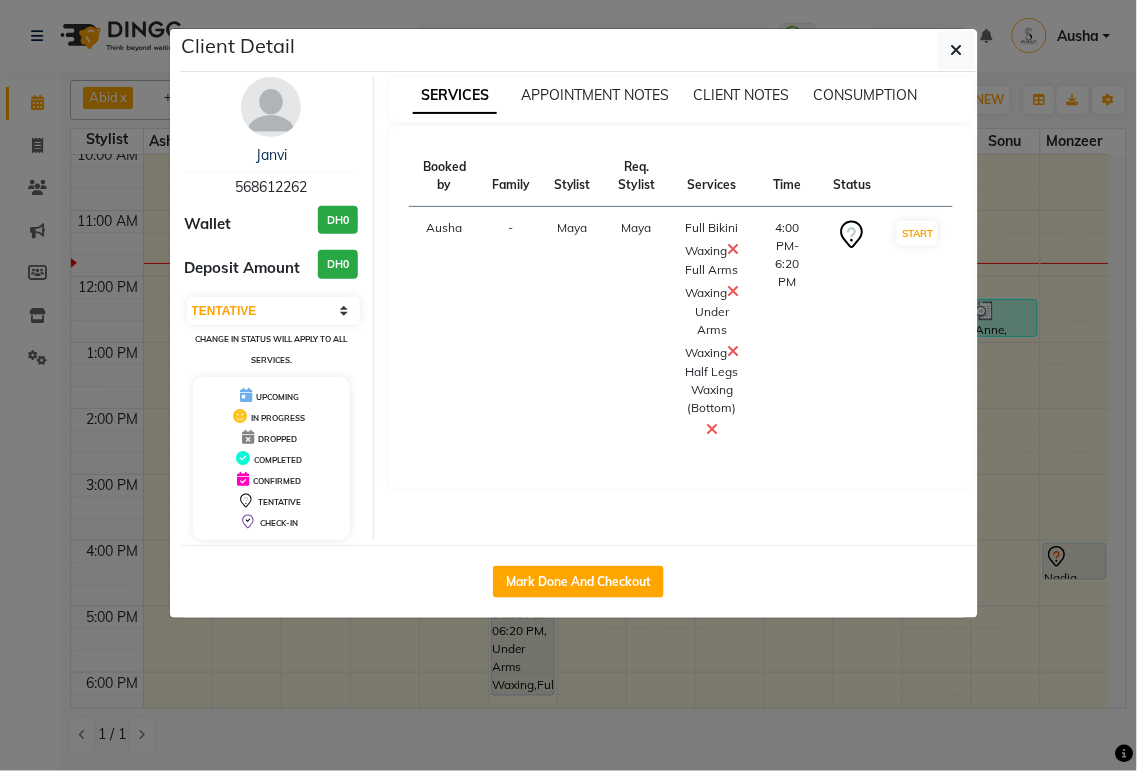 click on "Client Detail Janvi [PHONE] Wallet DH0 Deposit Amount DH0 Select IN SERVICE CONFIRMED TENTATIVE CHECK IN MARK DONE DROPPED UPCOMING Change in status will apply to all services. UPCOMING IN PROGRESS DROPPED COMPLETED CONFIRMED TENTATIVE CHECK-IN SERVICES APPOINTMENT NOTES CLIENT NOTES CONSUMPTION Booked by Family Stylist Req. Stylist Services Time Status Ausha - Maya Maya Full Bikini Waxing Full Arms Waxing Under Arms Waxing Half Legs Waxing (Bottom) 4:00 PM-6:20 PM START Mark Done And Checkout" 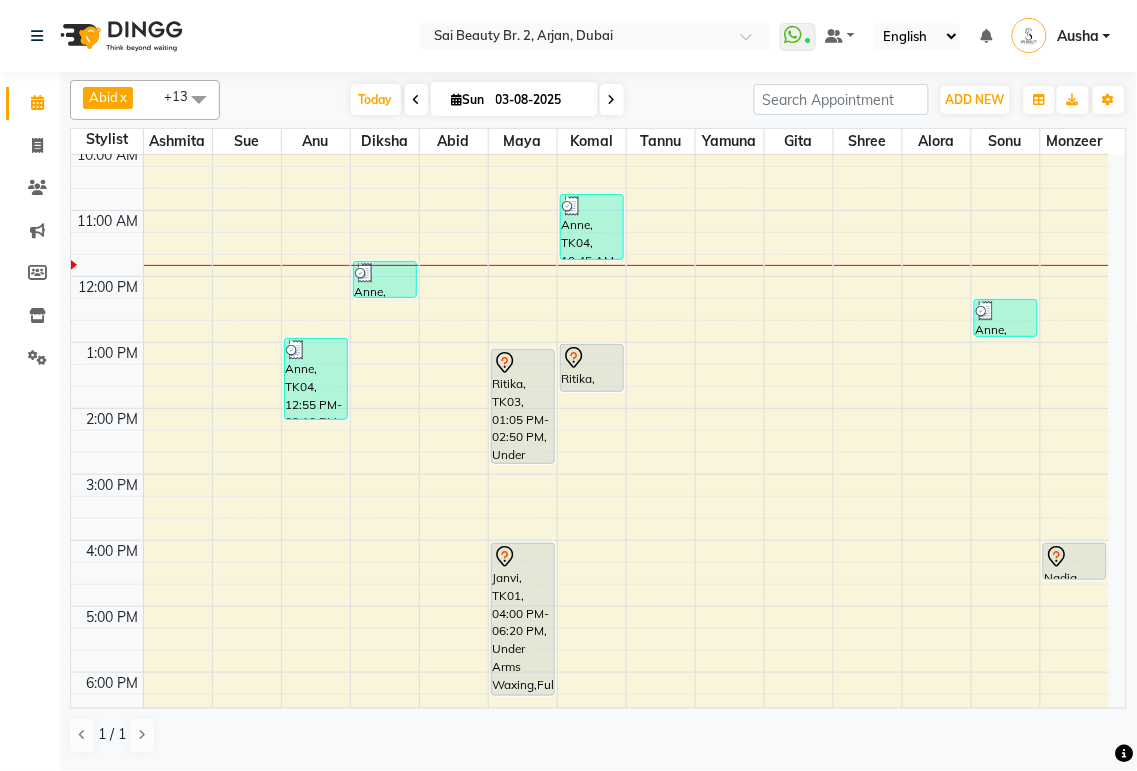 click 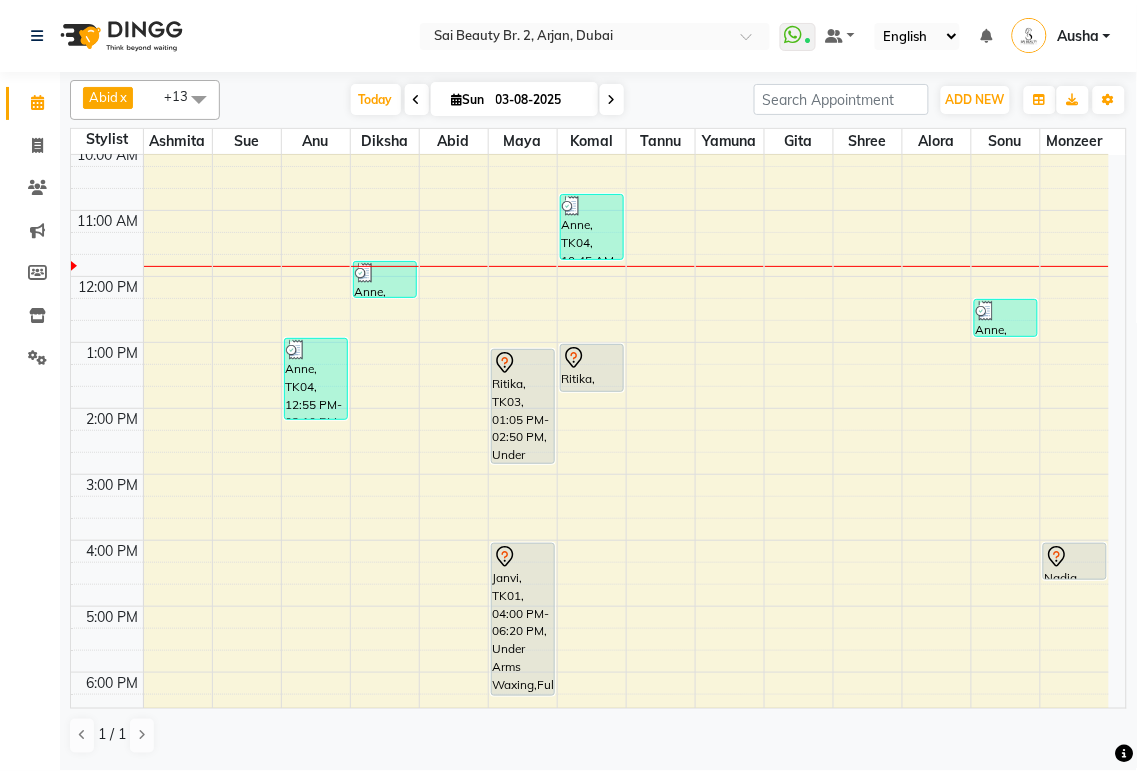 click on "Ritika, TK03, 01:05 PM-02:50 PM, Under Arms Waxing,Full Arms Waxing,Full Legs Waxing" at bounding box center [523, 406] 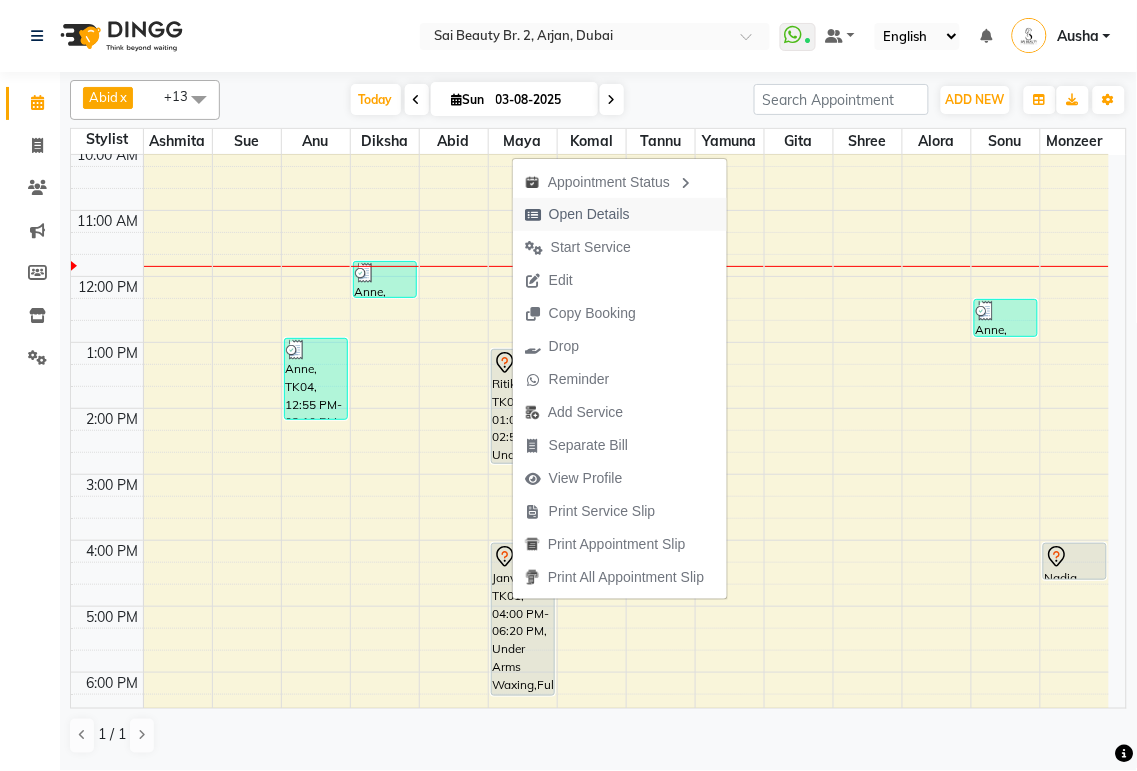 click on "Open Details" at bounding box center (589, 214) 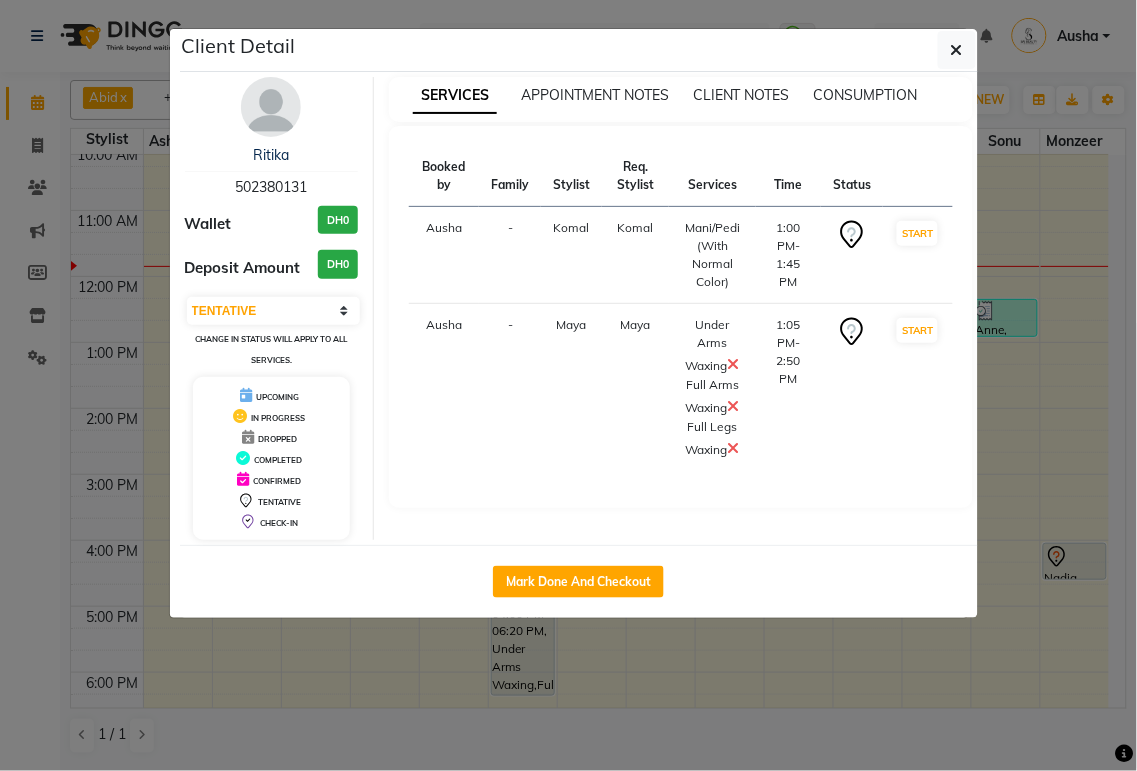 click on "Client Detail Ritika [PHONE] Wallet DH0 Deposit Amount DH0 Select IN SERVICE CONFIRMED TENTATIVE CHECK IN MARK DONE DROPPED UPCOMING Change in status will apply to all services. UPCOMING IN PROGRESS DROPPED COMPLETED CONFIRMED TENTATIVE CHECK-IN SERVICES APPOINTMENT NOTES CLIENT NOTES CONSUMPTION Booked by Family Stylist Req. Stylist Services Time Status Ausha - Komal Komal Mani/Pedi (With Normal Color) 1:00 PM-1:45 PM START Ausha - Maya Maya Under Arms Waxing Full Arms Waxing Full Legs Waxing 1:05 PM-2:50 PM START Mark Done And Checkout" 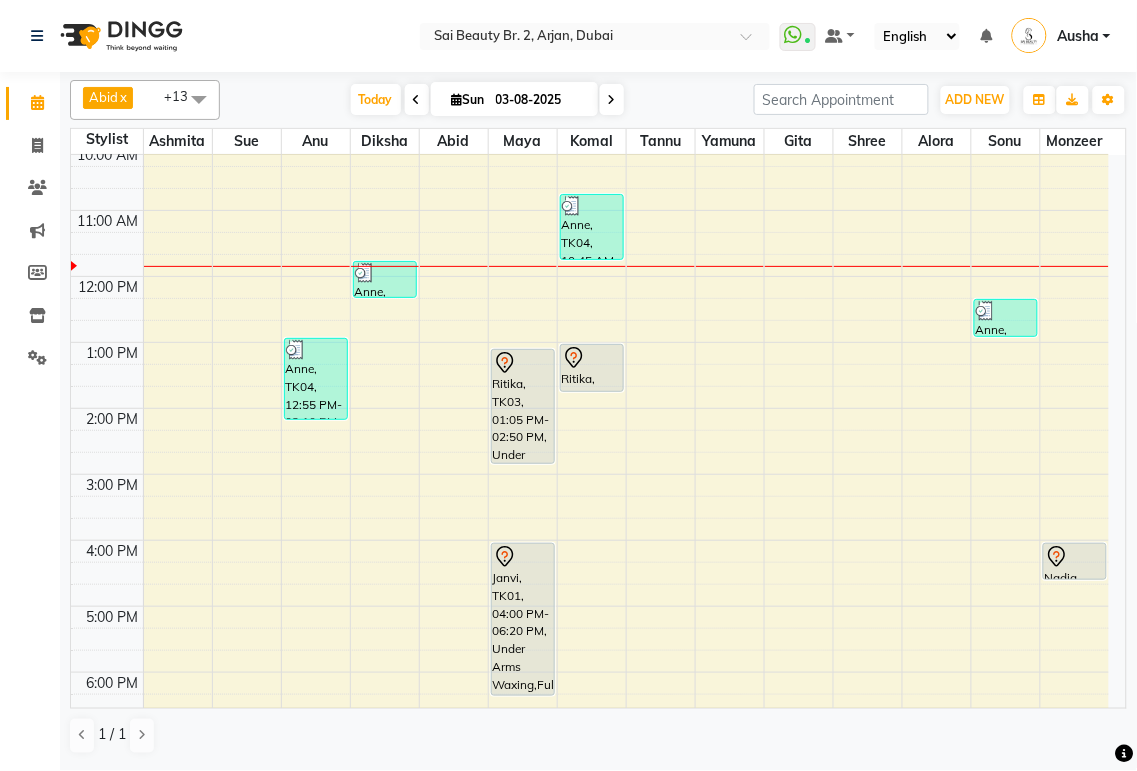 click on "Janvi, TK01, 04:00 PM-06:20 PM, Under Arms Waxing,Full Arms Waxing,Half Legs Waxing (Bottom),Full Bikini Waxing" at bounding box center [523, 619] 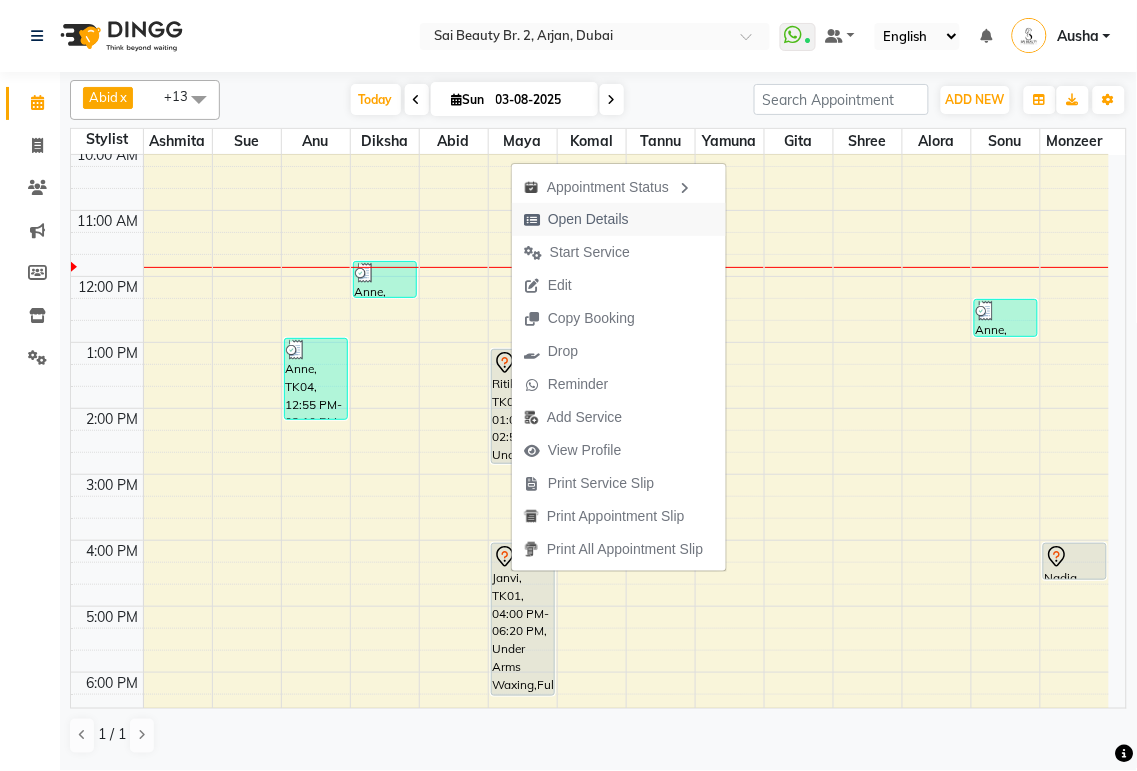 click on "Open Details" at bounding box center [588, 219] 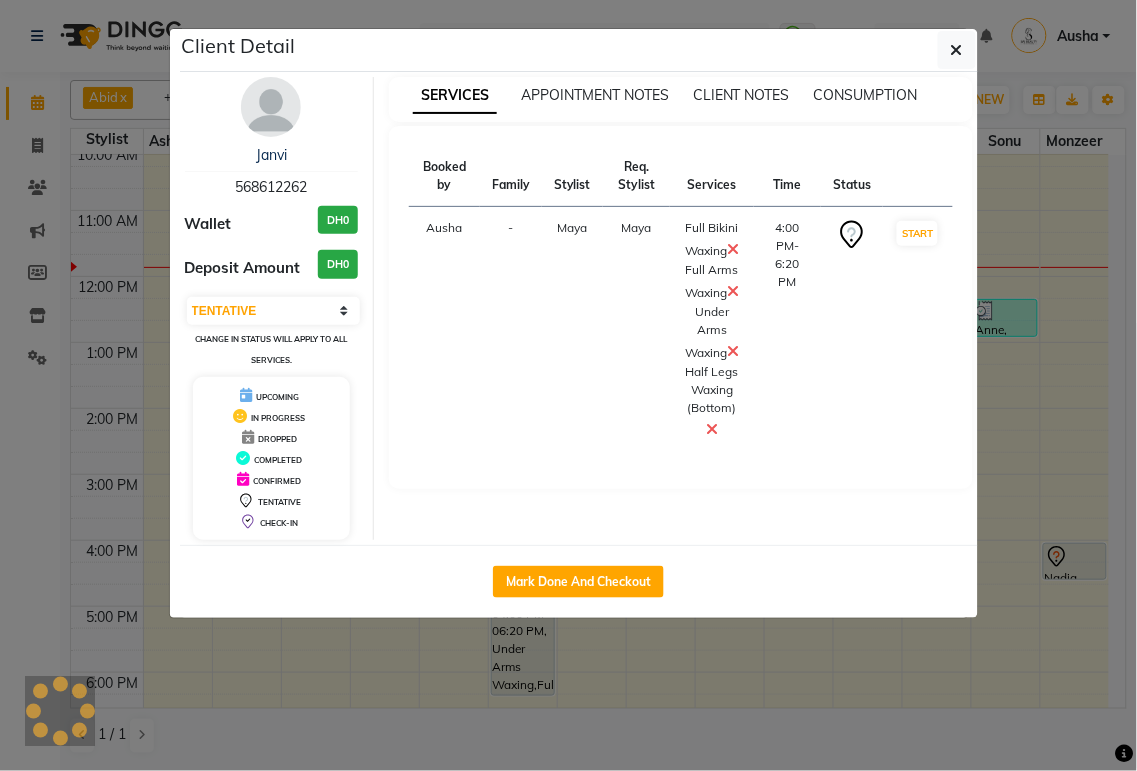 click on "Half Legs Waxing (Bottom)" at bounding box center [712, 402] 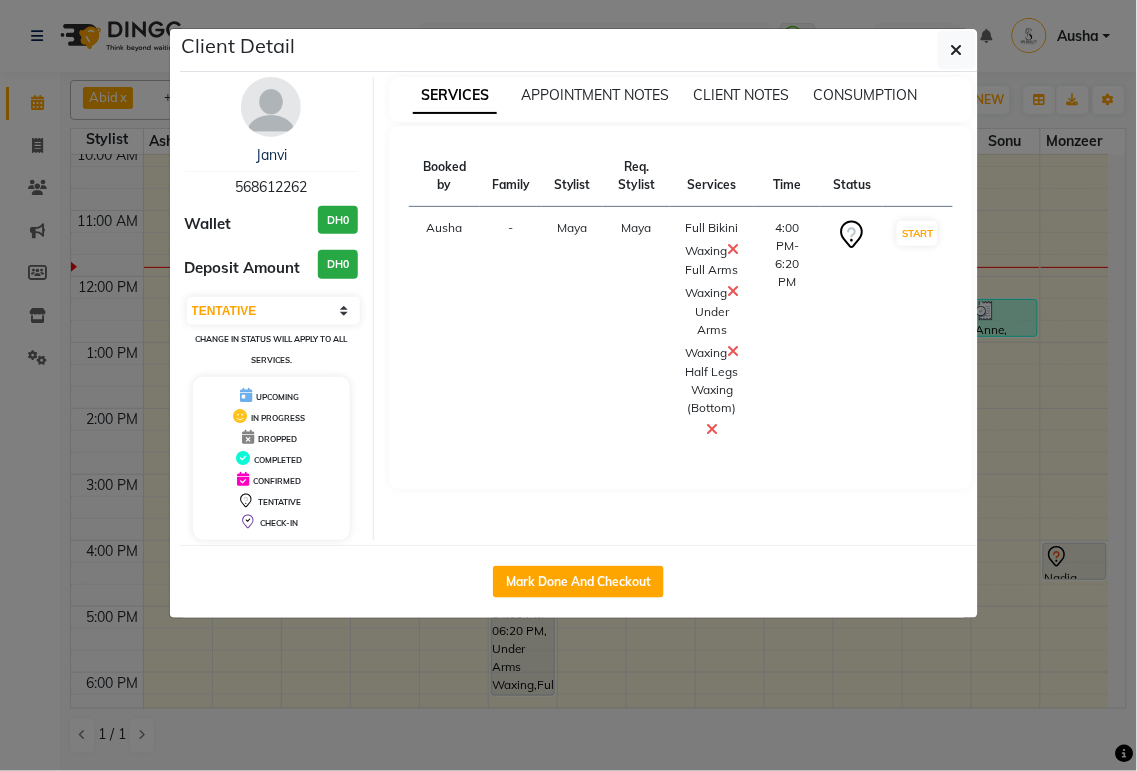 click on "Client Detail Janvi [PHONE] Wallet DH0 Deposit Amount DH0 Select IN SERVICE CONFIRMED TENTATIVE CHECK IN MARK DONE DROPPED UPCOMING Change in status will apply to all services. UPCOMING IN PROGRESS DROPPED COMPLETED CONFIRMED TENTATIVE CHECK-IN SERVICES APPOINTMENT NOTES CLIENT NOTES CONSUMPTION Booked by Family Stylist Req. Stylist Services Time Status Ausha - Maya Maya Full Bikini Waxing Full Arms Waxing Under Arms Waxing Half Legs Waxing (Bottom) 4:00 PM-6:20 PM START Mark Done And Checkout" 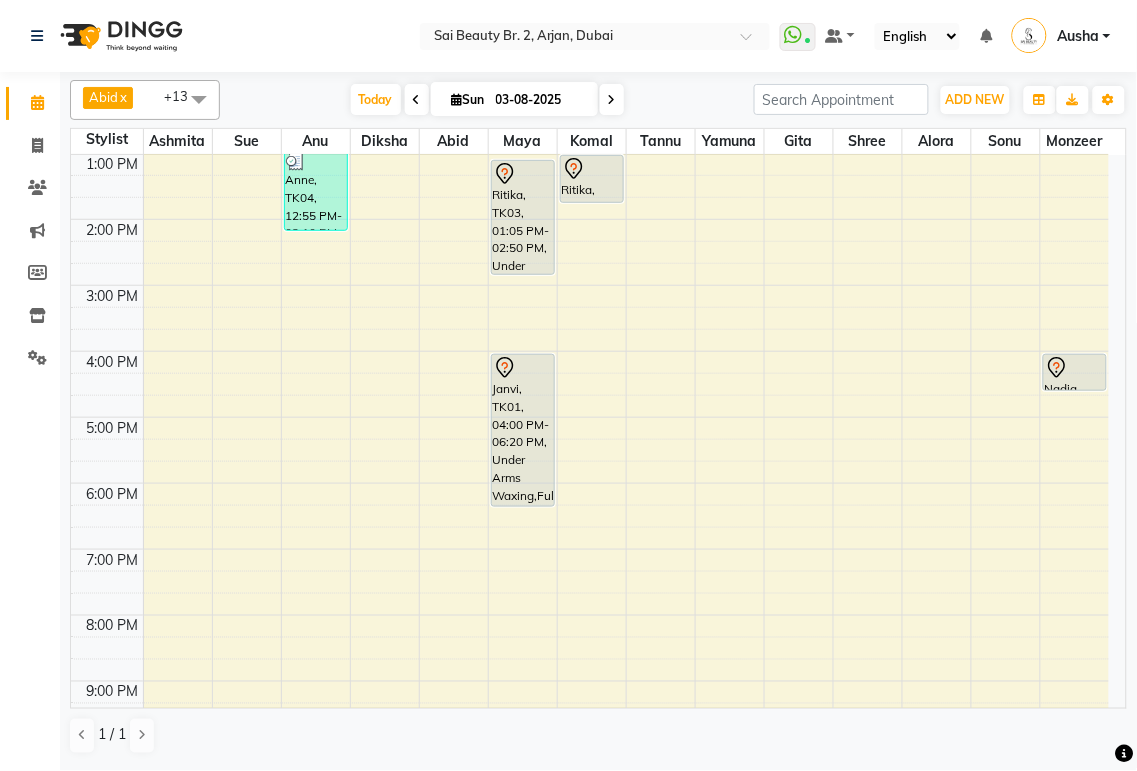 scroll, scrollTop: 374, scrollLeft: 0, axis: vertical 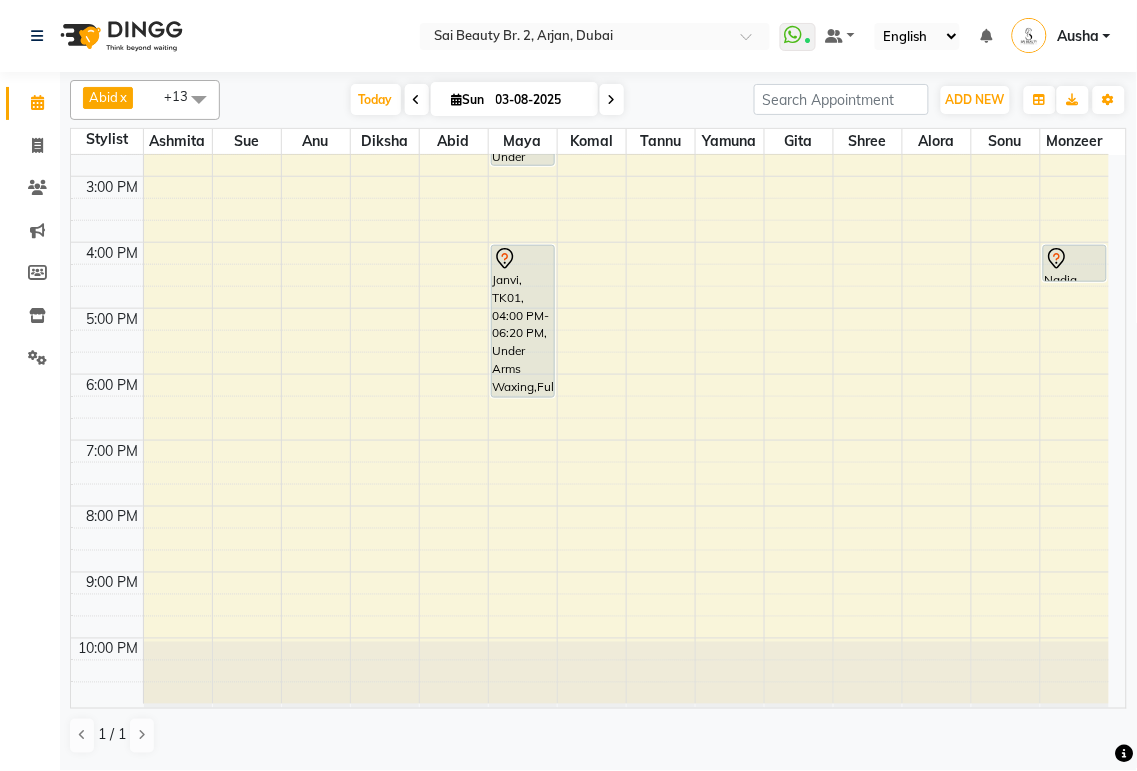click on "Janvi, TK01, 04:00 PM-06:20 PM, Under Arms Waxing,Full Arms Waxing,Half Legs Waxing (Bottom),Full Bikini Waxing" at bounding box center (523, 321) 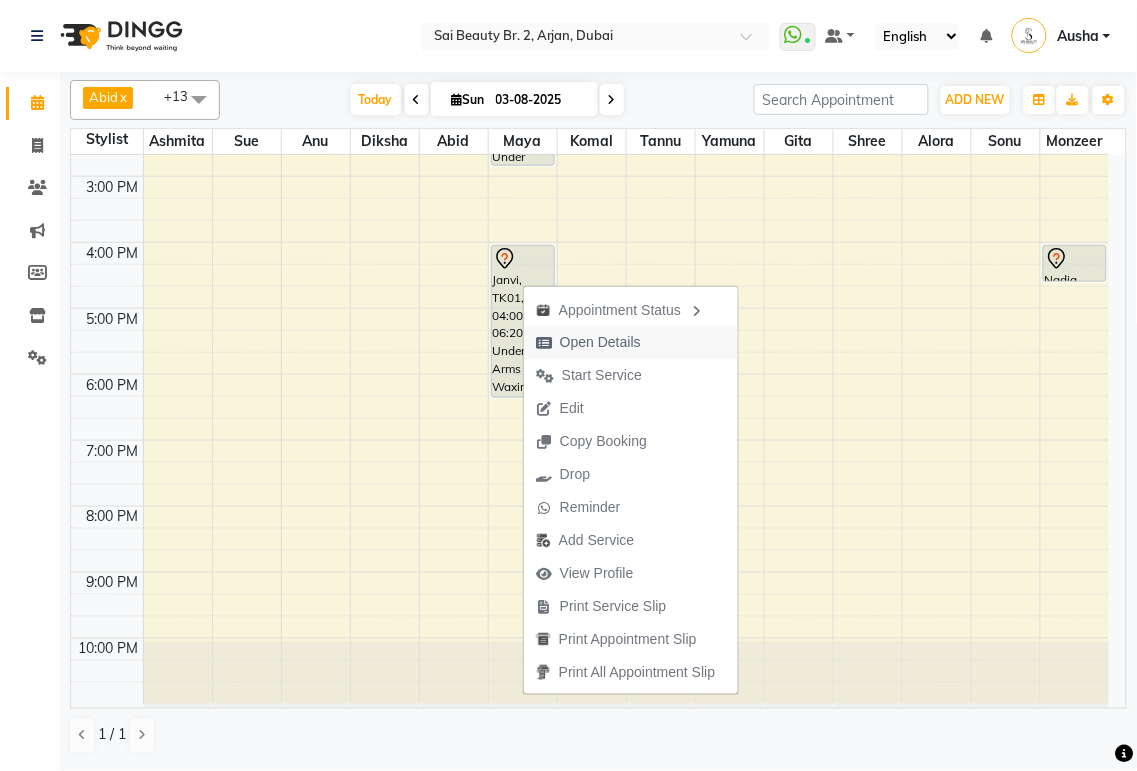 click on "Open Details" at bounding box center (600, 342) 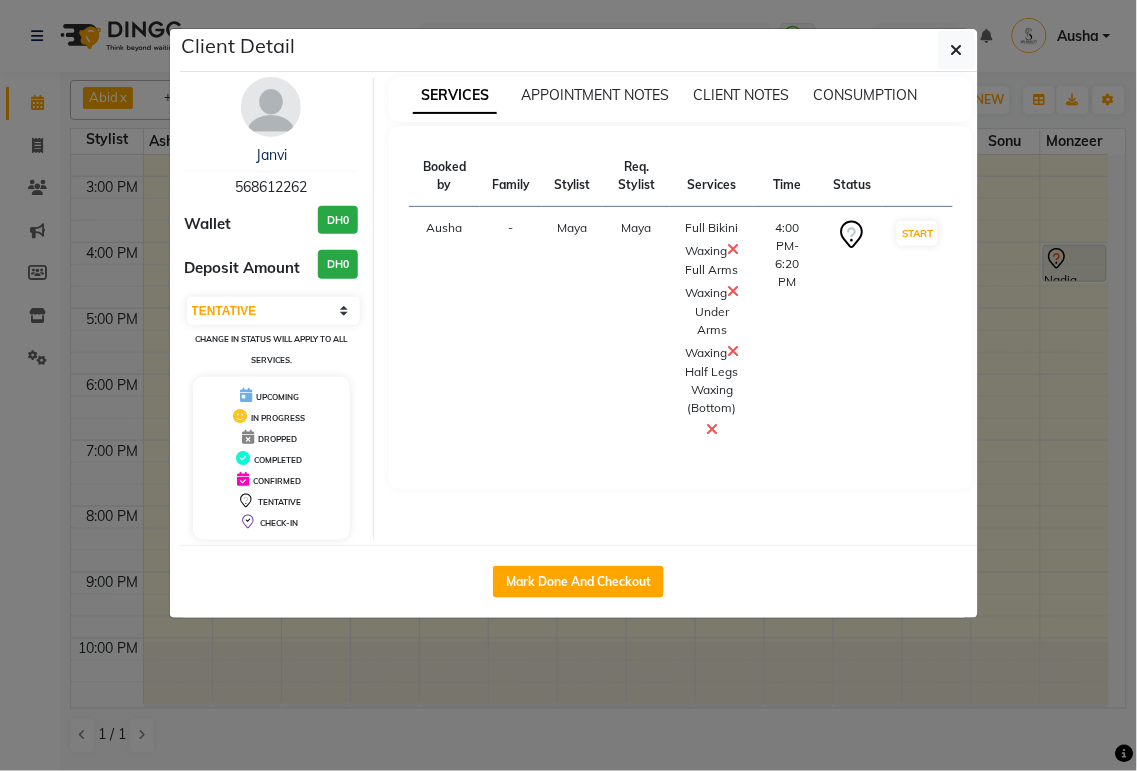 click on "Client Detail Janvi [PHONE] Wallet DH0 Deposit Amount DH0 Select IN SERVICE CONFIRMED TENTATIVE CHECK IN MARK DONE DROPPED UPCOMING Change in status will apply to all services. UPCOMING IN PROGRESS DROPPED COMPLETED CONFIRMED TENTATIVE CHECK-IN SERVICES APPOINTMENT NOTES CLIENT NOTES CONSUMPTION Booked by Family Stylist Req. Stylist Services Time Status Ausha - Maya Maya Full Bikini Waxing Full Arms Waxing Under Arms Waxing Half Legs Waxing (Bottom) 4:00 PM-6:20 PM START Mark Done And Checkout" 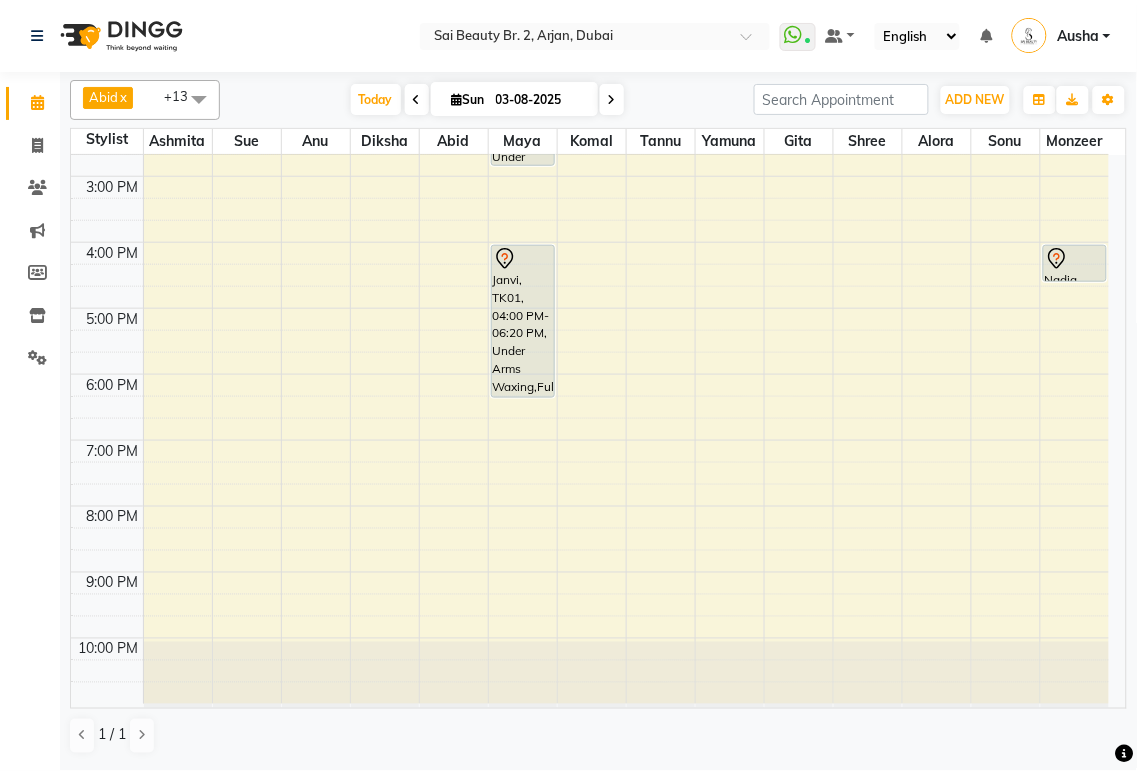 scroll, scrollTop: 233, scrollLeft: 0, axis: vertical 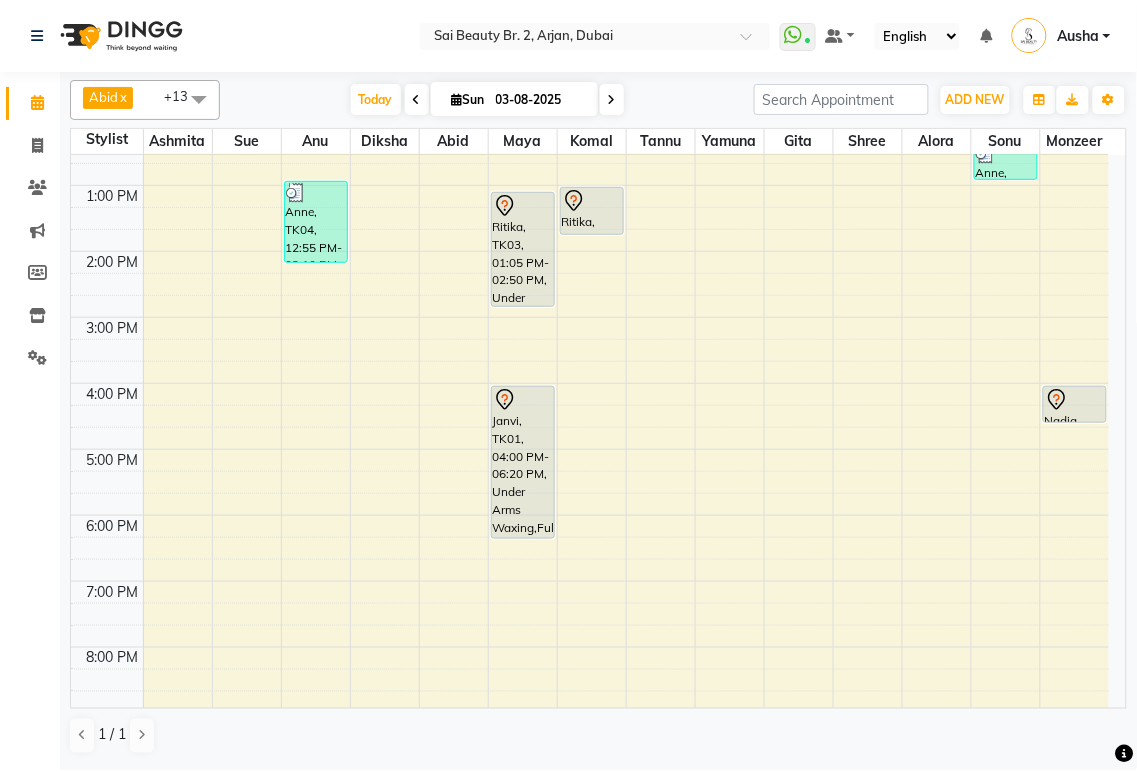 click at bounding box center [626, 636] 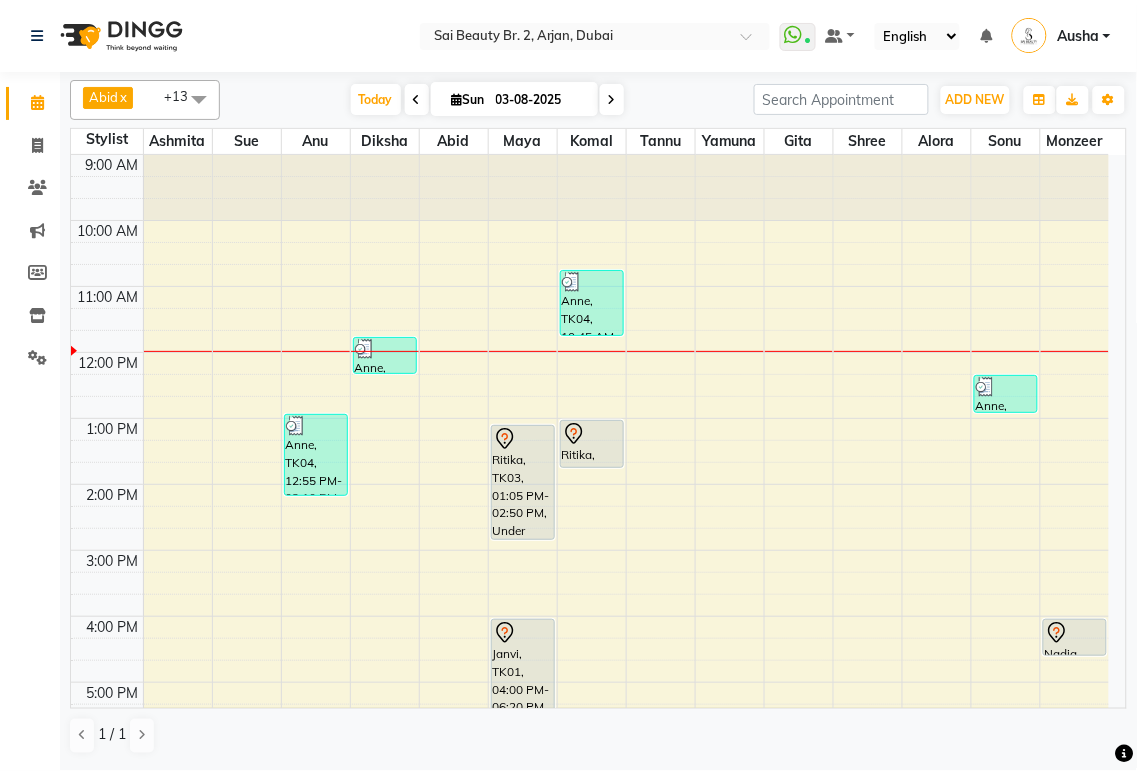scroll, scrollTop: 154, scrollLeft: 0, axis: vertical 